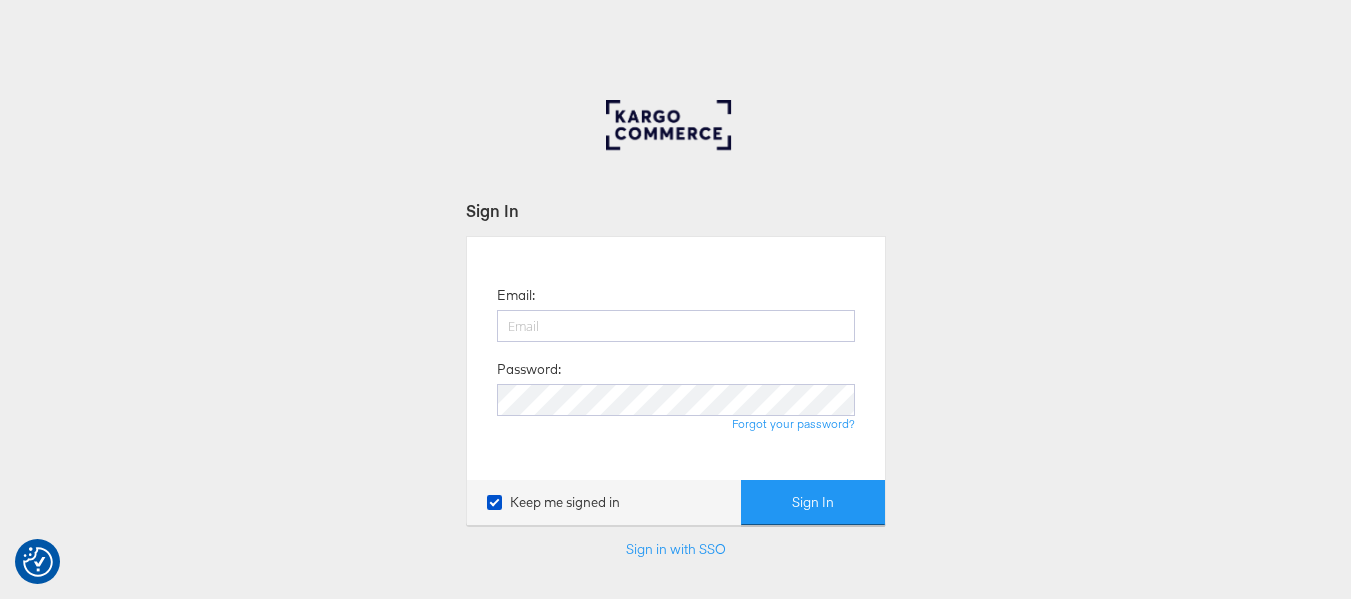 scroll, scrollTop: 0, scrollLeft: 0, axis: both 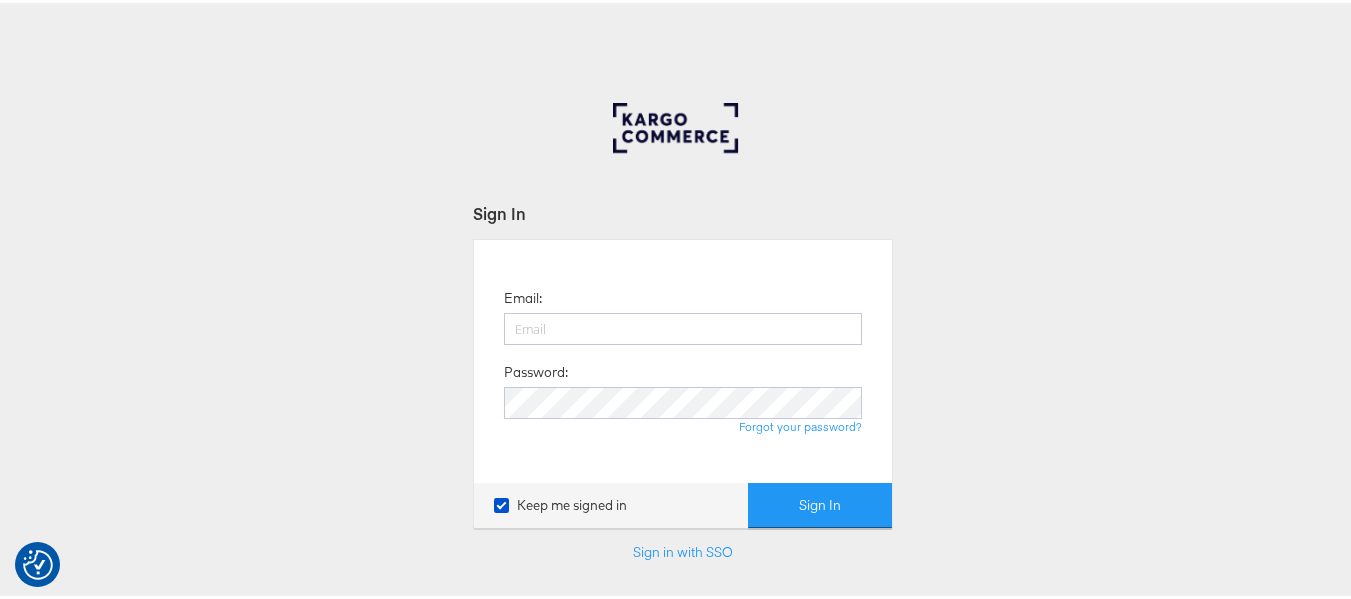 type on "aparna.doniparthi@kargo.com" 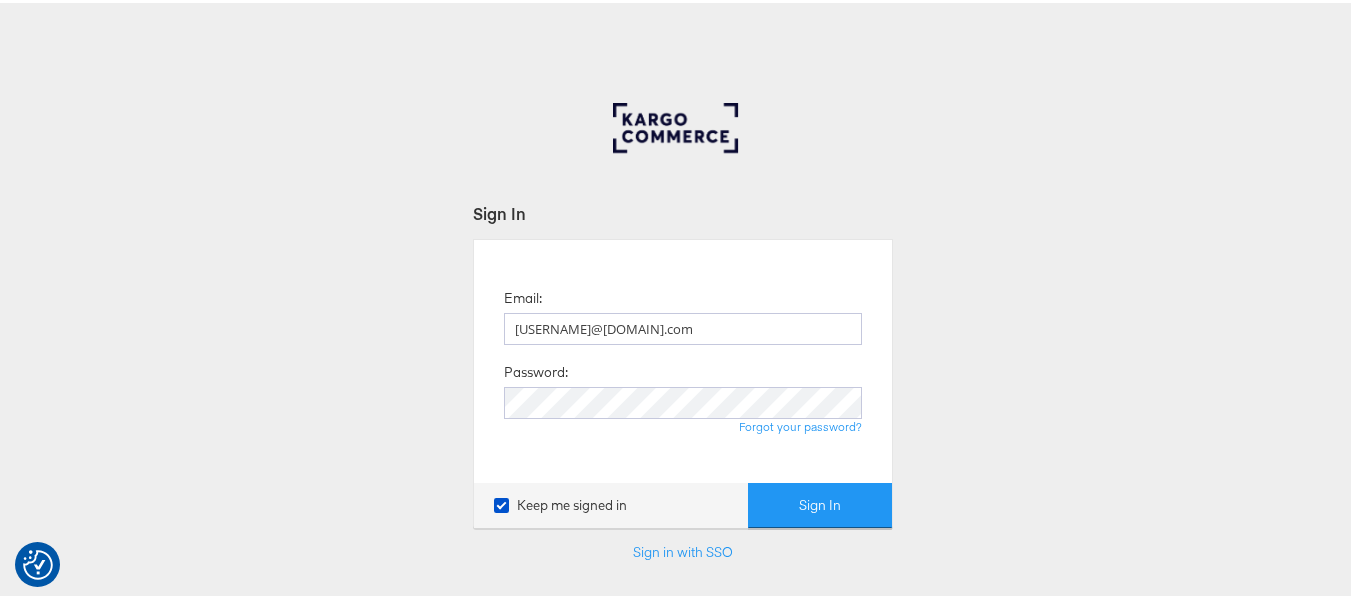 click on "Sign In" at bounding box center [820, 502] 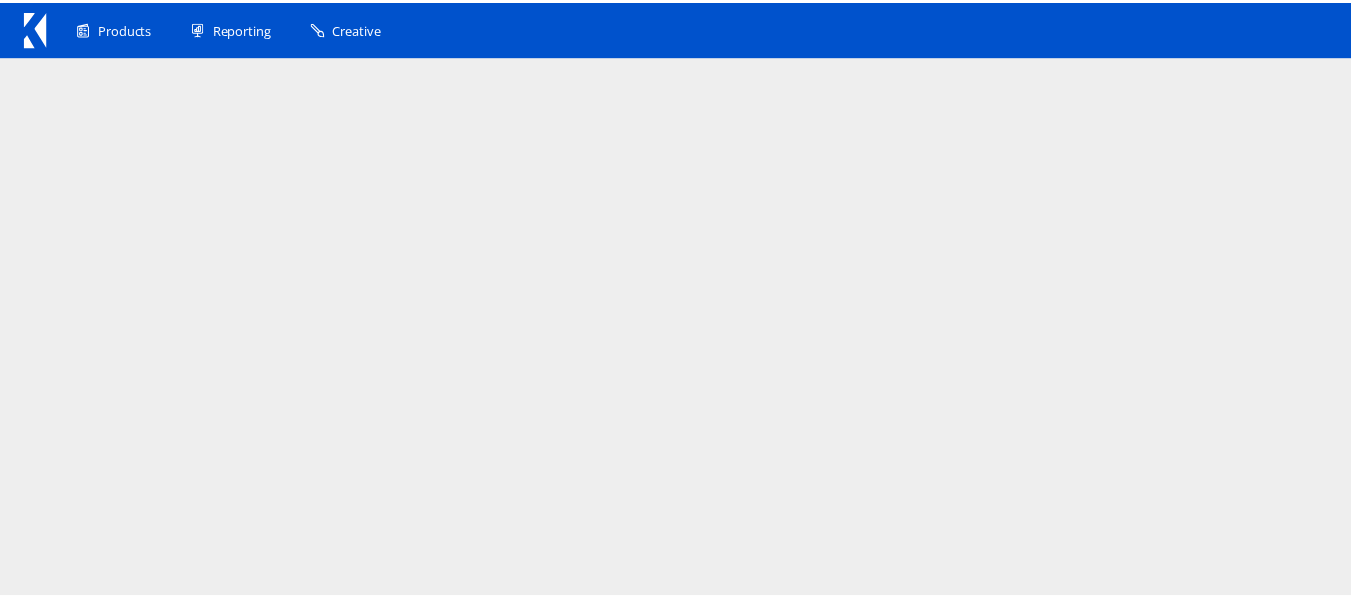 scroll, scrollTop: 0, scrollLeft: 0, axis: both 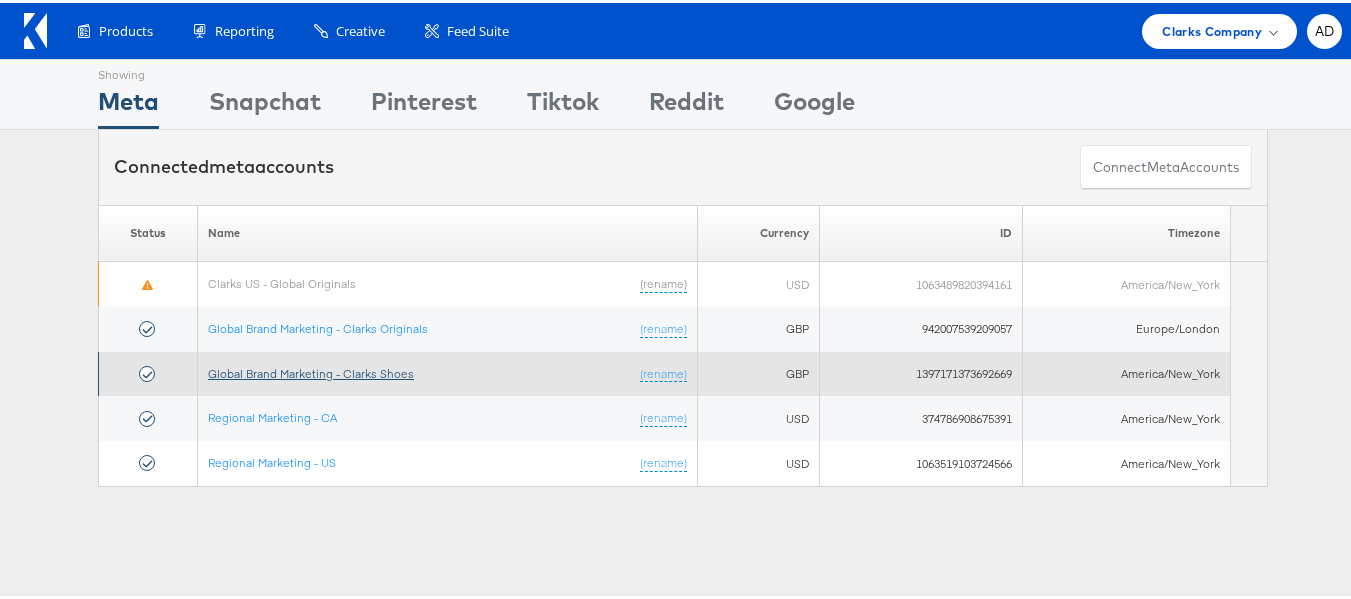click on "Global Brand Marketing - Clarks Shoes" at bounding box center [311, 370] 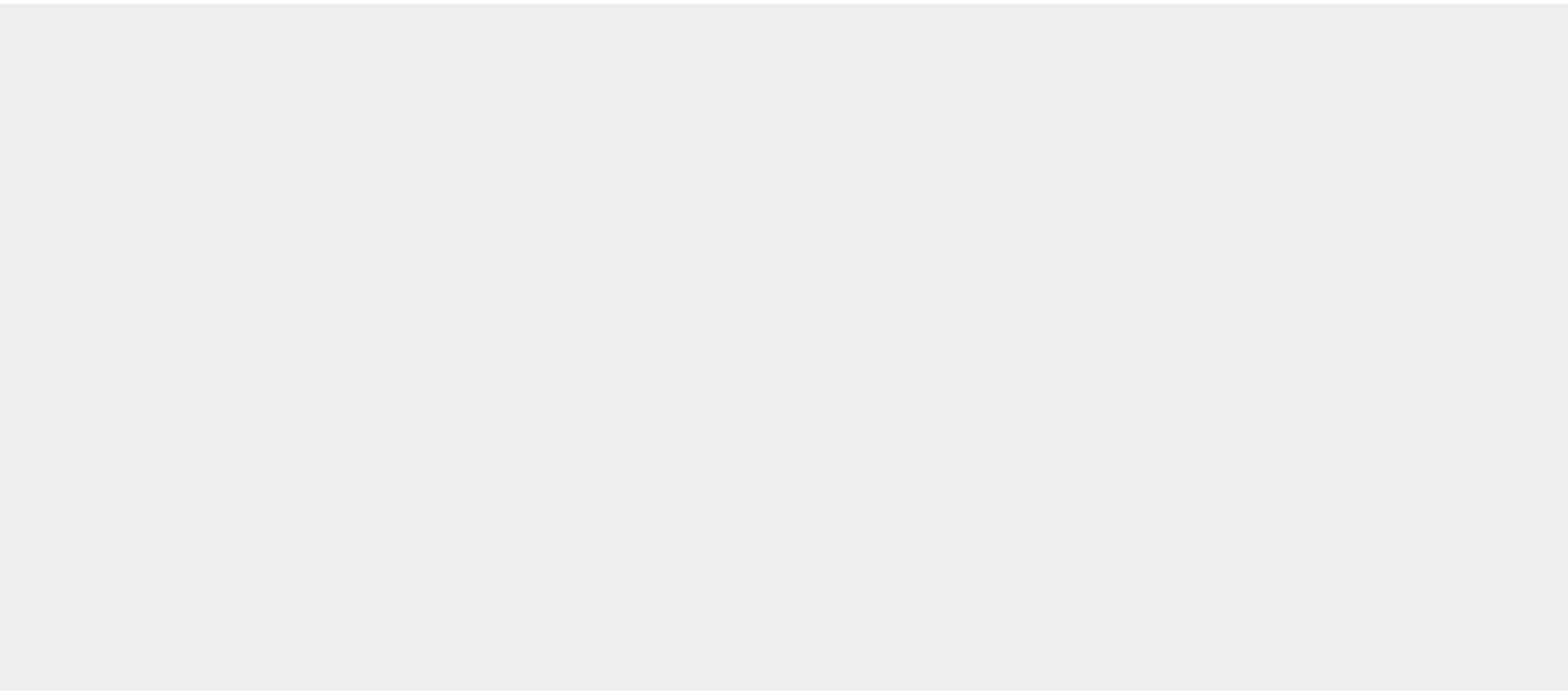 scroll, scrollTop: 0, scrollLeft: 0, axis: both 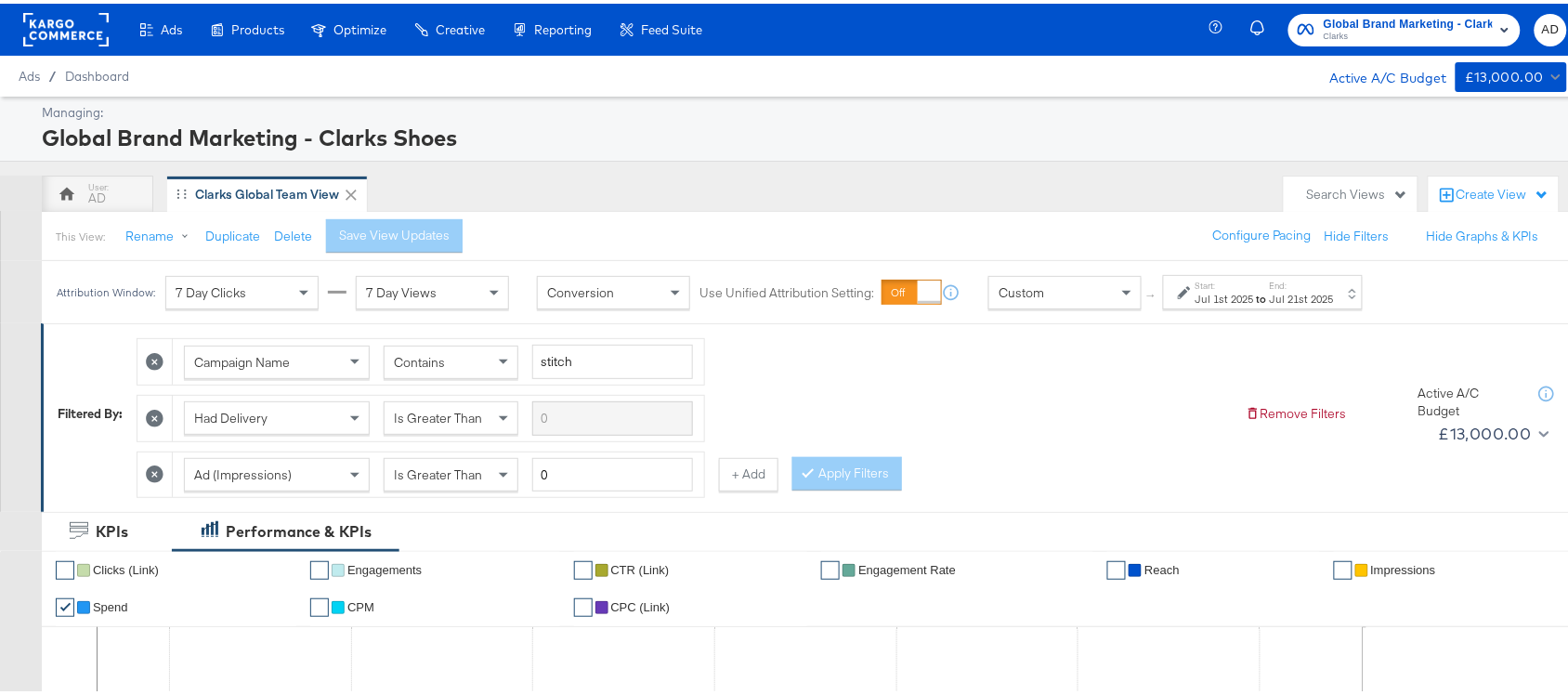 click on "Start:" at bounding box center [1224, 282] 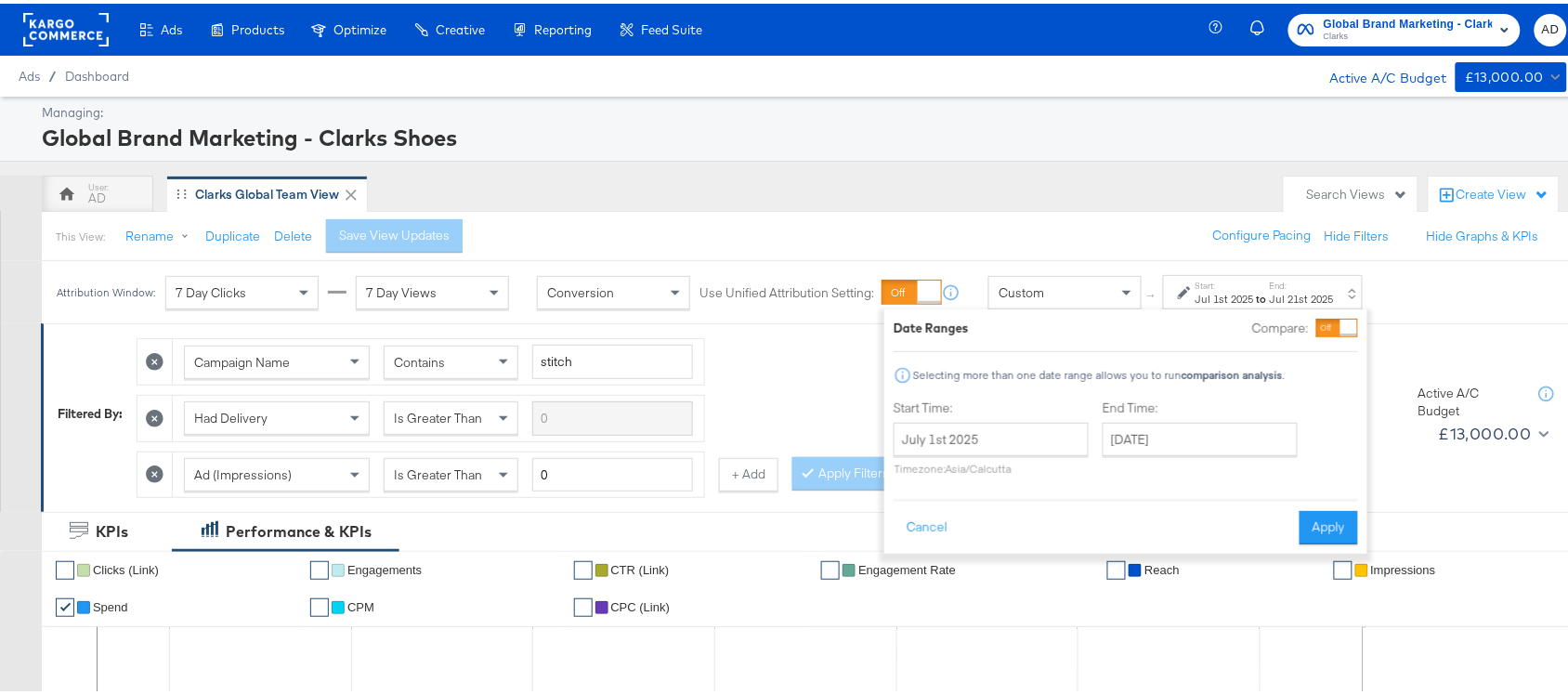 click on "End Time: [DATE] ‹ July 2025 › Su Mo Tu We Th Fr Sa 29 30 1 2 3 4 5 6 7 8 9 10 11 12 13 14 15 16 17 18 19 20 21 22 23 24 25 26 27 28 29 30 31 1 2 3 4 5 6 7 8 9" at bounding box center (1204, 438) 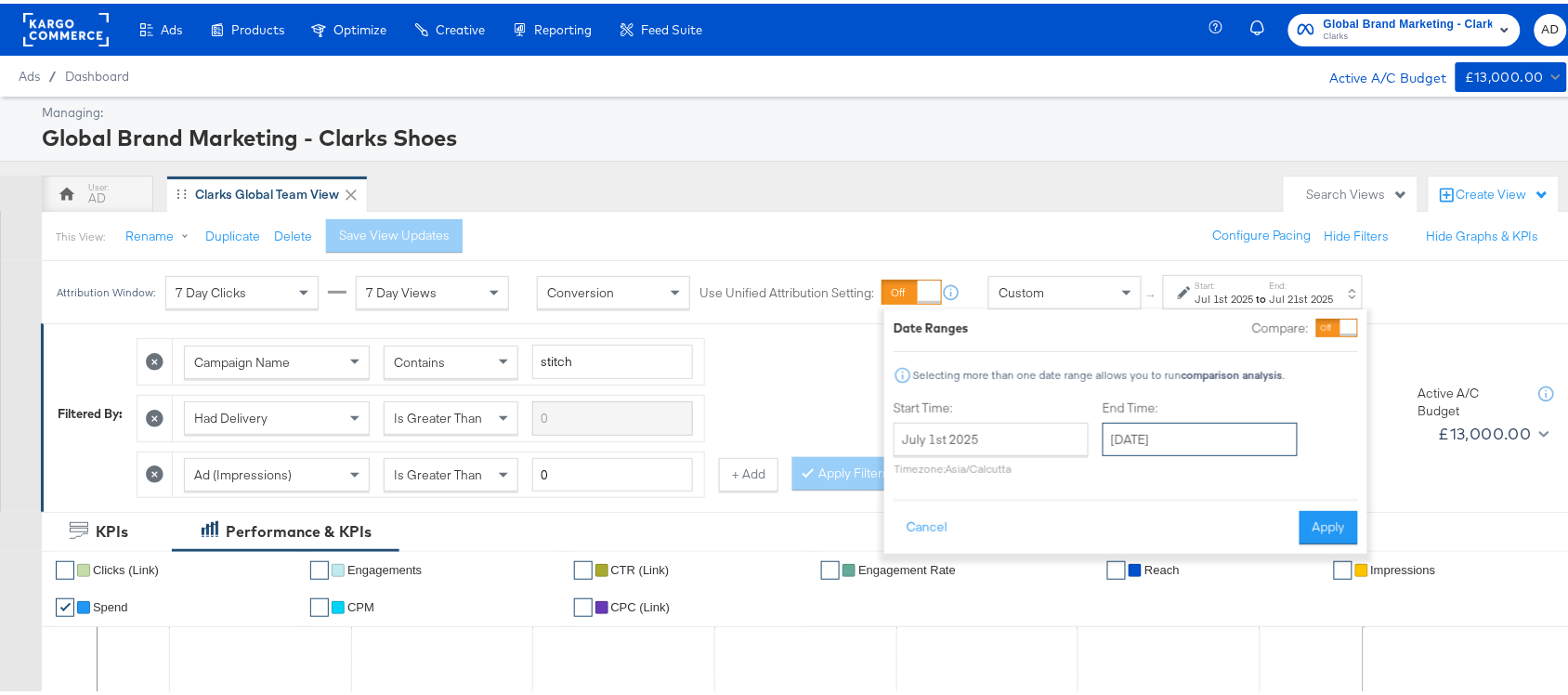 click on "[DATE]" at bounding box center (1200, 436) 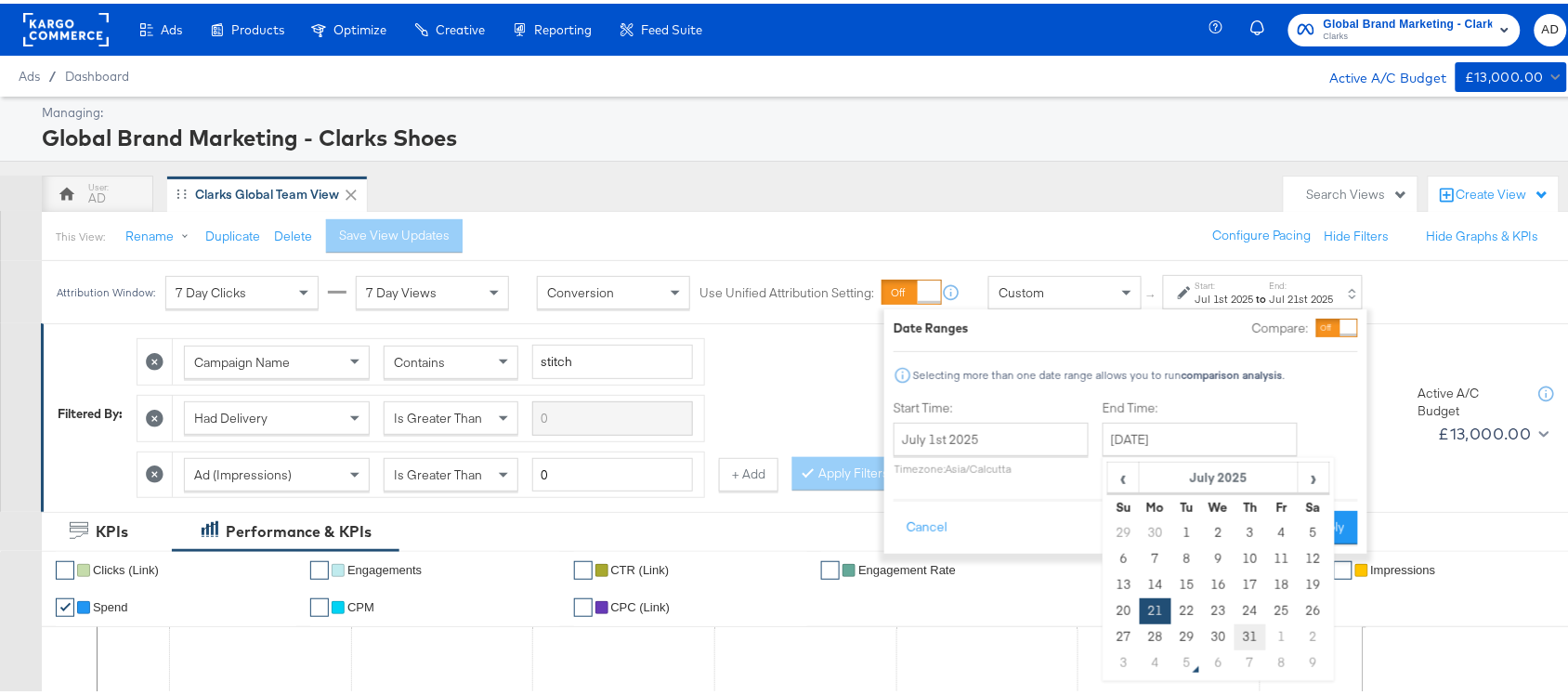 click on "31" at bounding box center (1250, 634) 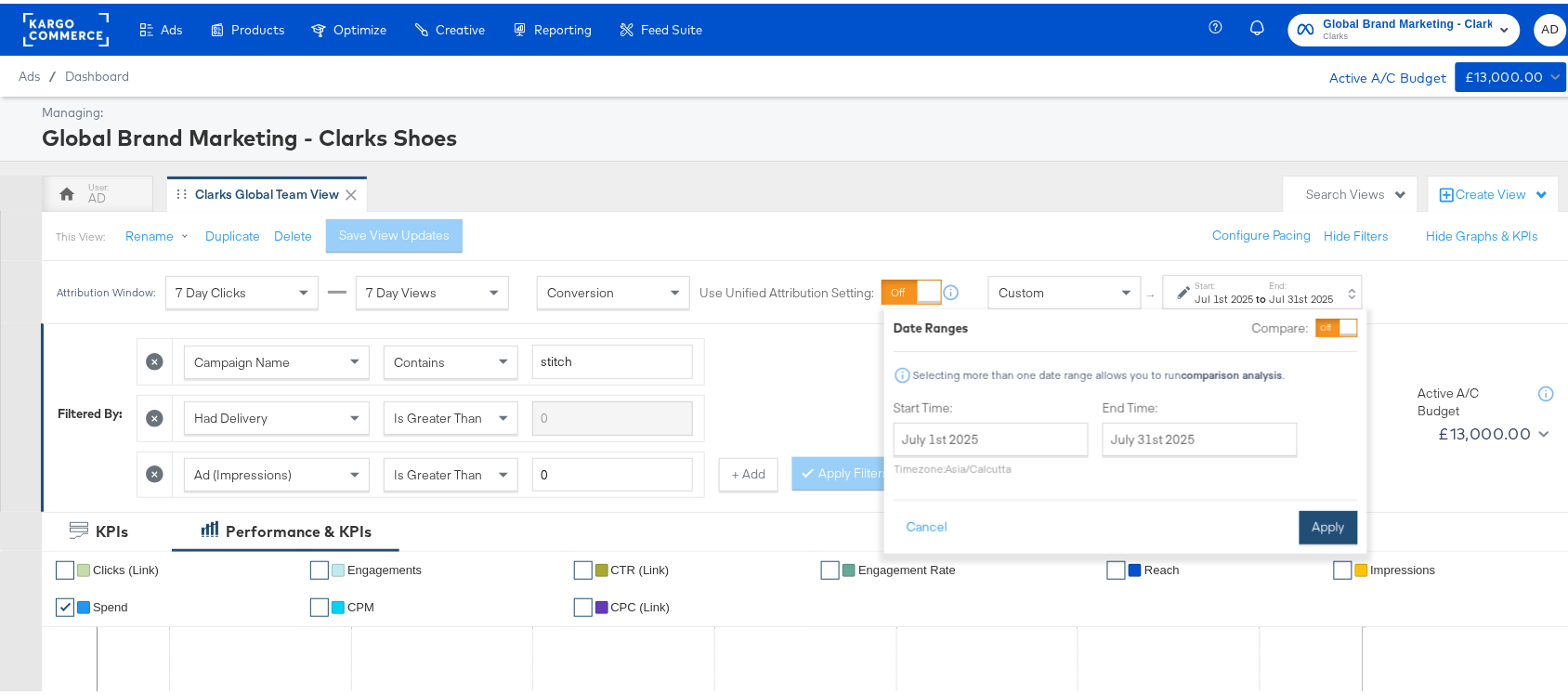 click on "Apply" at bounding box center (1328, 524) 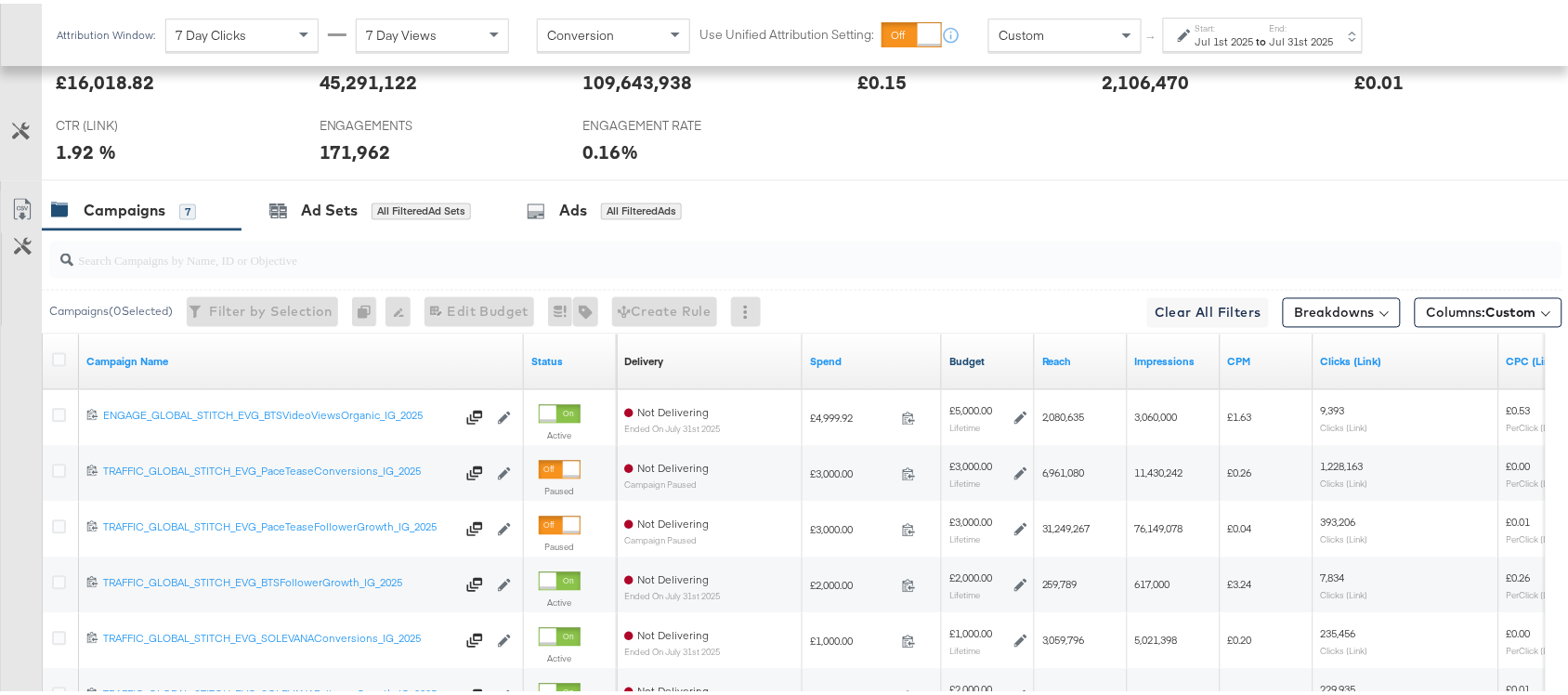 scroll, scrollTop: 1191, scrollLeft: 0, axis: vertical 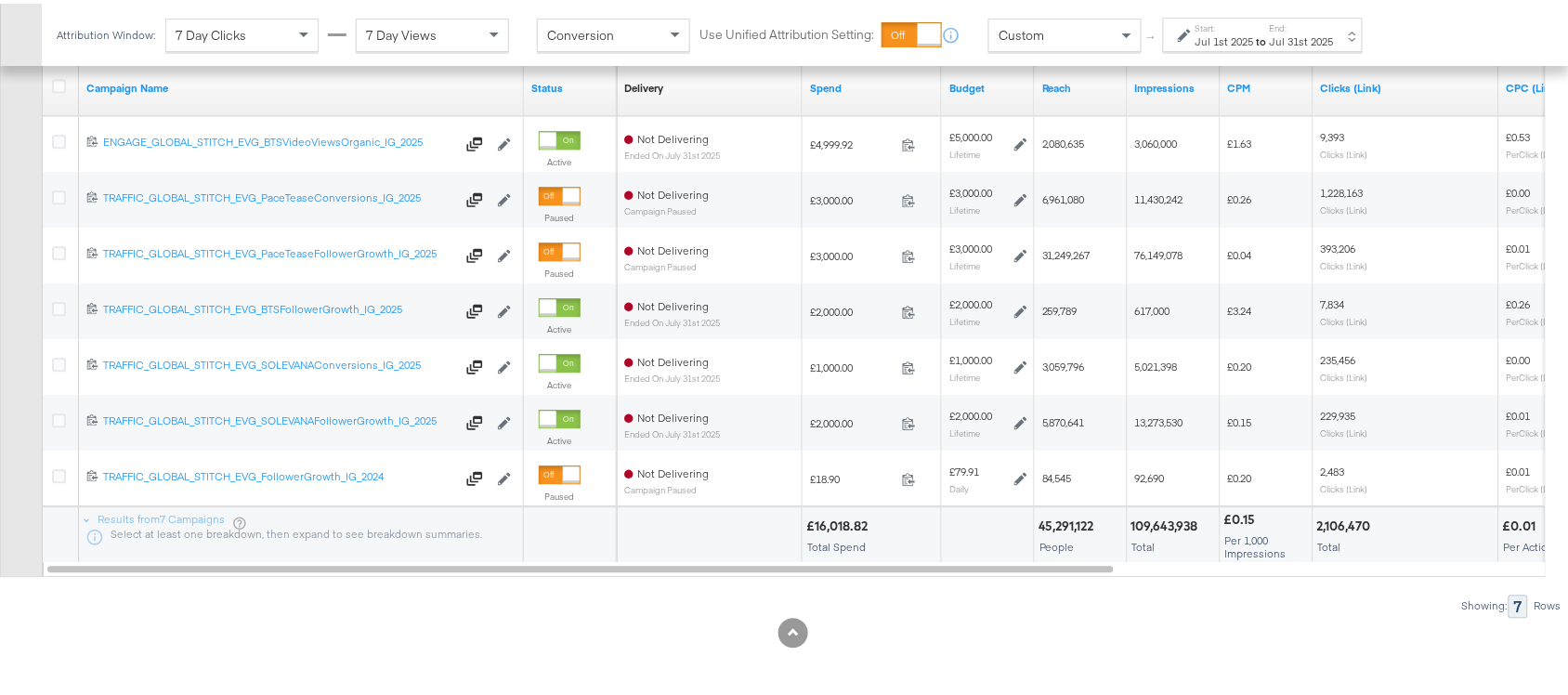 click on "£16,018.82" at bounding box center [840, 522] 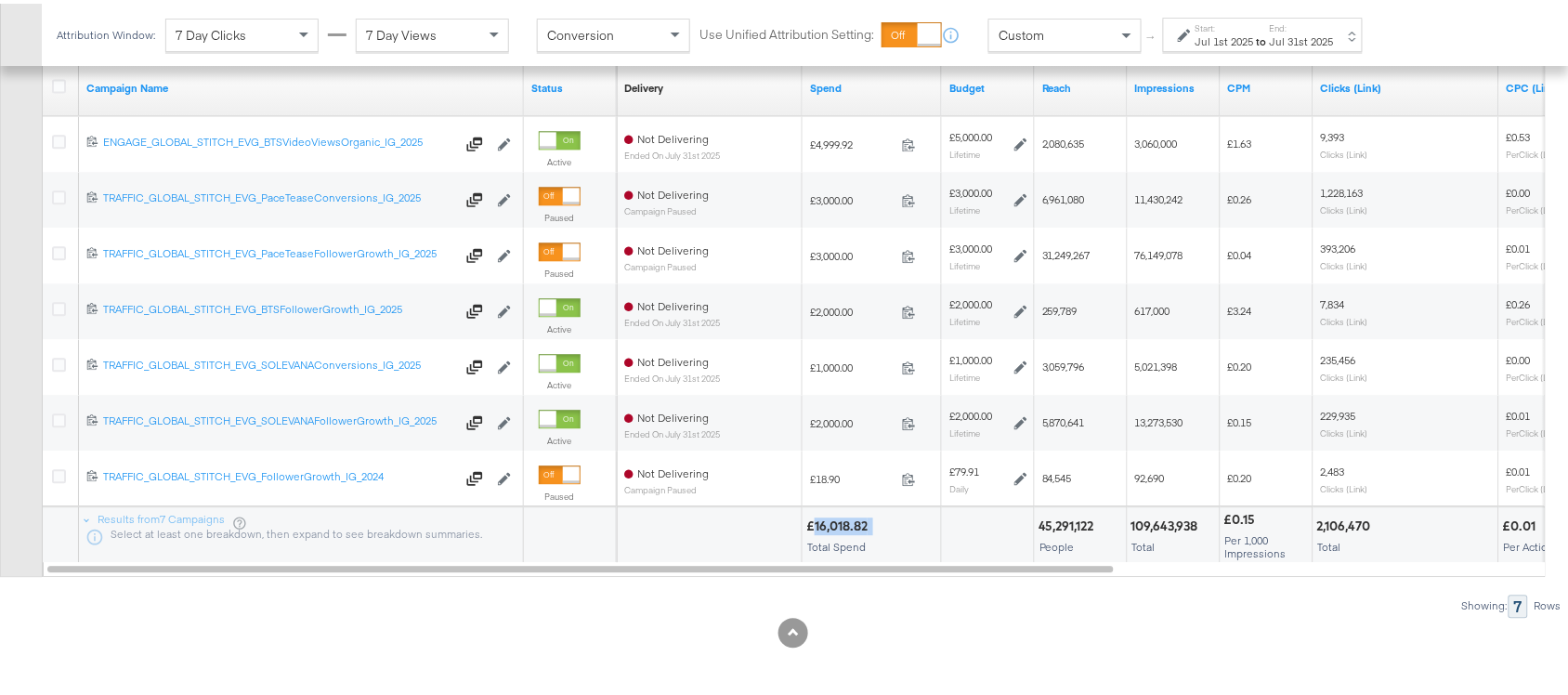 click on "£16,018.82" at bounding box center (840, 522) 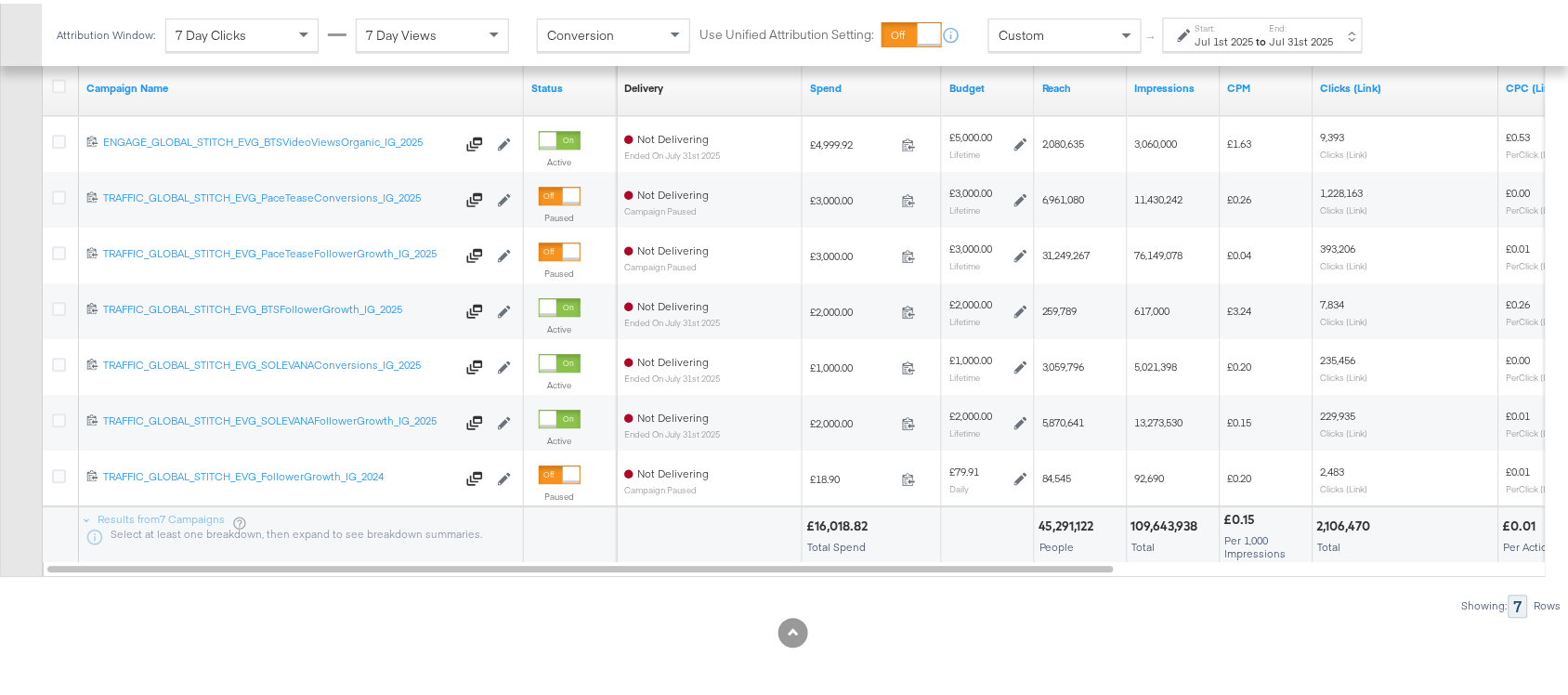 click on "45,291,122" at bounding box center (1069, 522) 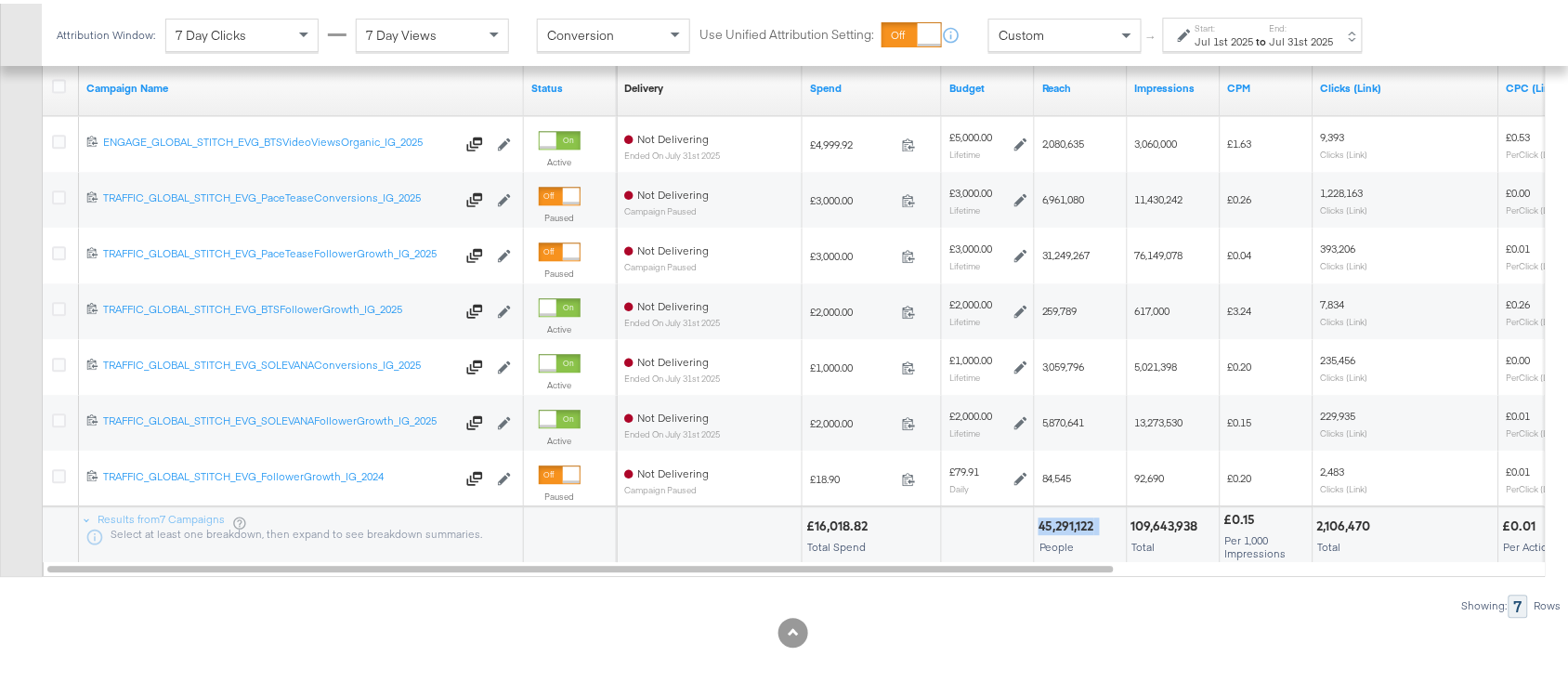 click on "45,291,122" at bounding box center (1069, 522) 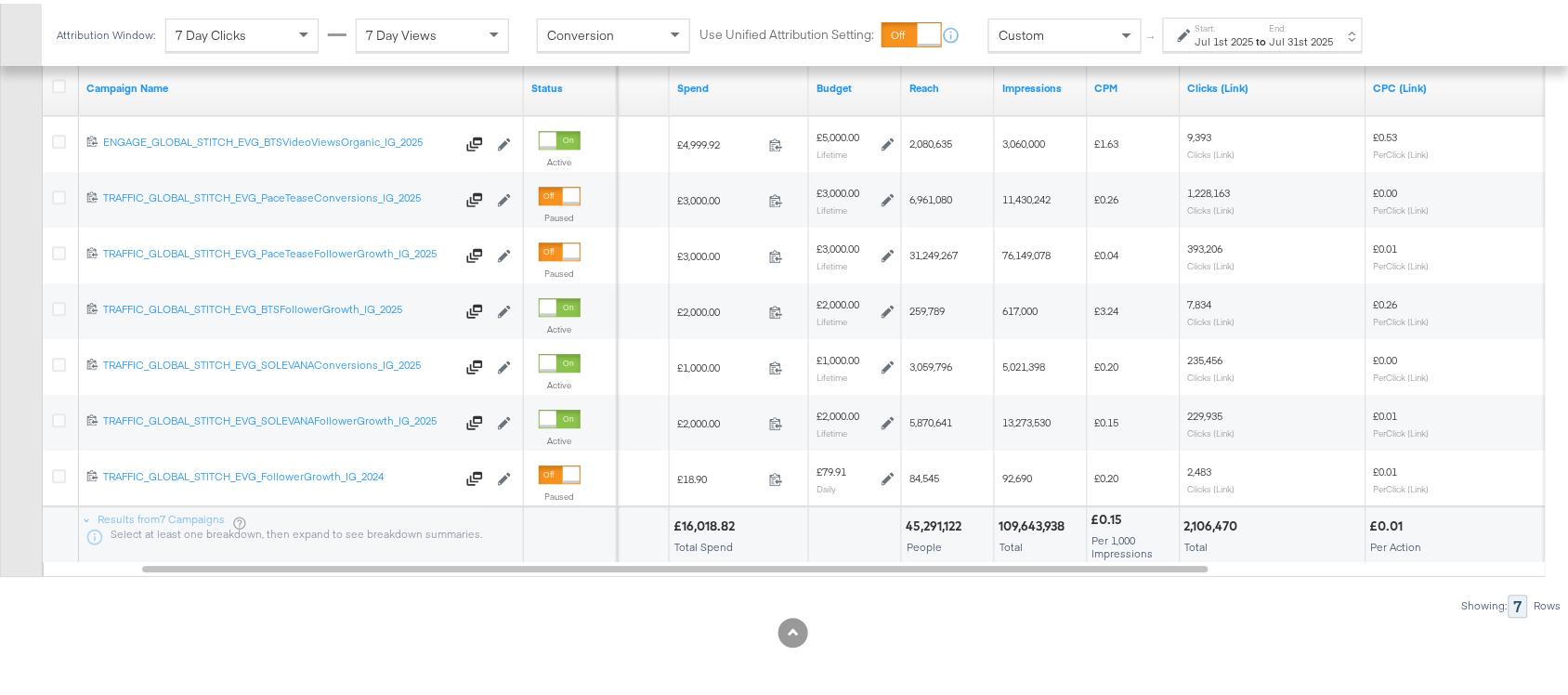 click on "109,643,938" at bounding box center (1035, 522) 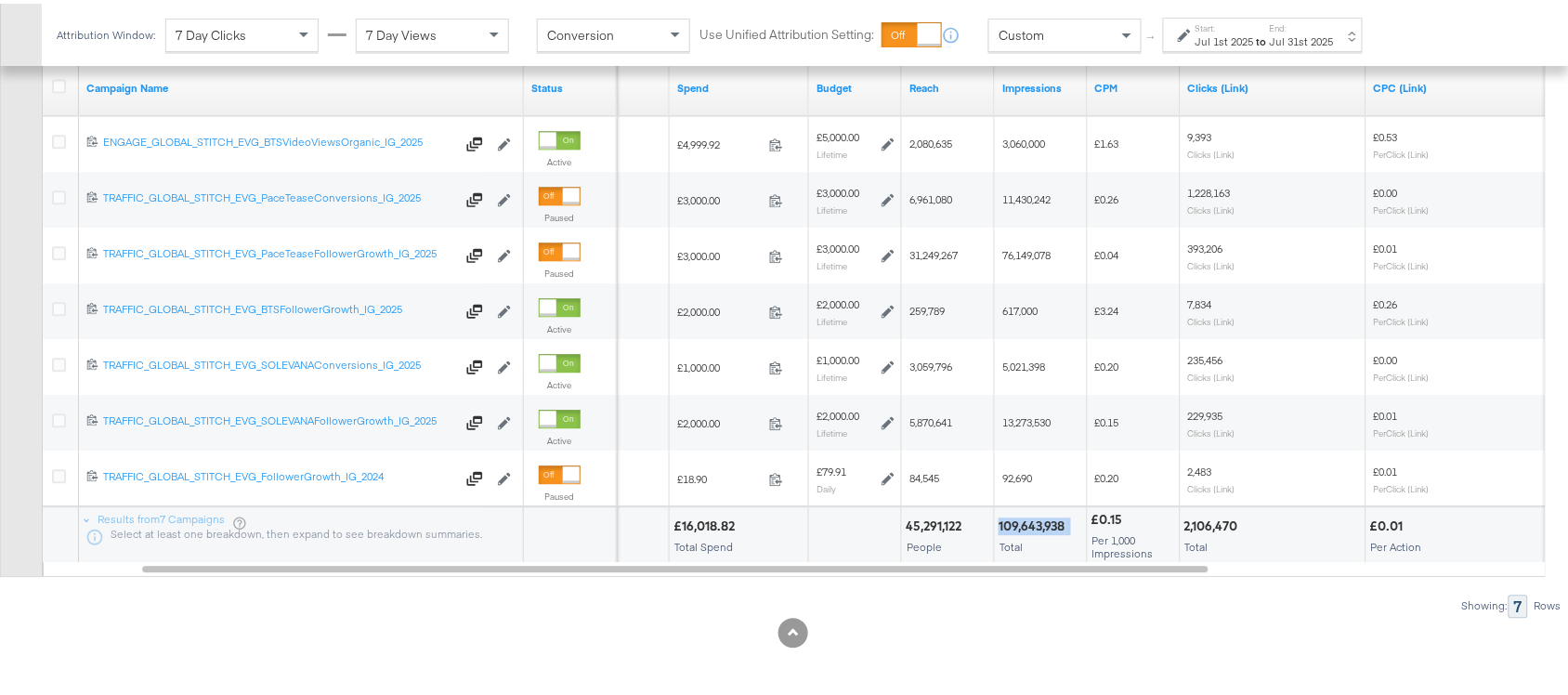 copy on "109,643,938" 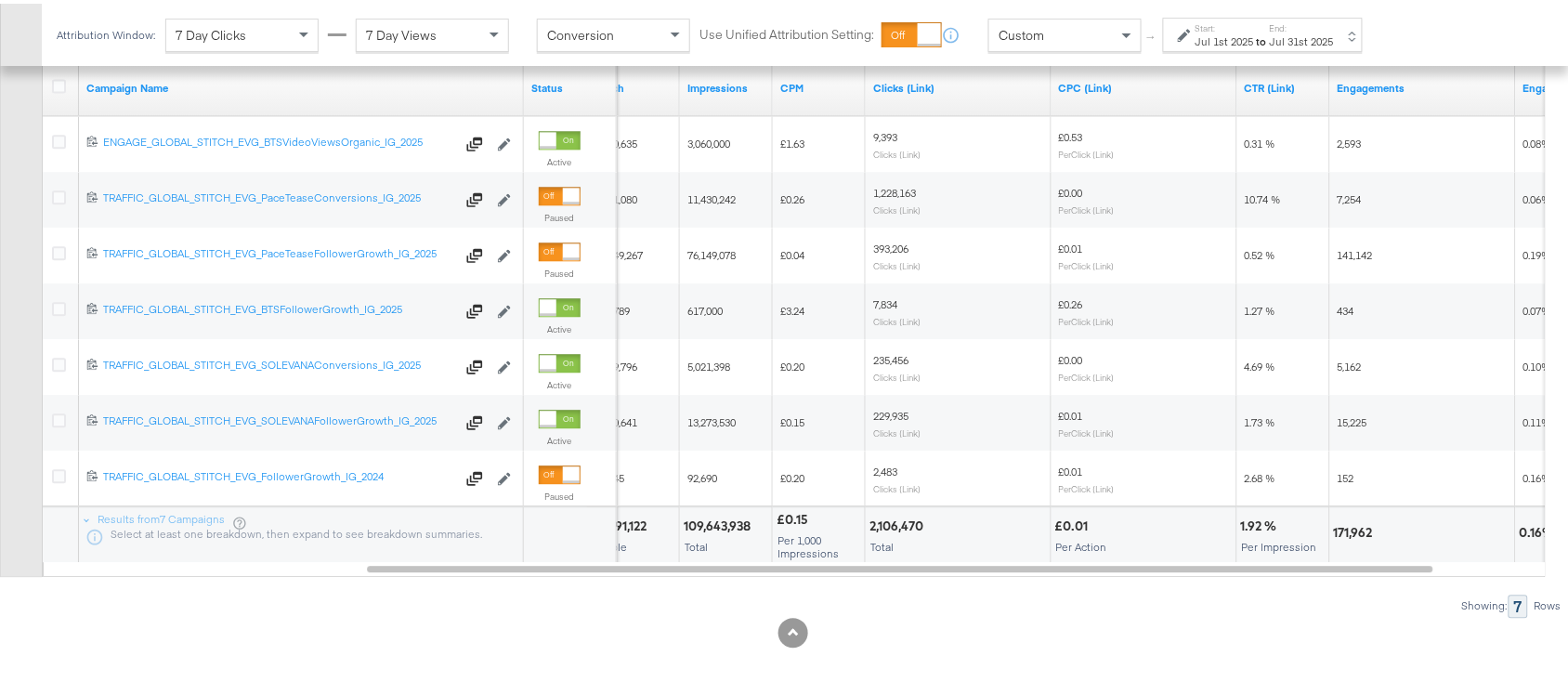 click on "2,106,470" at bounding box center [899, 522] 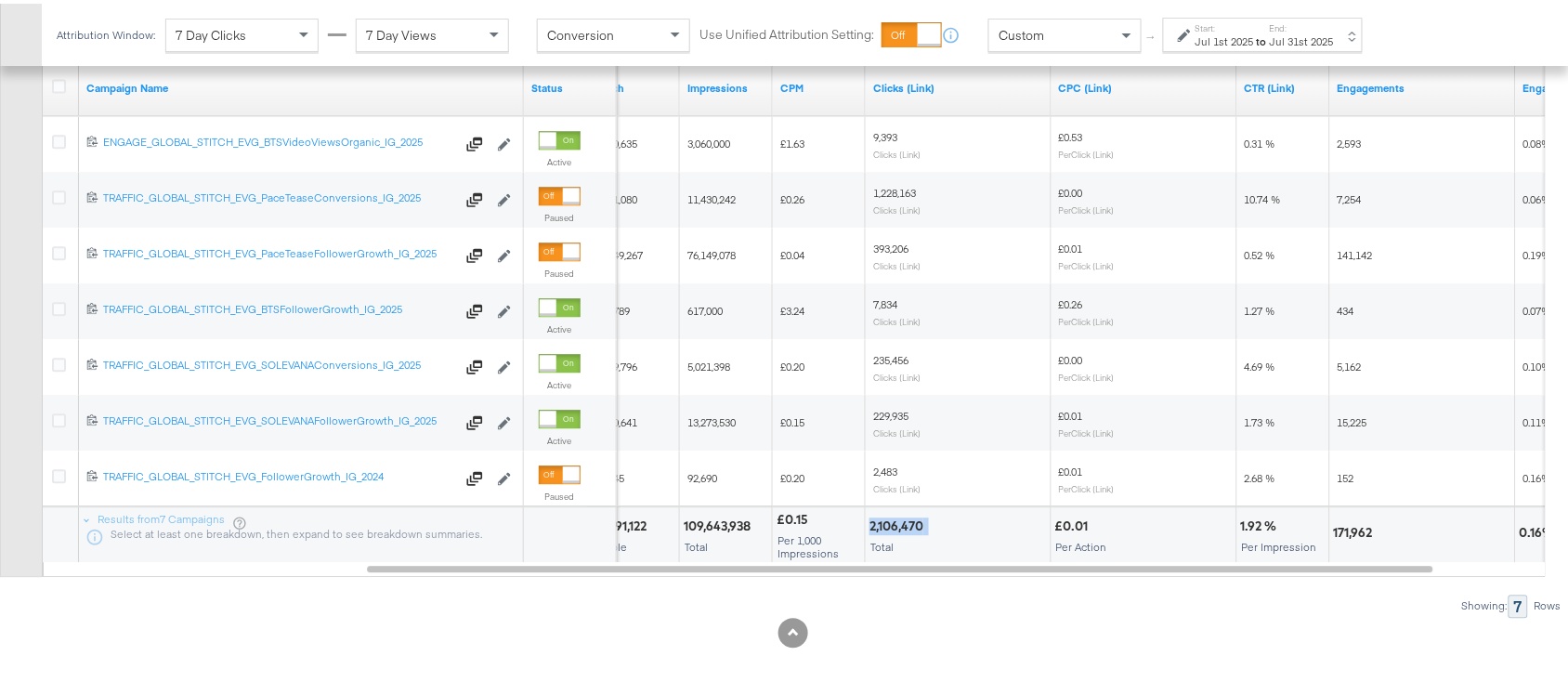 click on "2,106,470" at bounding box center (899, 522) 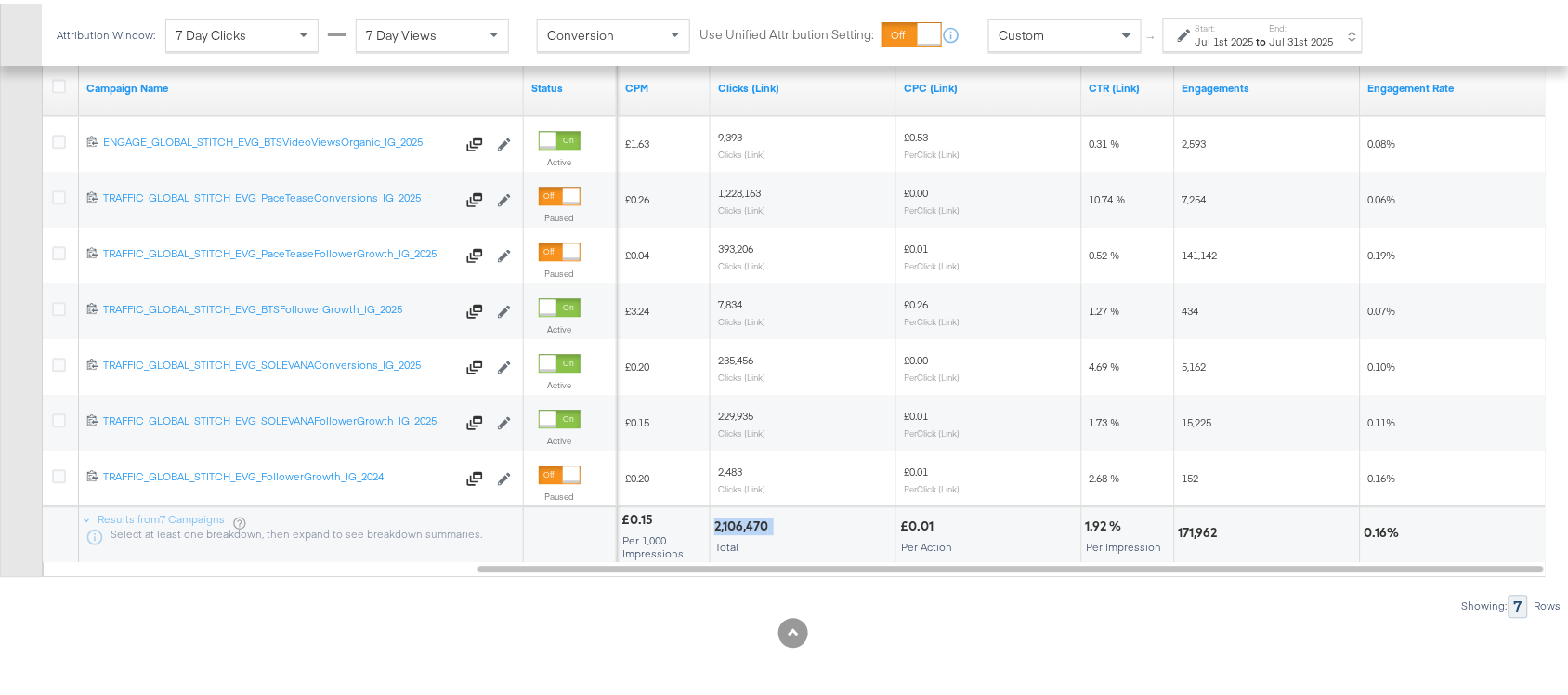 scroll, scrollTop: 1189, scrollLeft: 0, axis: vertical 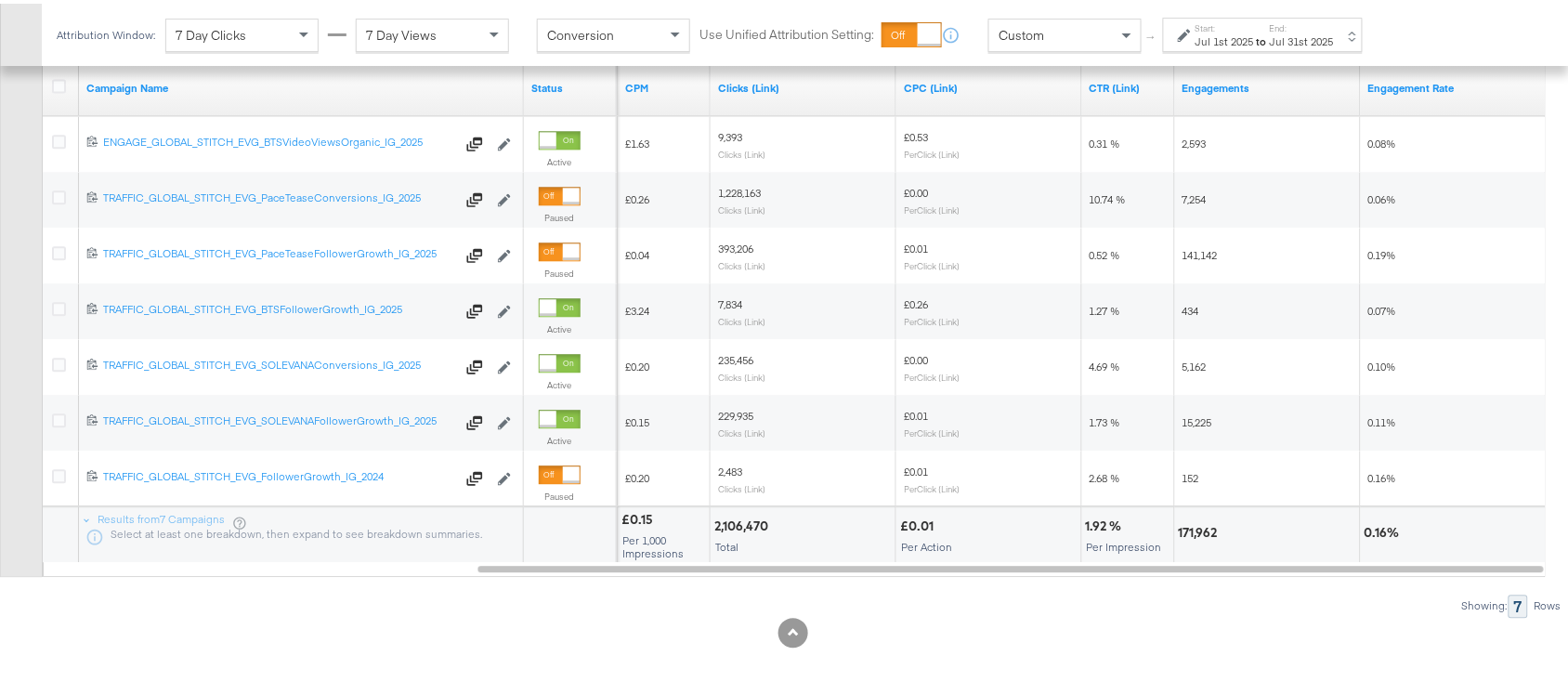 click on "171,962" at bounding box center (1267, 531) 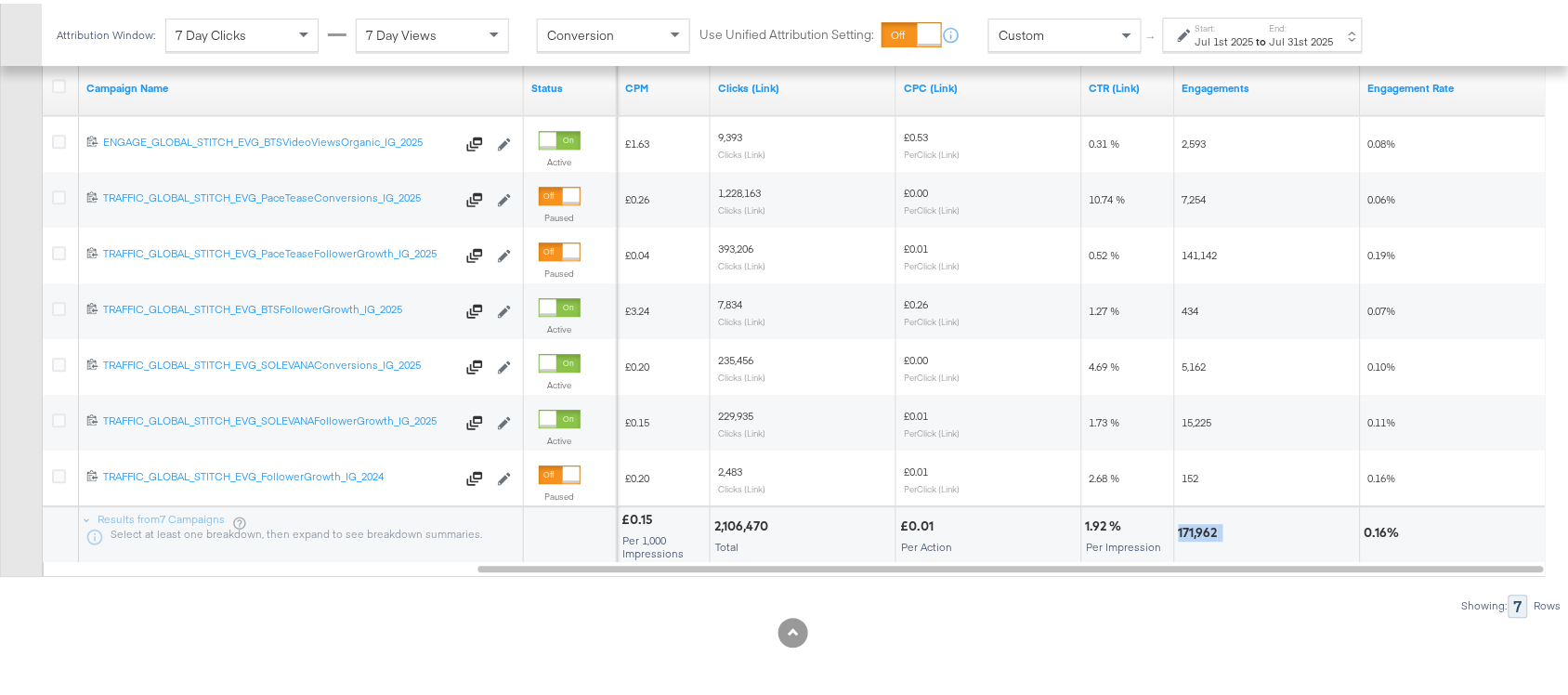 click on "171,962" at bounding box center [1267, 531] 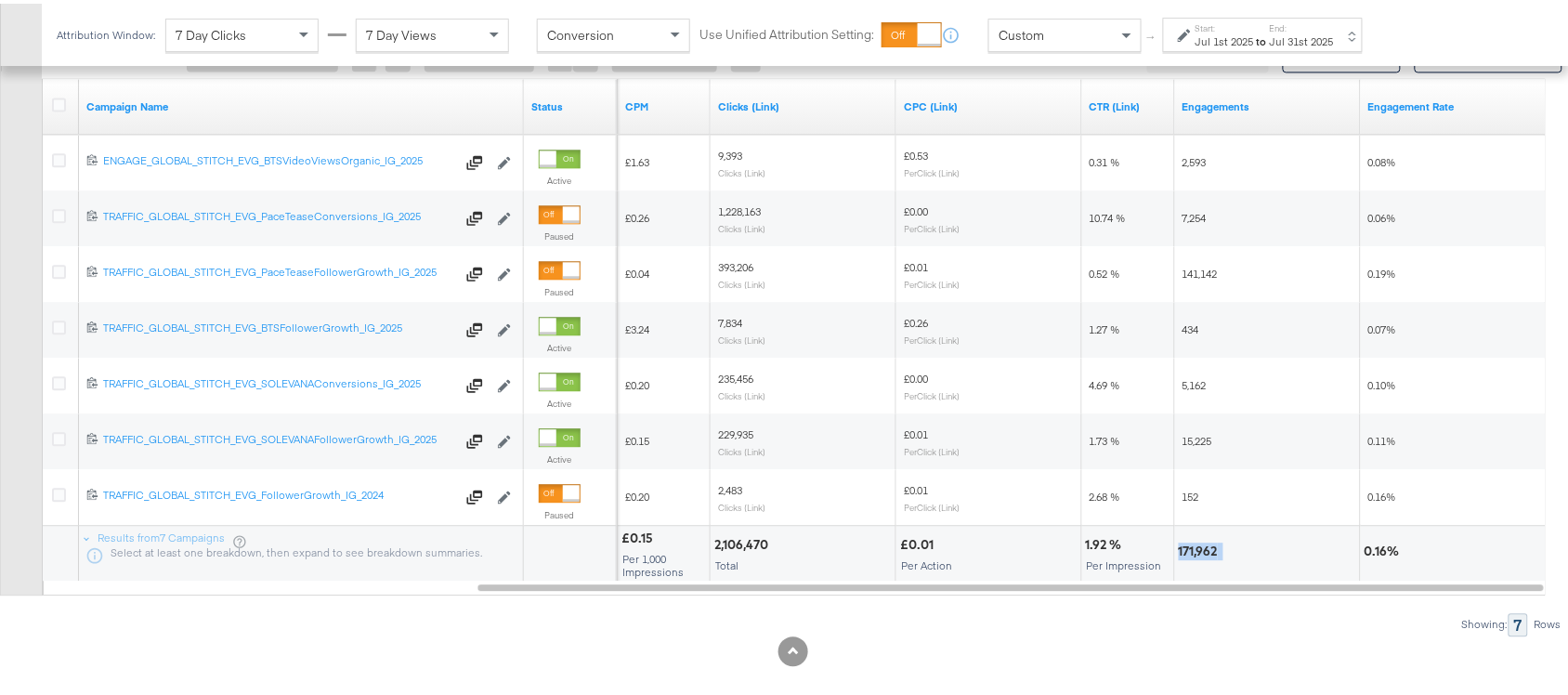 scroll, scrollTop: 1159, scrollLeft: 0, axis: vertical 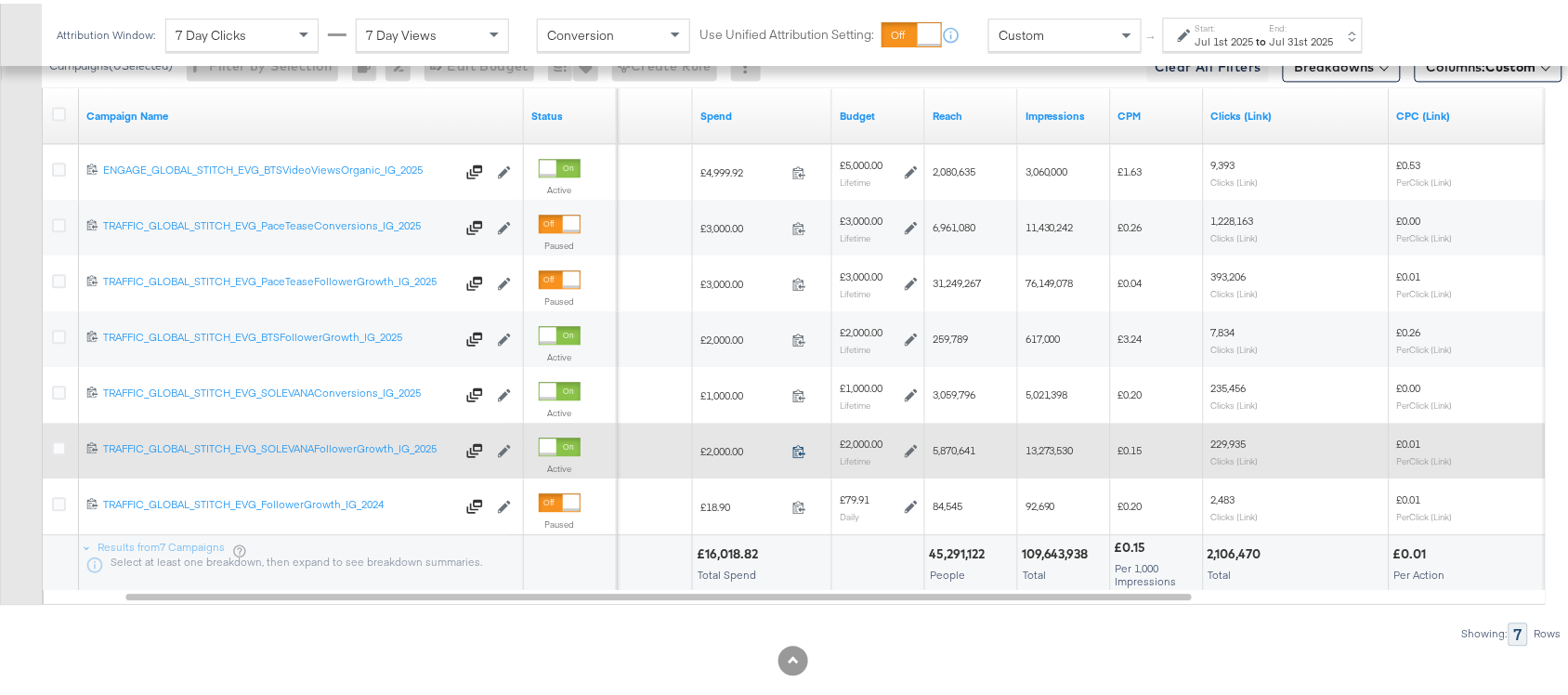 click 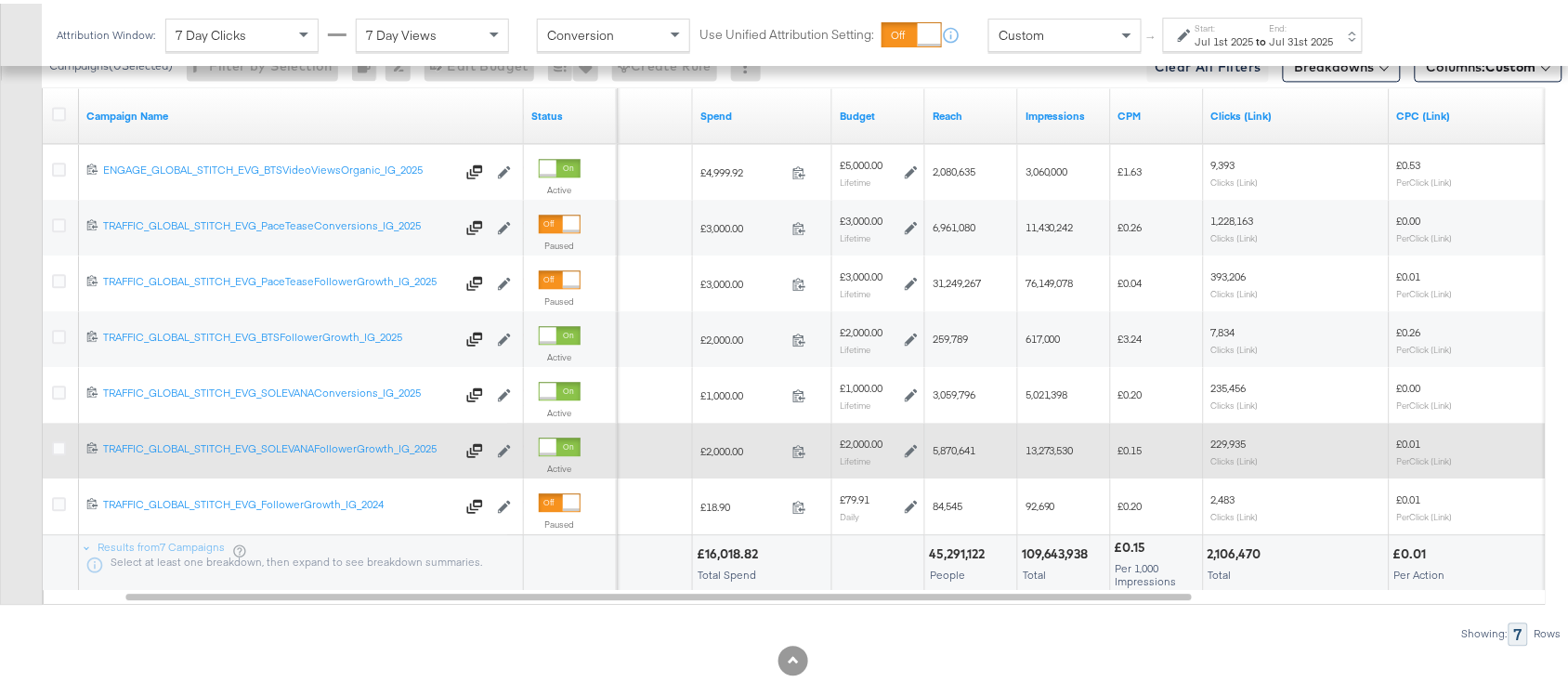 click on "5,870,641" at bounding box center (972, 447) 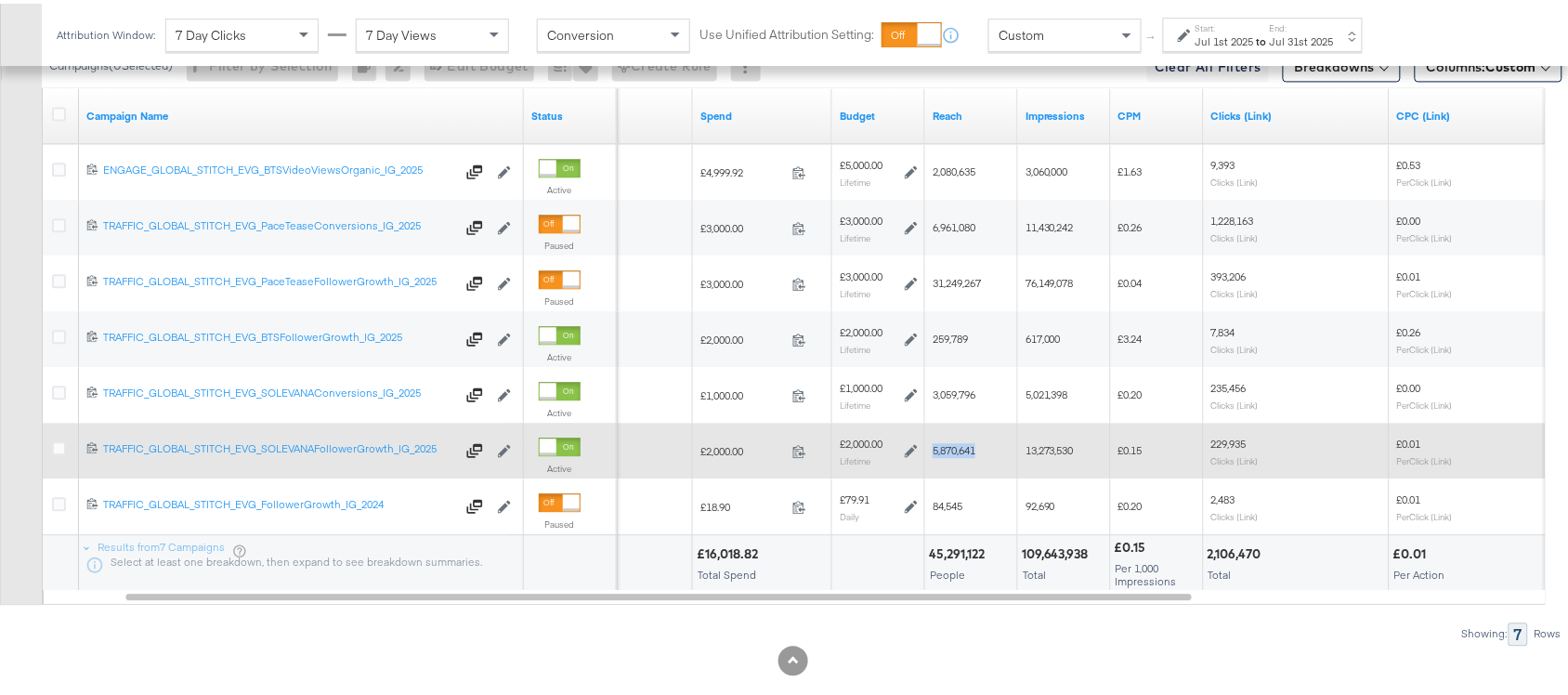 click on "5,870,641" at bounding box center (972, 447) 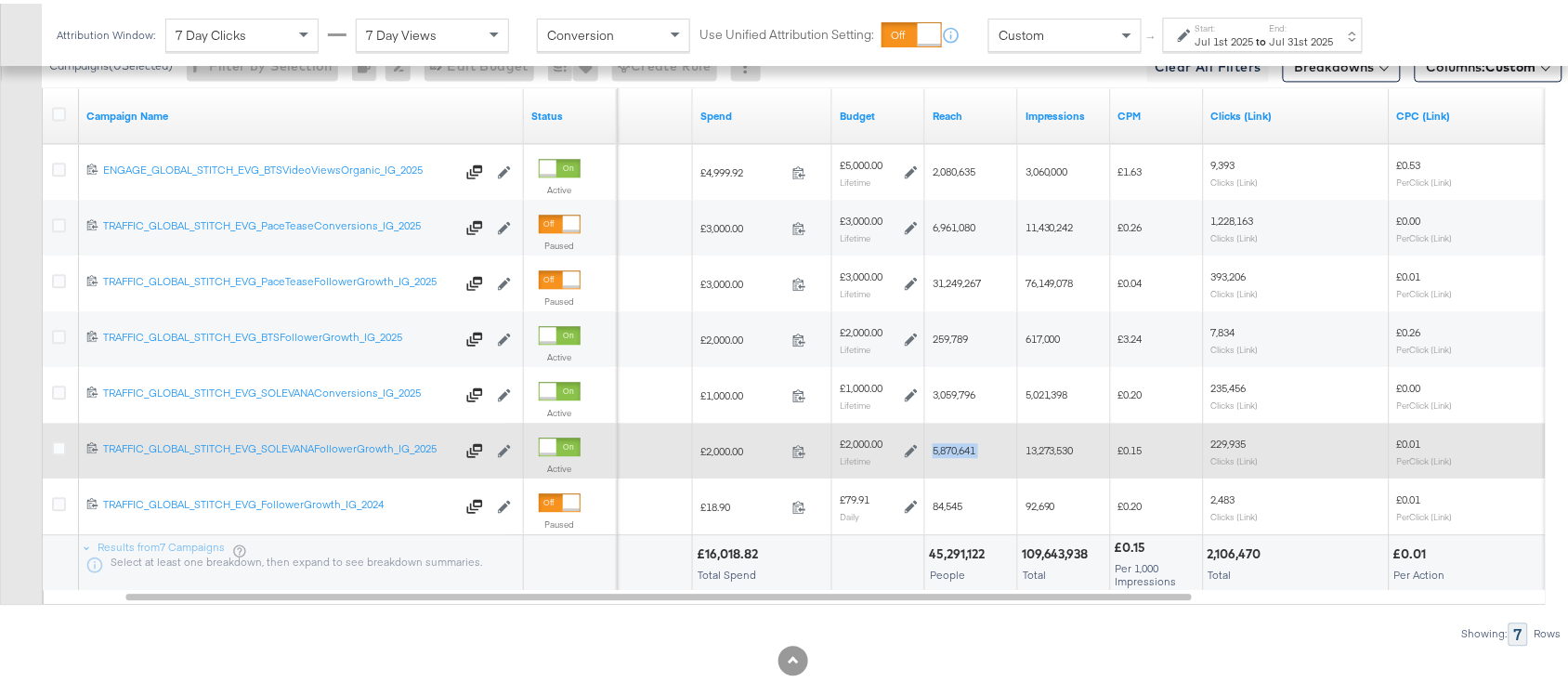 click on "5,870,641" at bounding box center [972, 447] 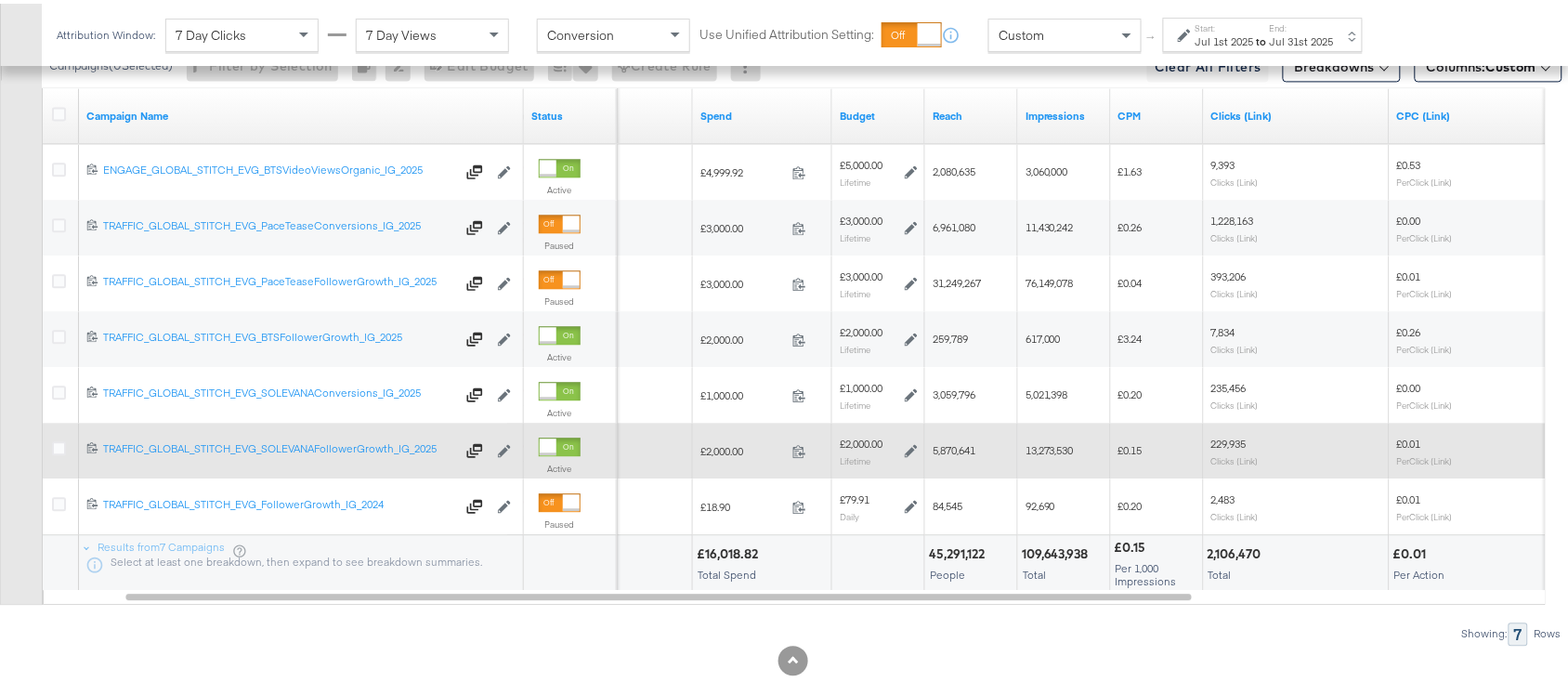click on "13,273,530" at bounding box center (1050, 446) 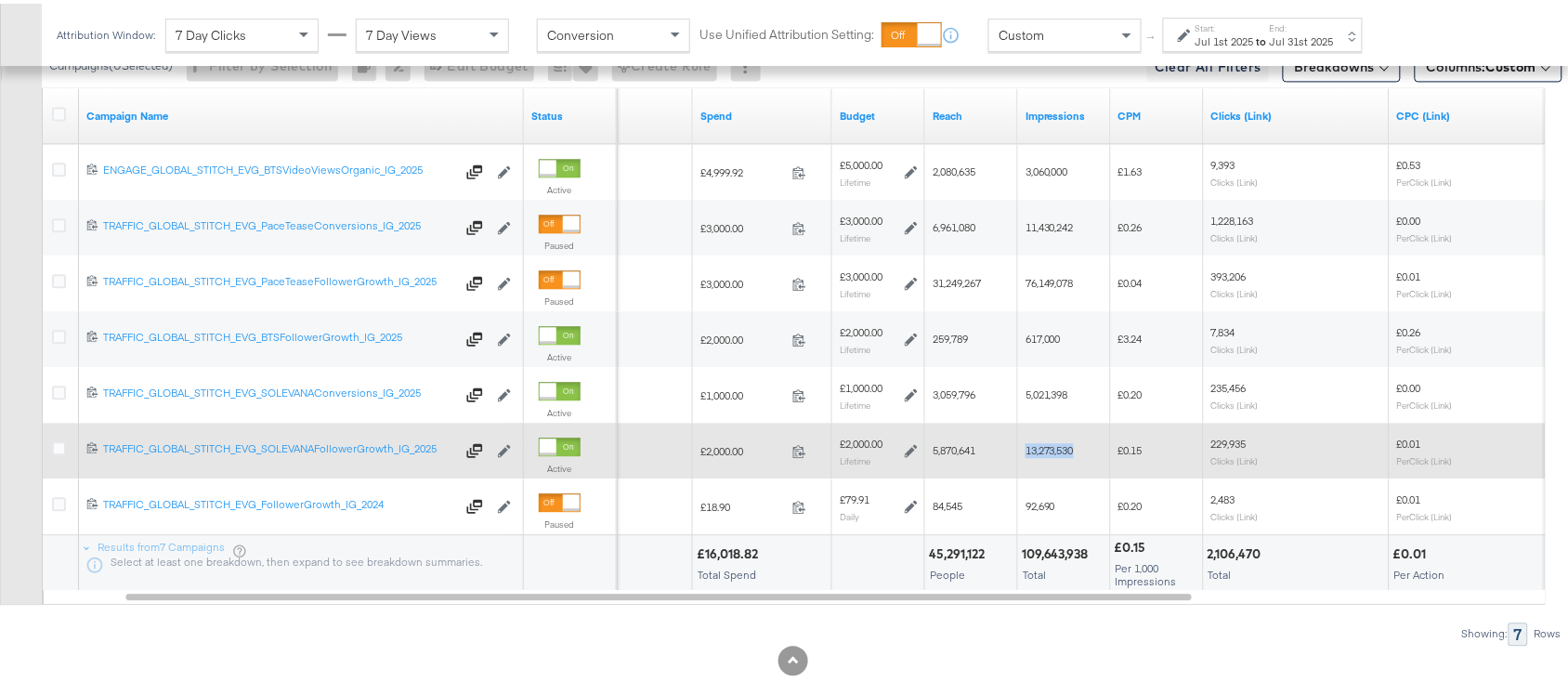 click on "13,273,530" at bounding box center [1050, 446] 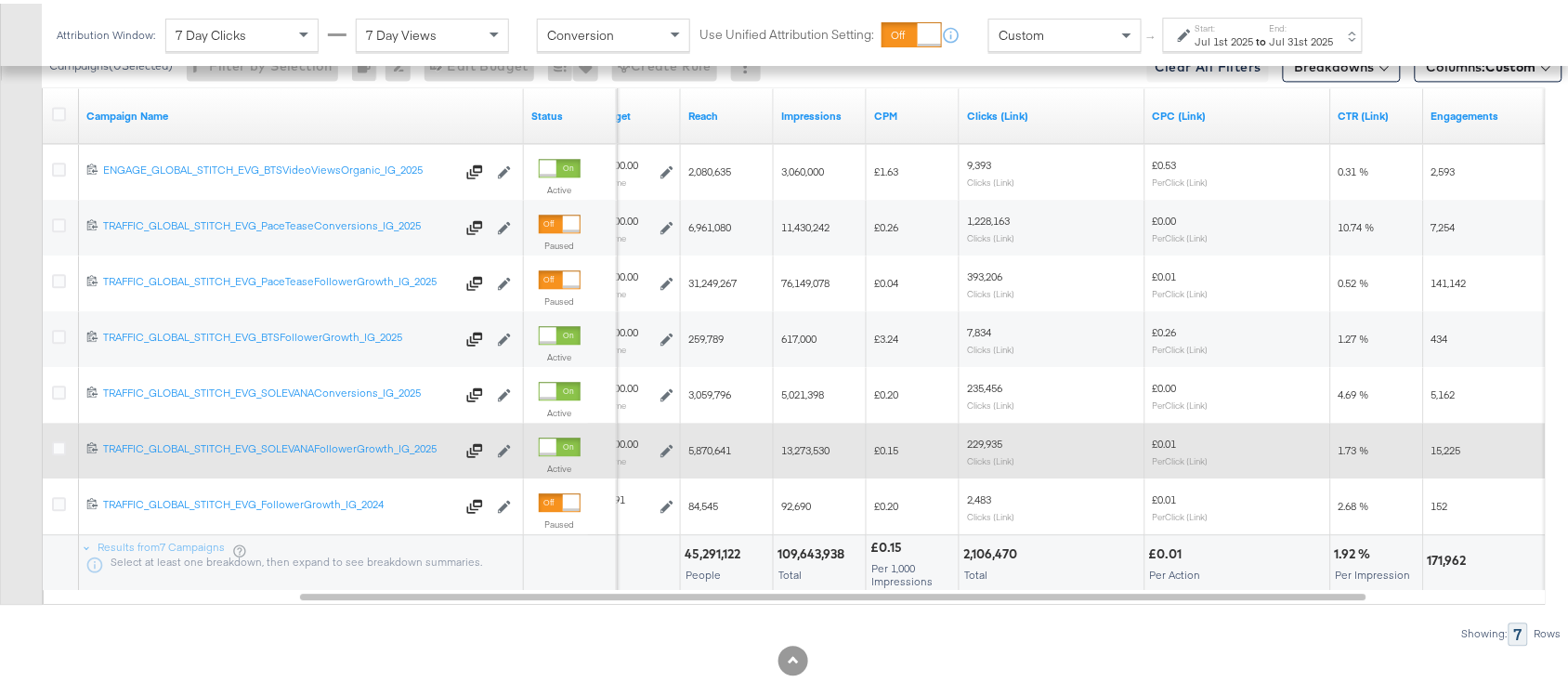 click on "229,935" at bounding box center [985, 439] 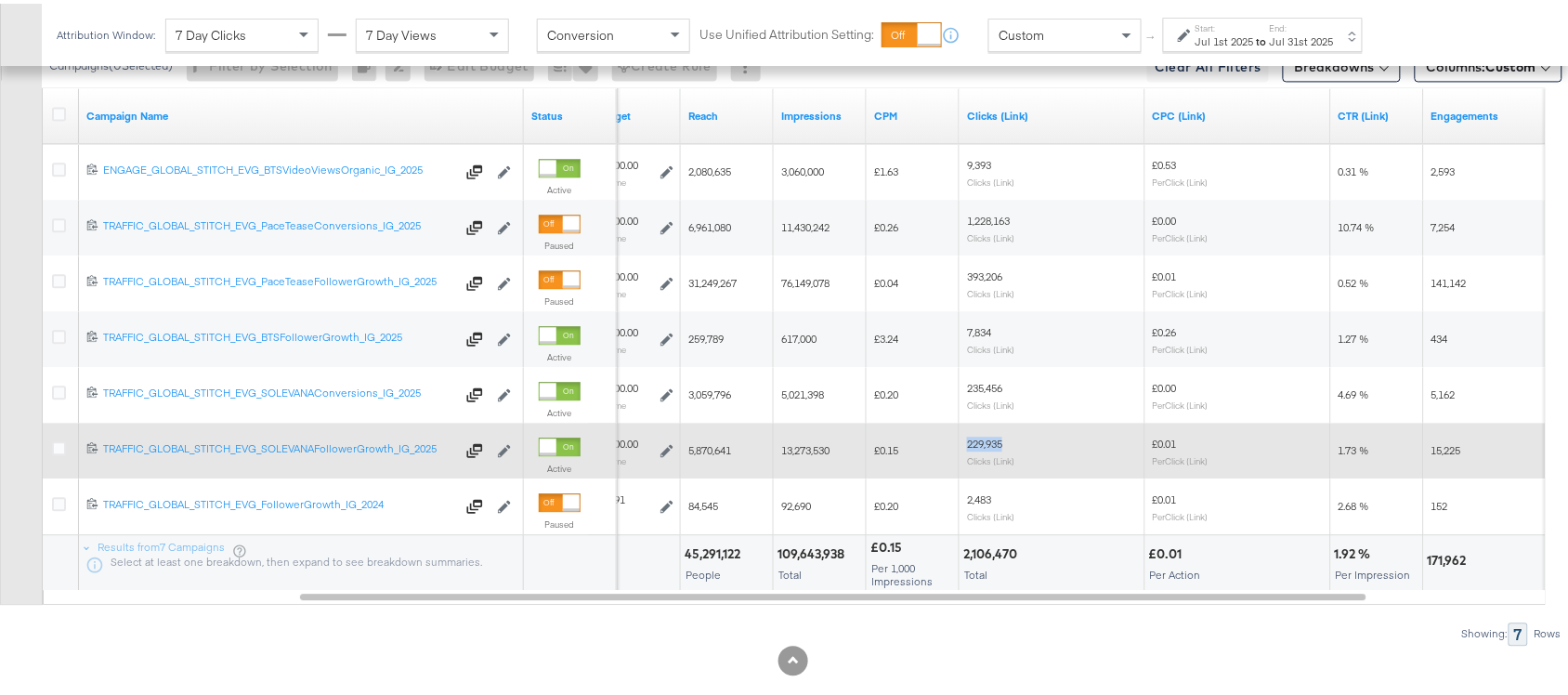 copy on "229,935" 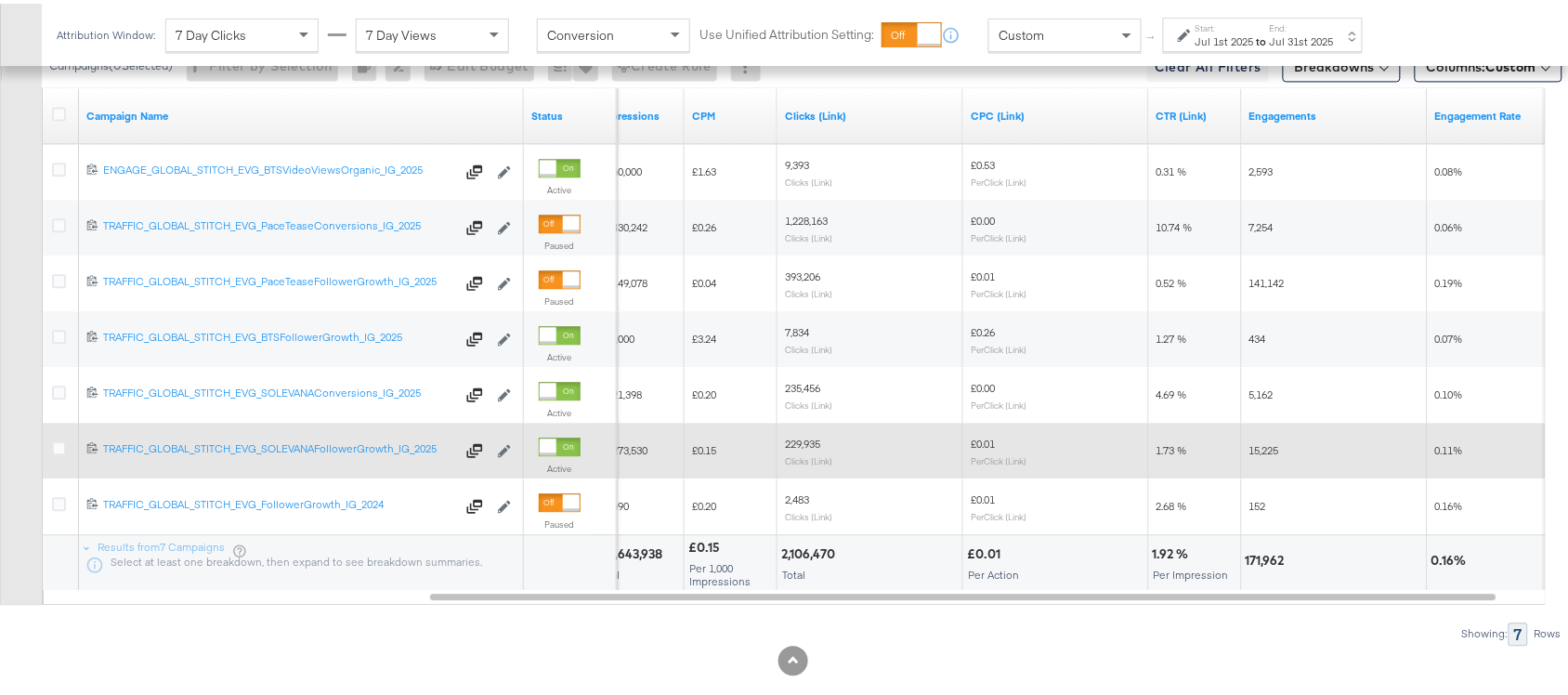 click on "15,225" at bounding box center (1264, 446) 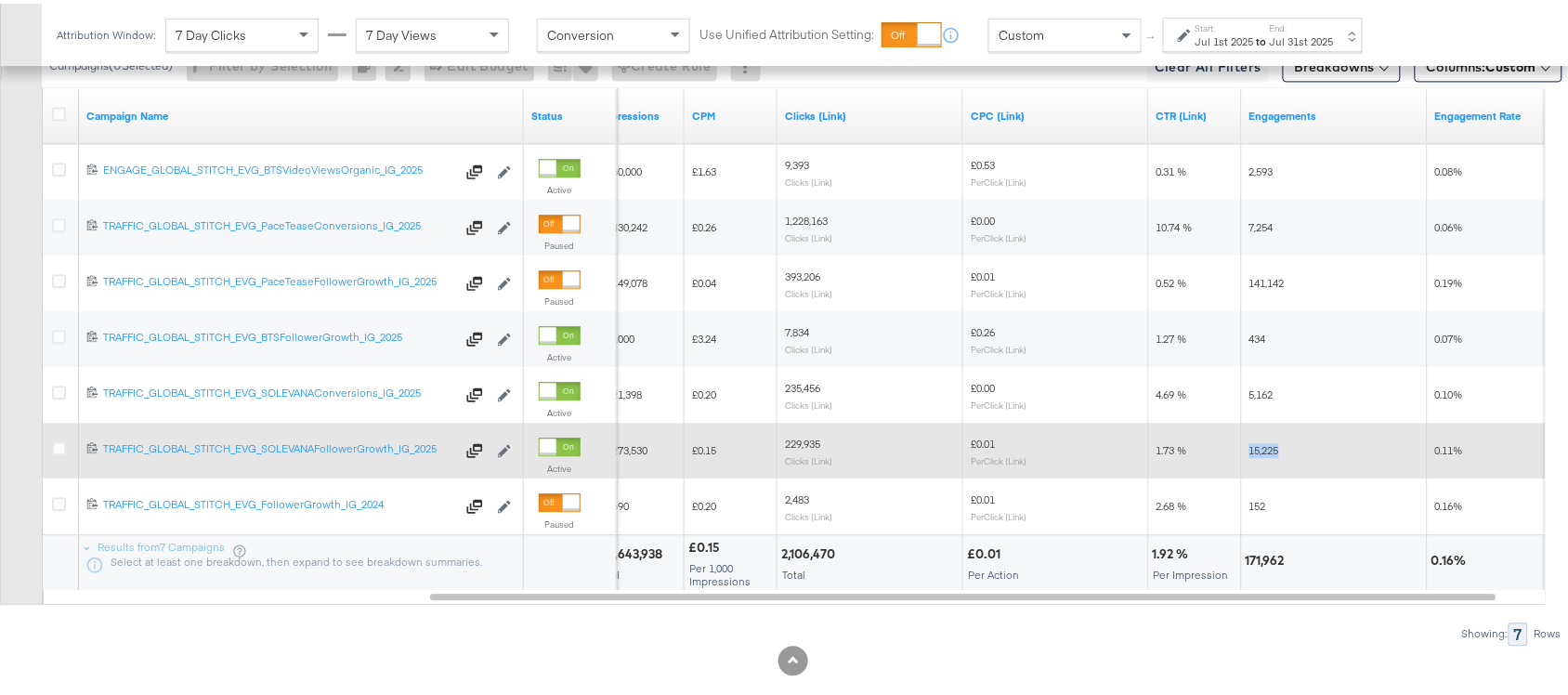 click on "15,225" at bounding box center (1264, 446) 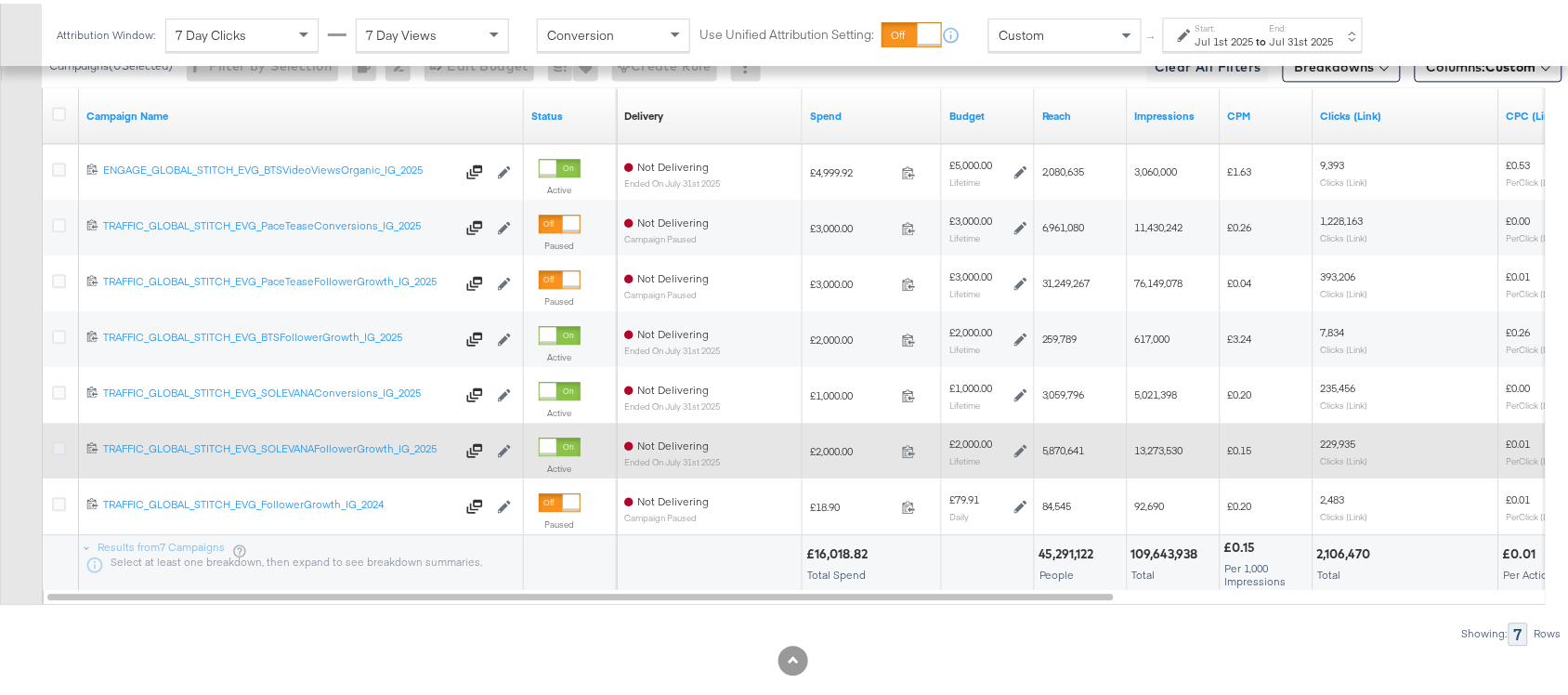 click at bounding box center [59, 444] 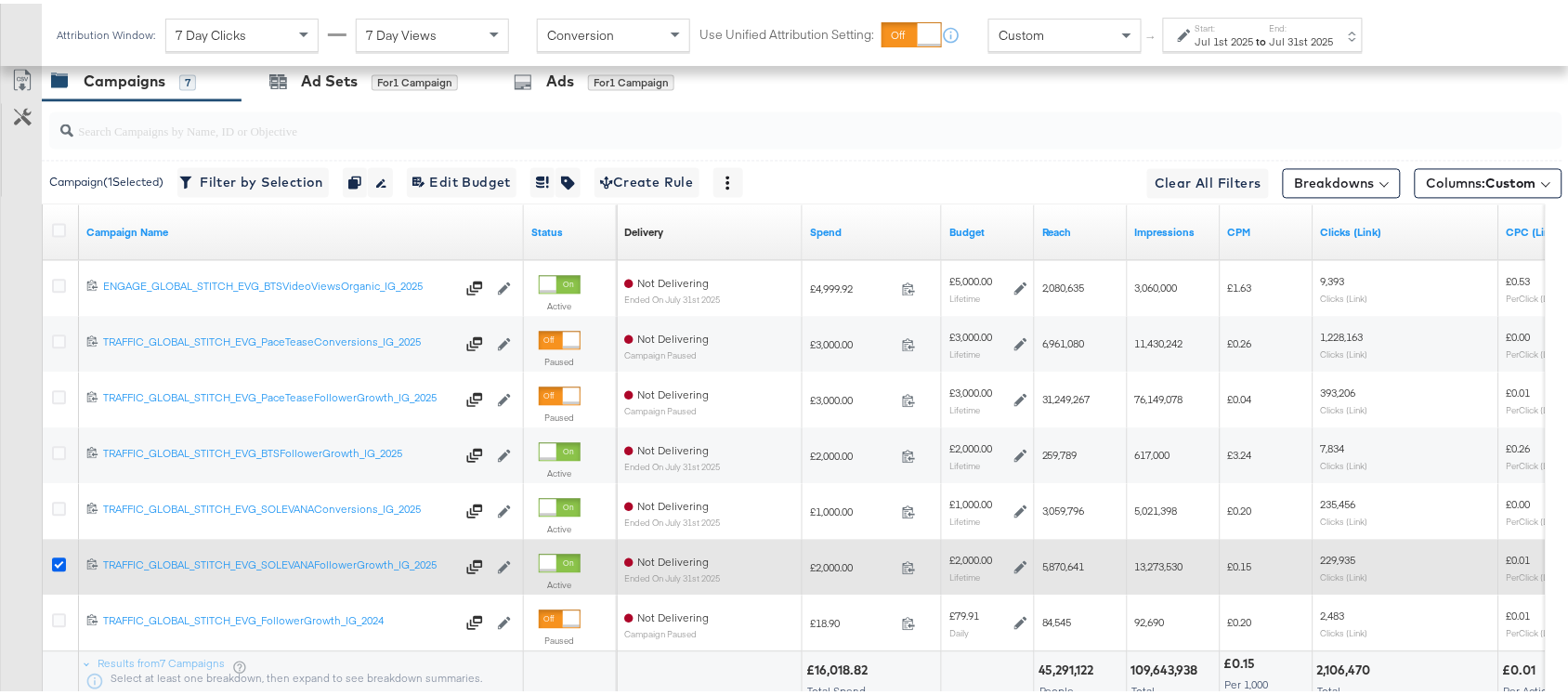 scroll, scrollTop: 1039, scrollLeft: 0, axis: vertical 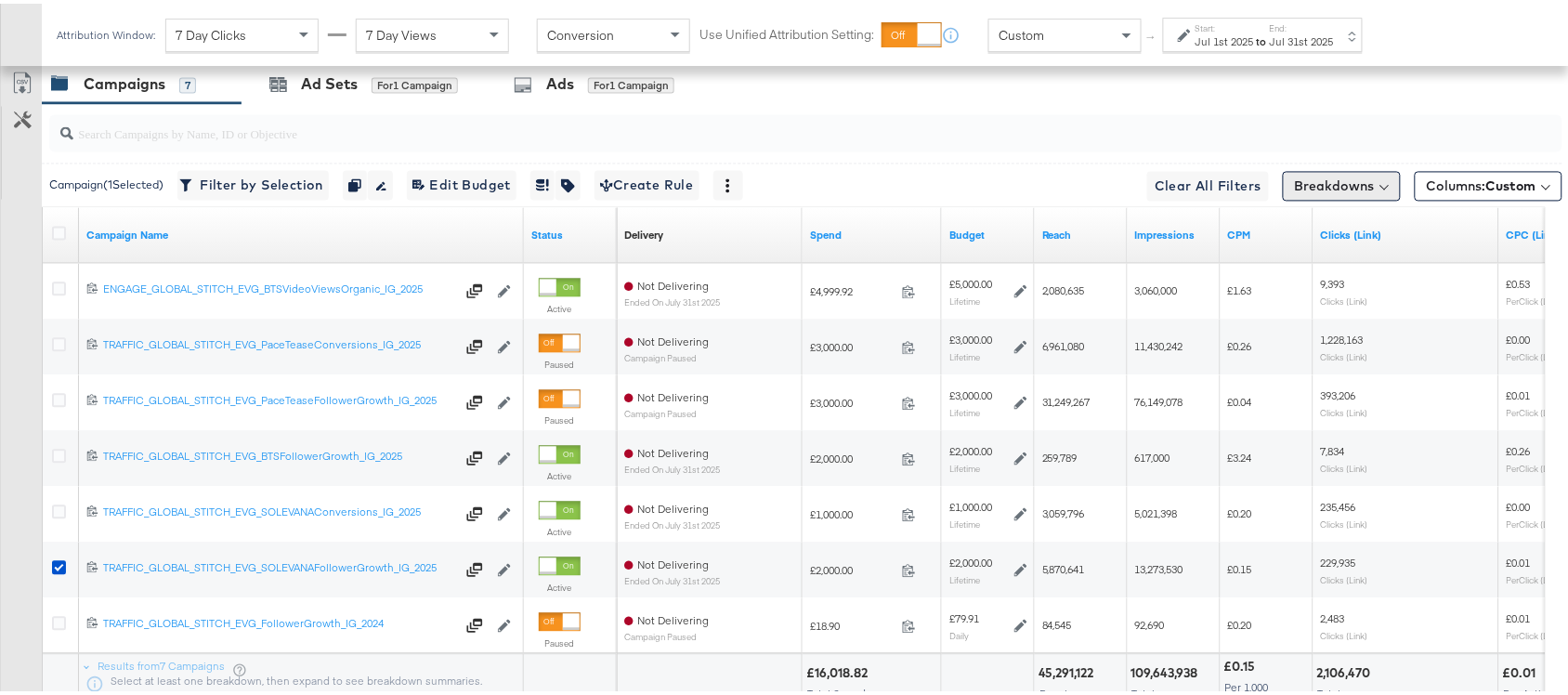 click on "Breakdowns" at bounding box center [1341, 183] 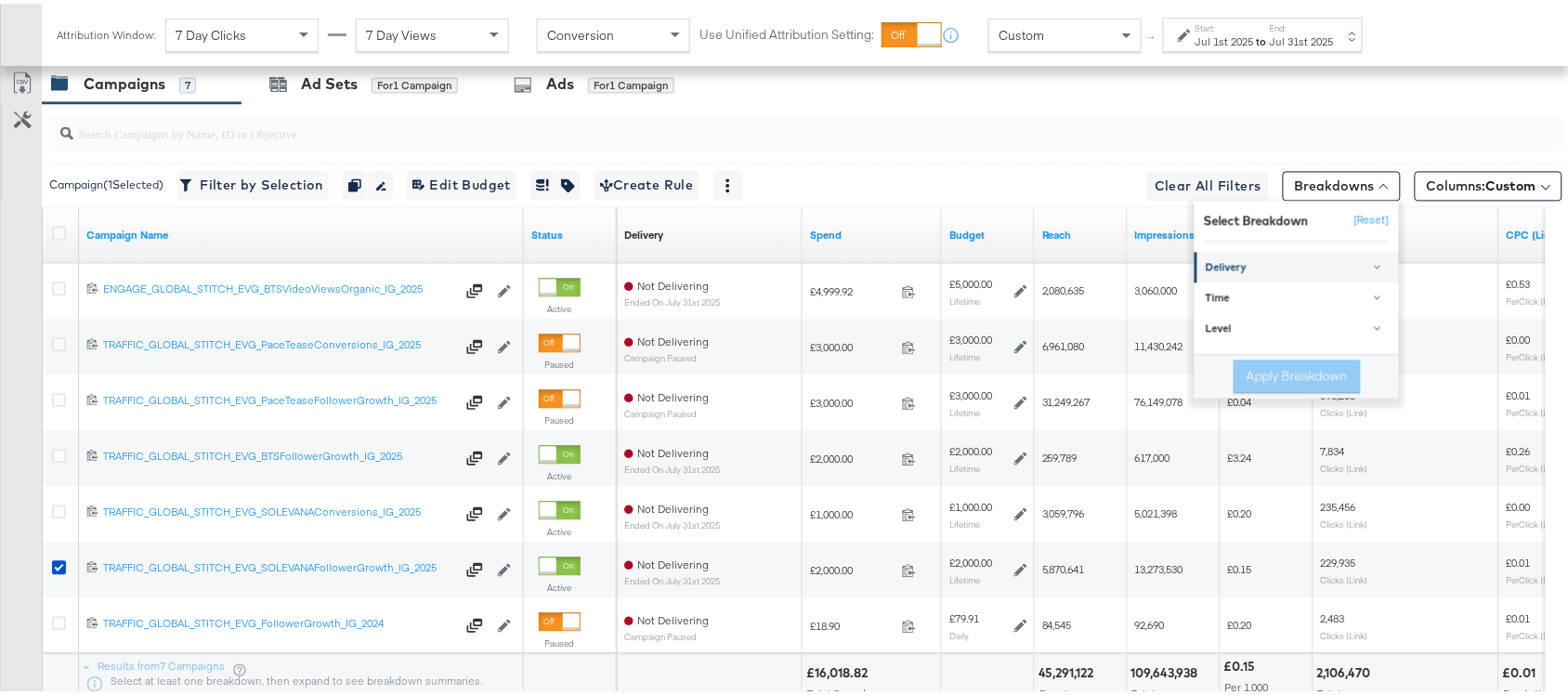 click on "Delivery" at bounding box center [1298, 265] 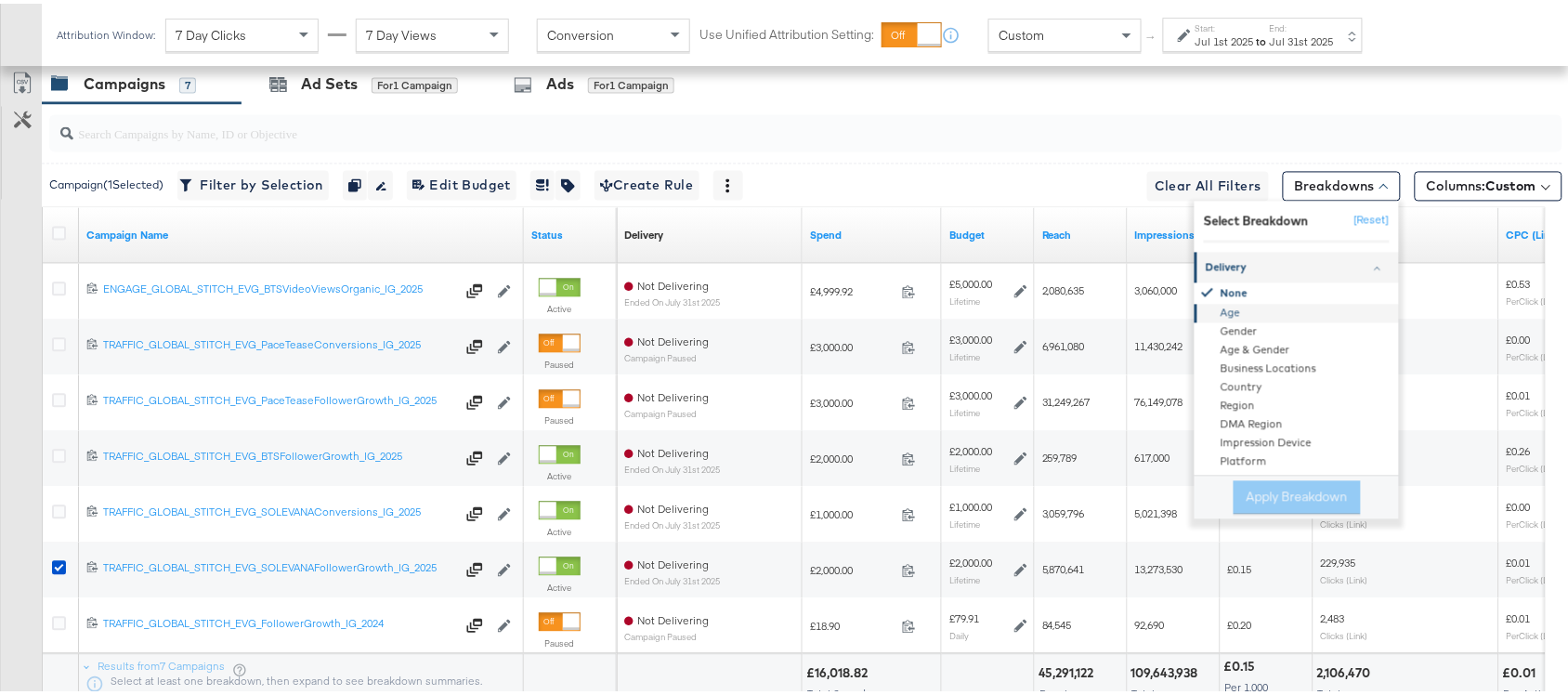 click on "Age" at bounding box center (1298, 310) 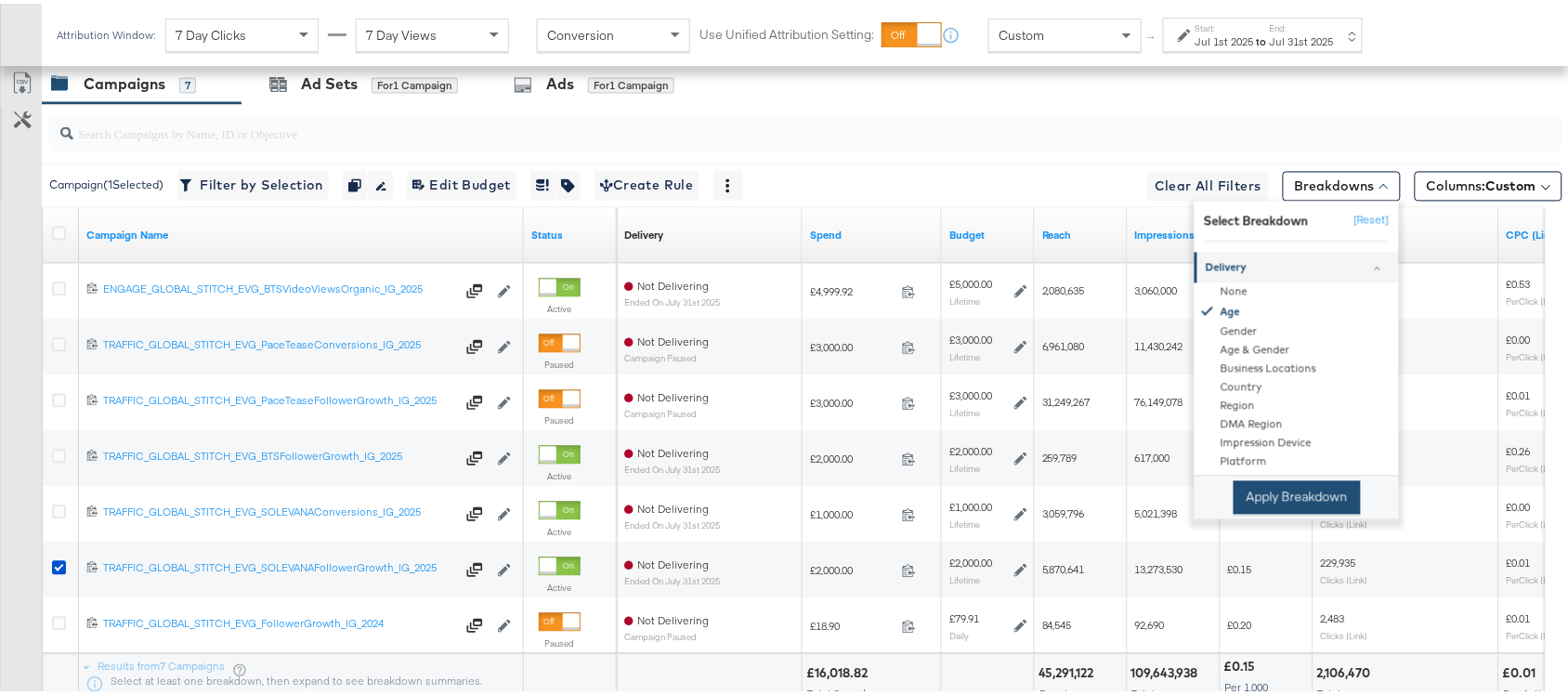 click on "Apply Breakdown" at bounding box center (1297, 494) 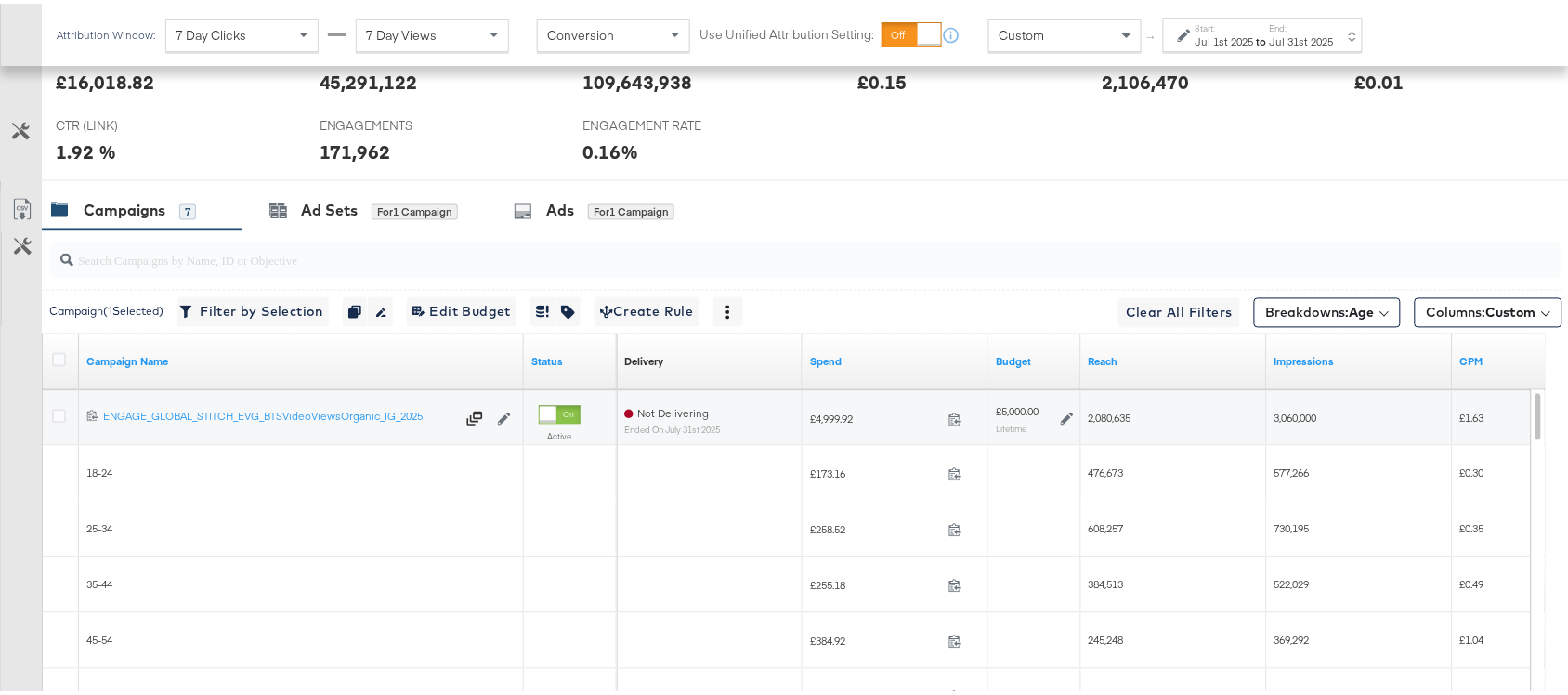 scroll, scrollTop: 1039, scrollLeft: 0, axis: vertical 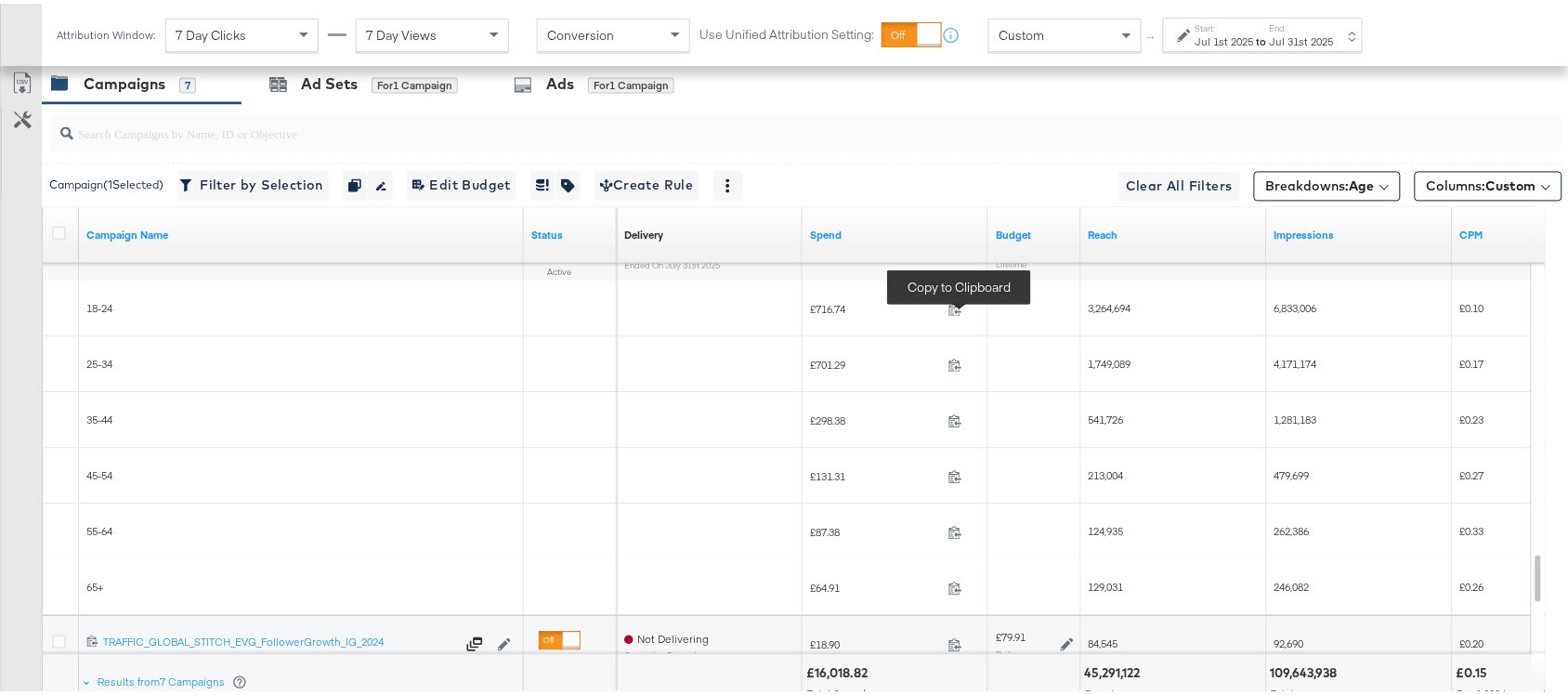 click at bounding box center (960, 308) 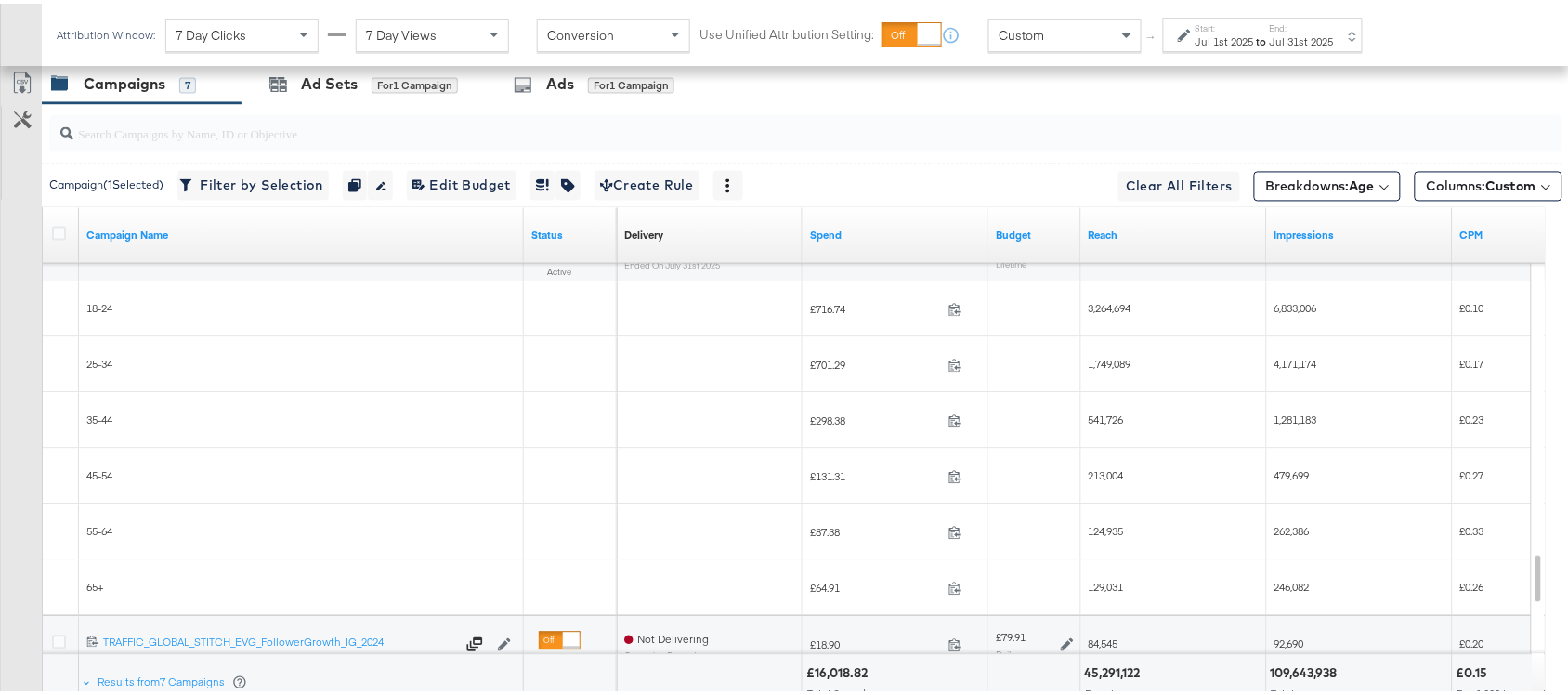 click at bounding box center [960, 364] 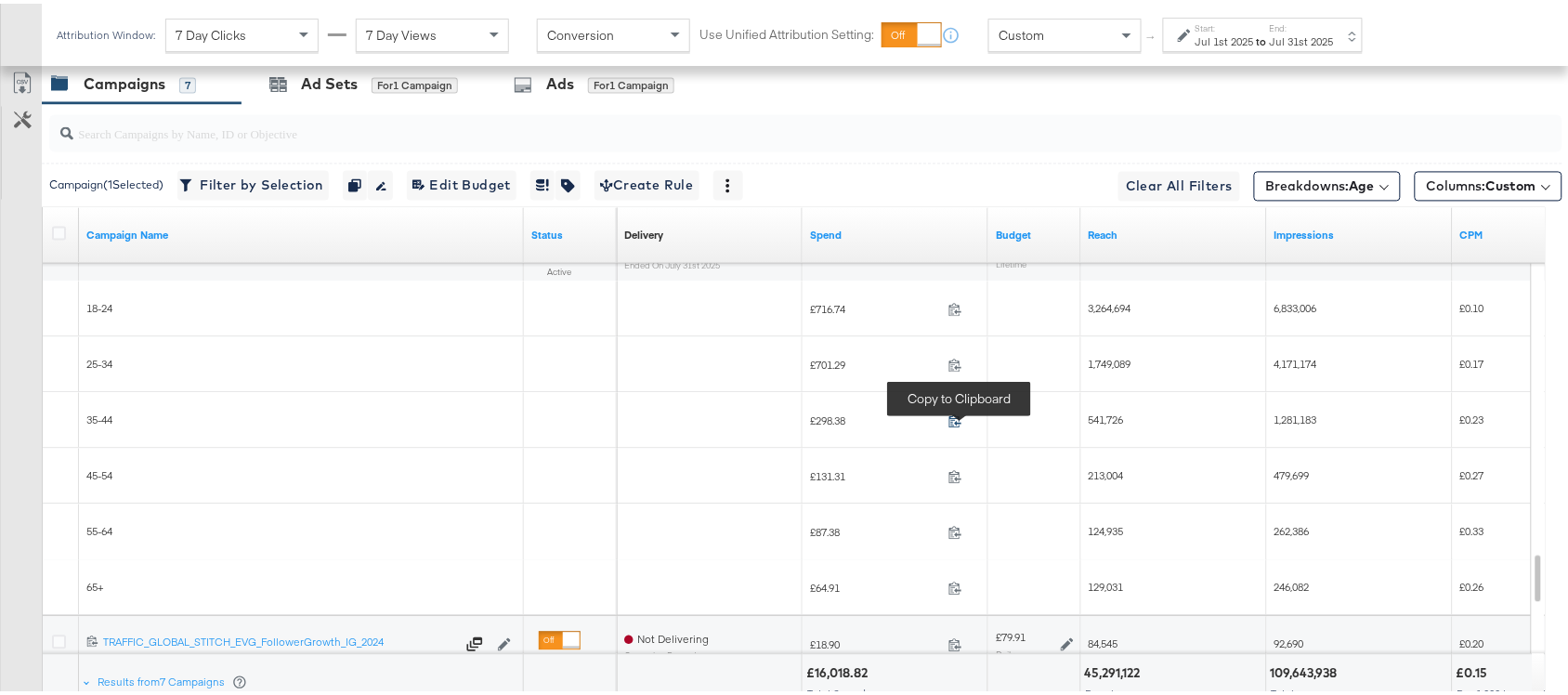 click 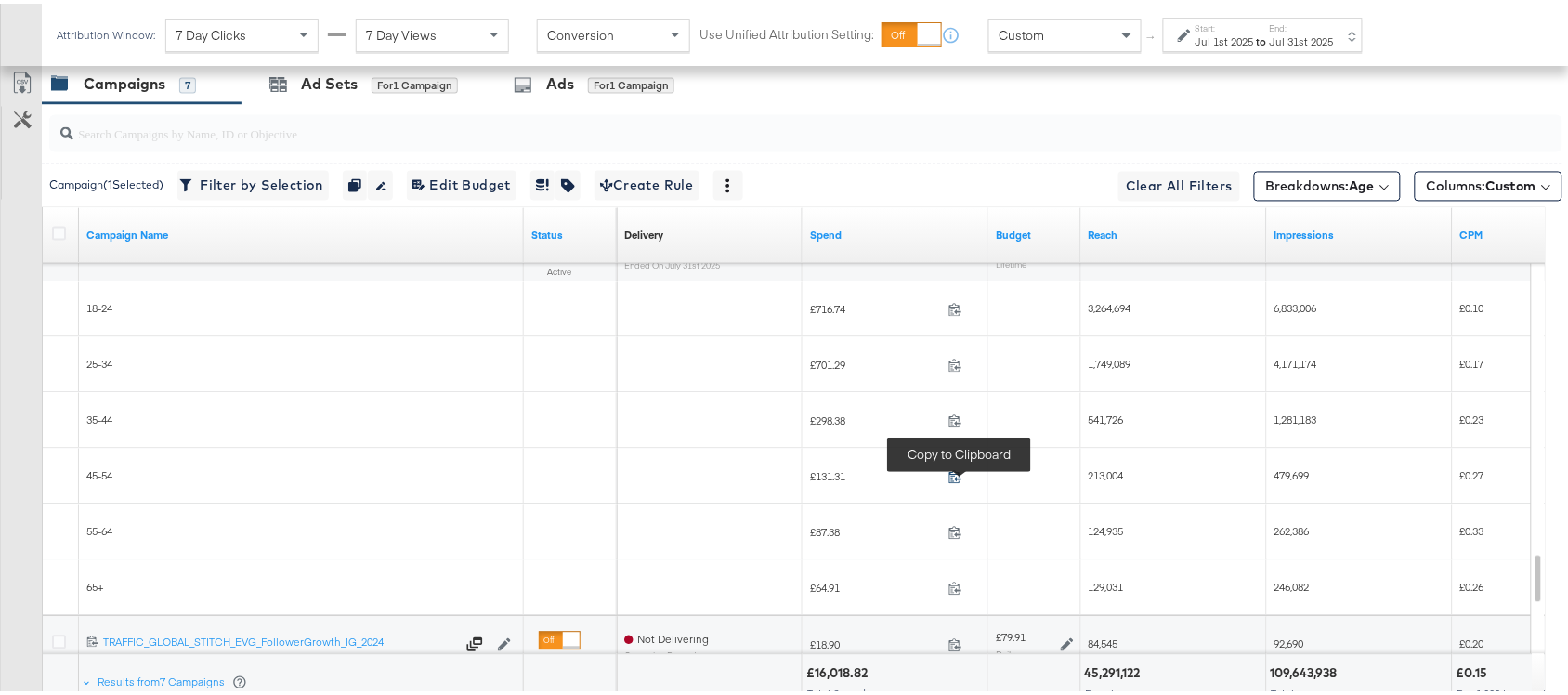 click 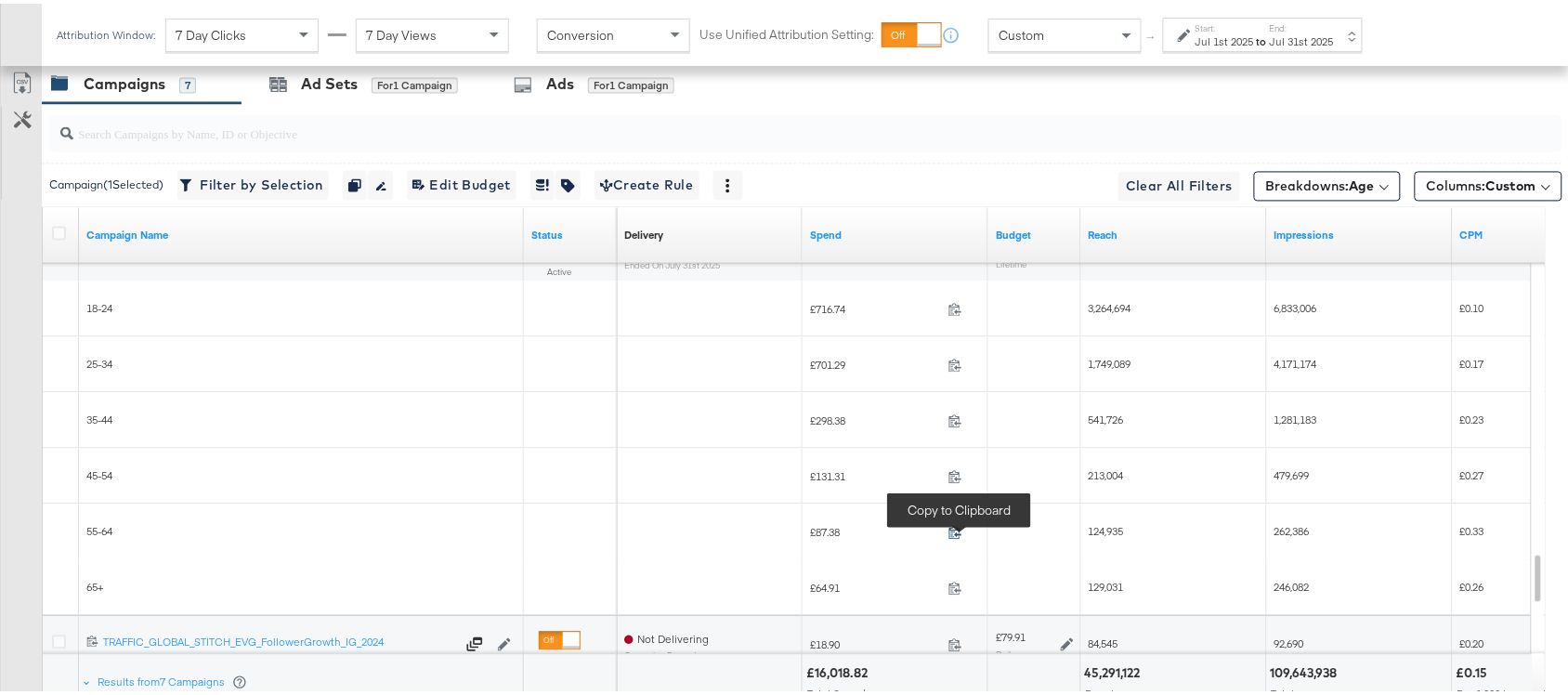 click 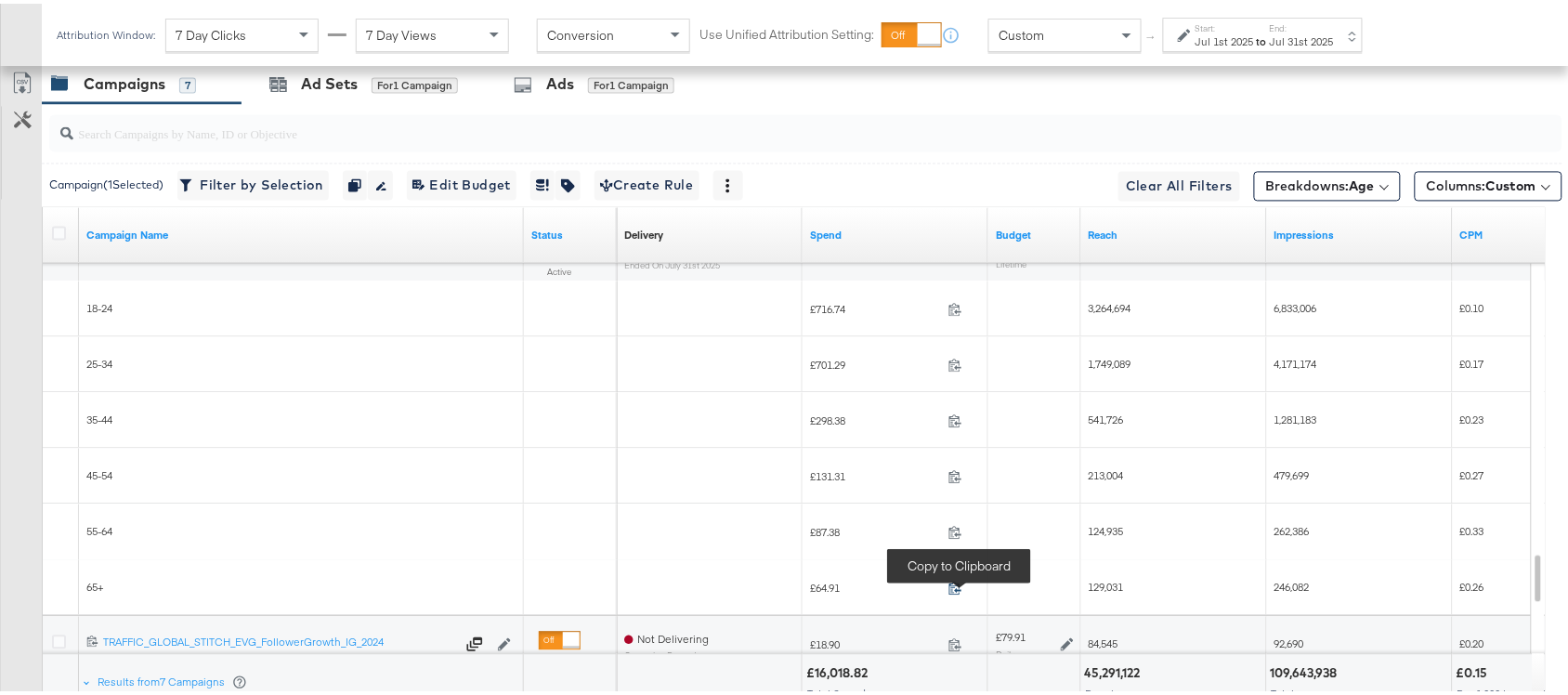 click 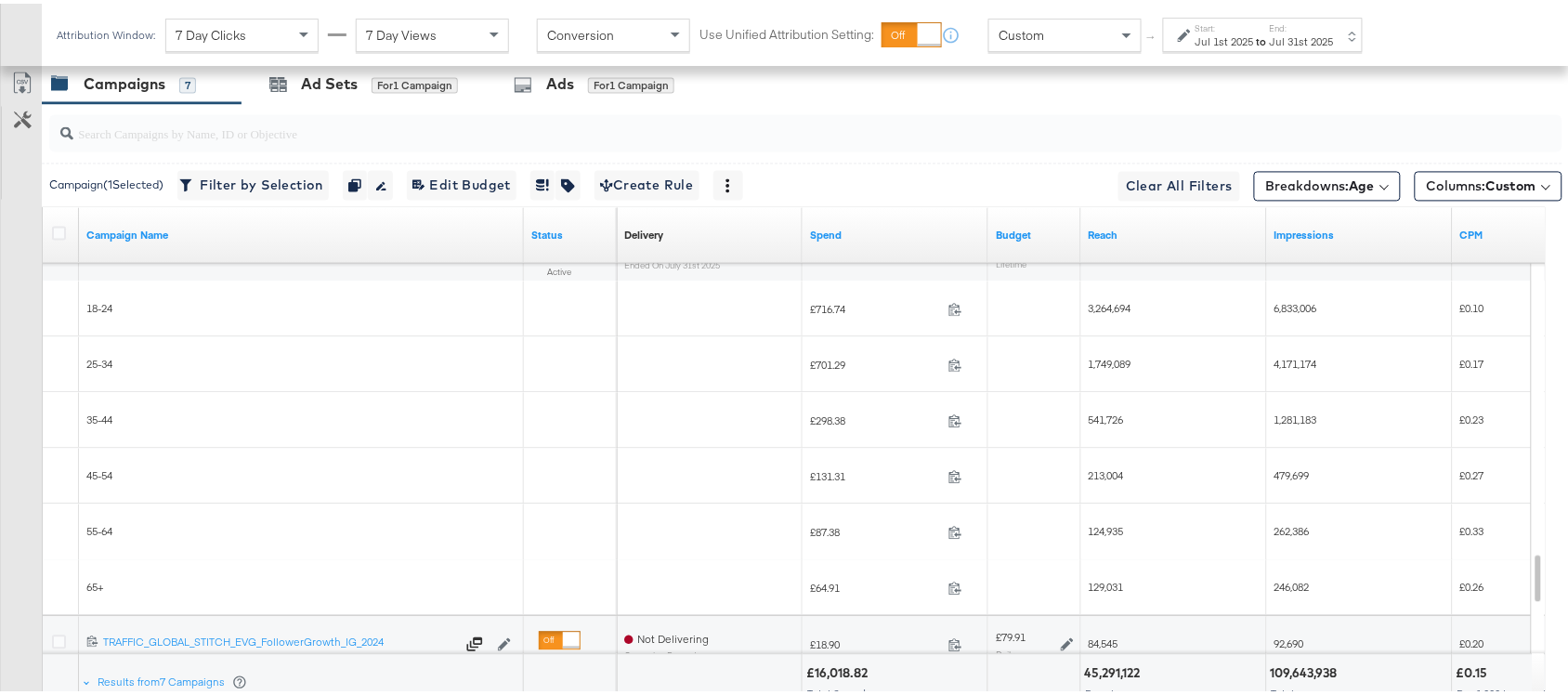 click on "3,264,694" at bounding box center [1110, 305] 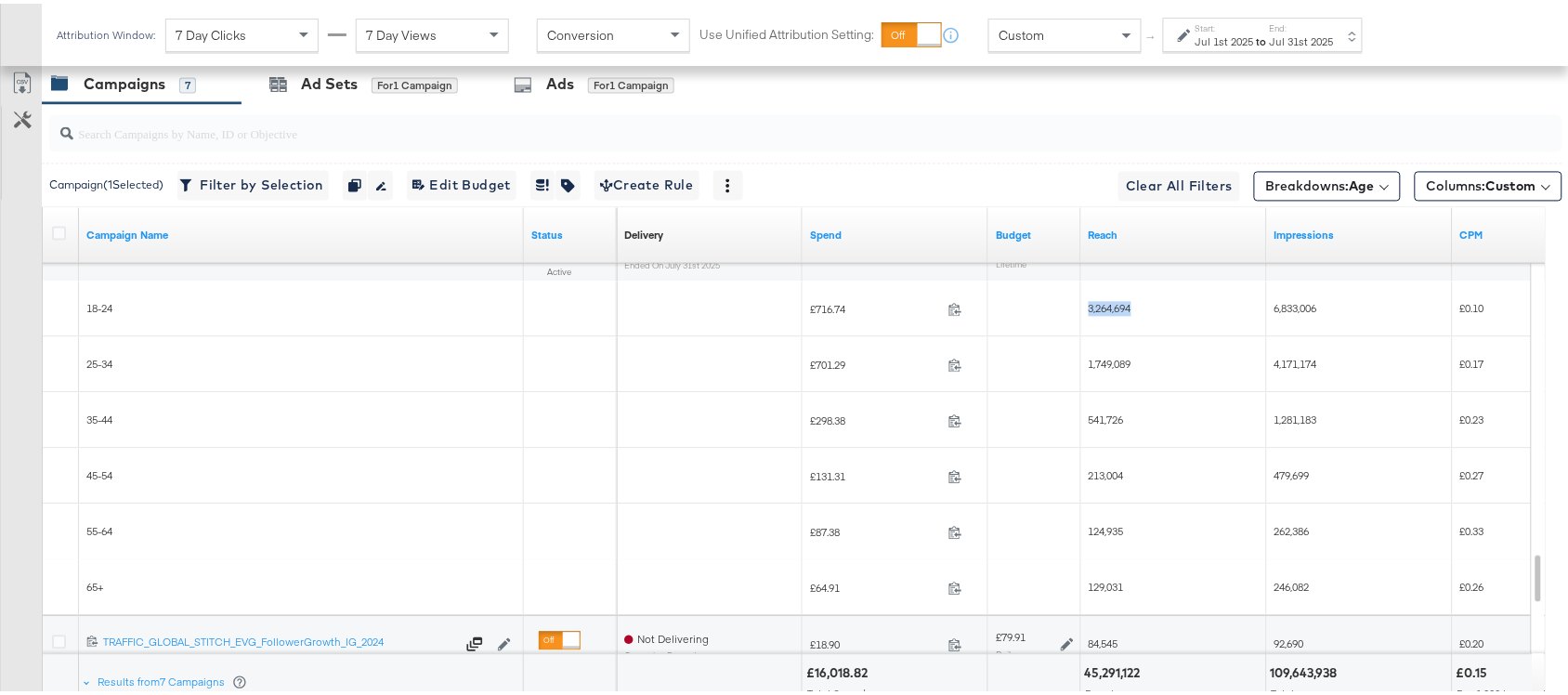 copy on "3,264,694" 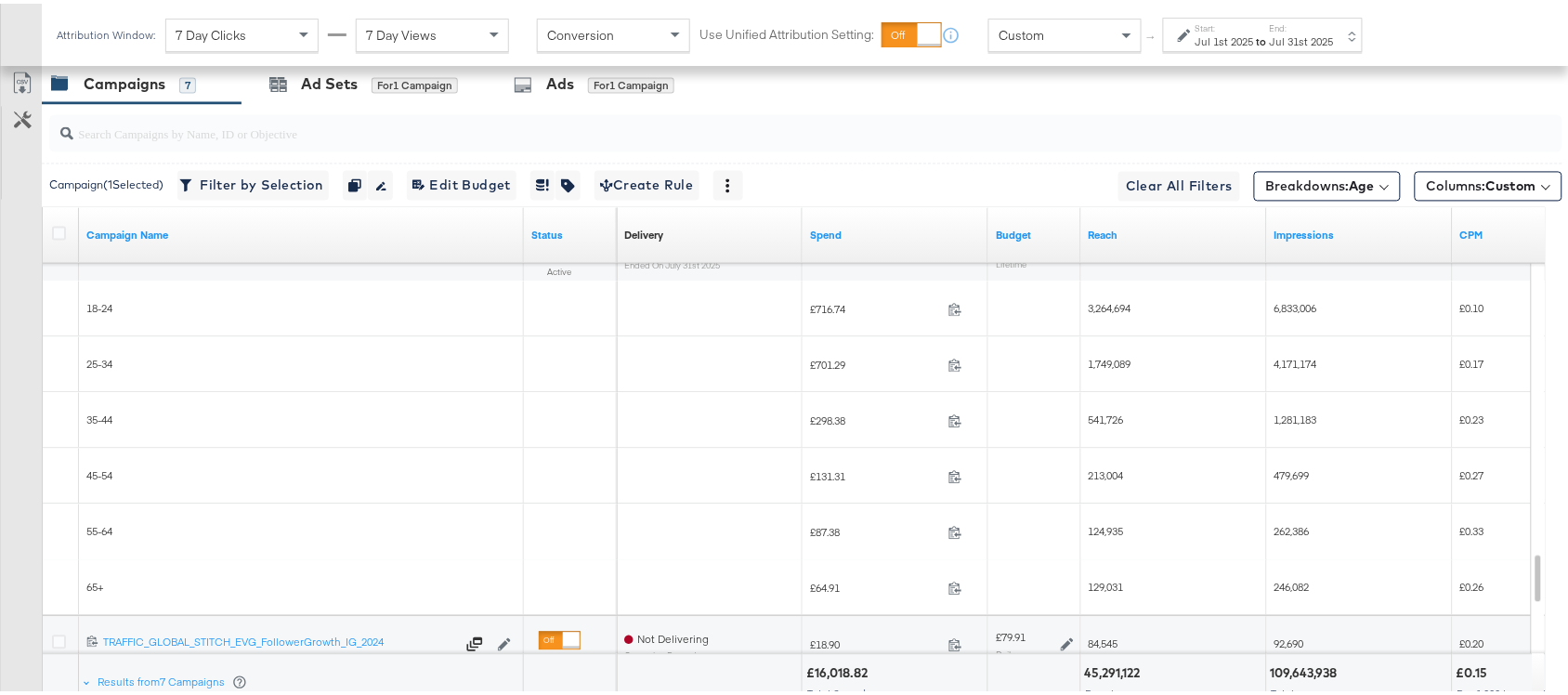 click on "1,749,089" at bounding box center (1174, 361) 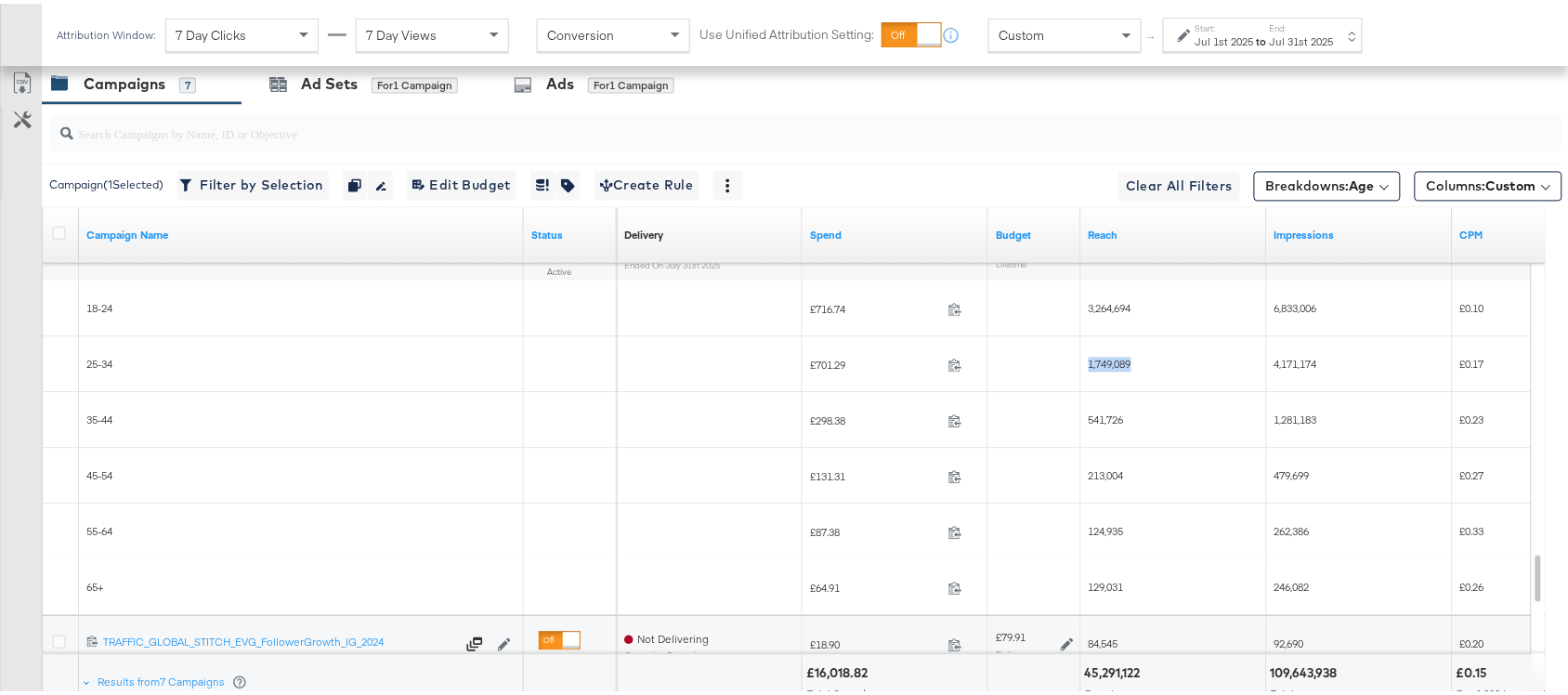 click on "1,749,089" at bounding box center [1174, 361] 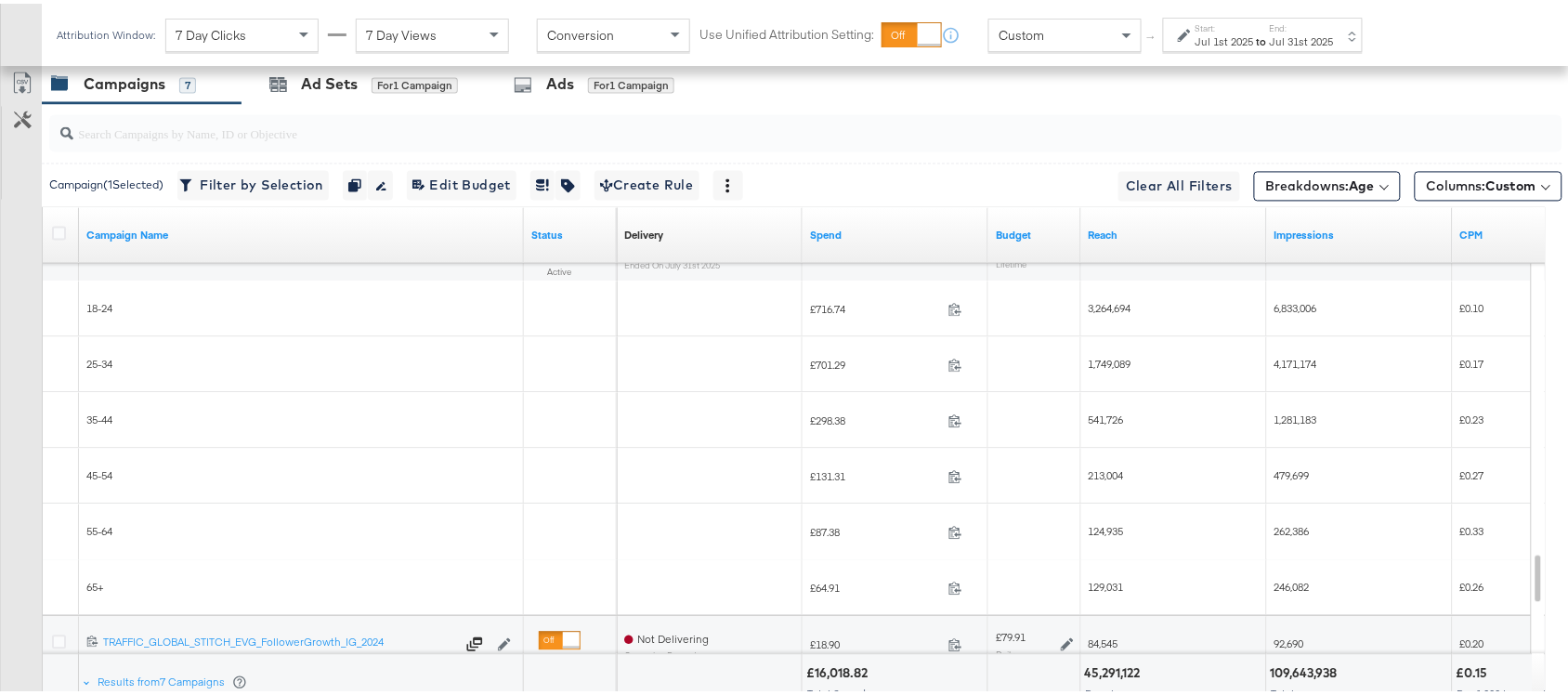 click on "541,726" at bounding box center (1106, 416) 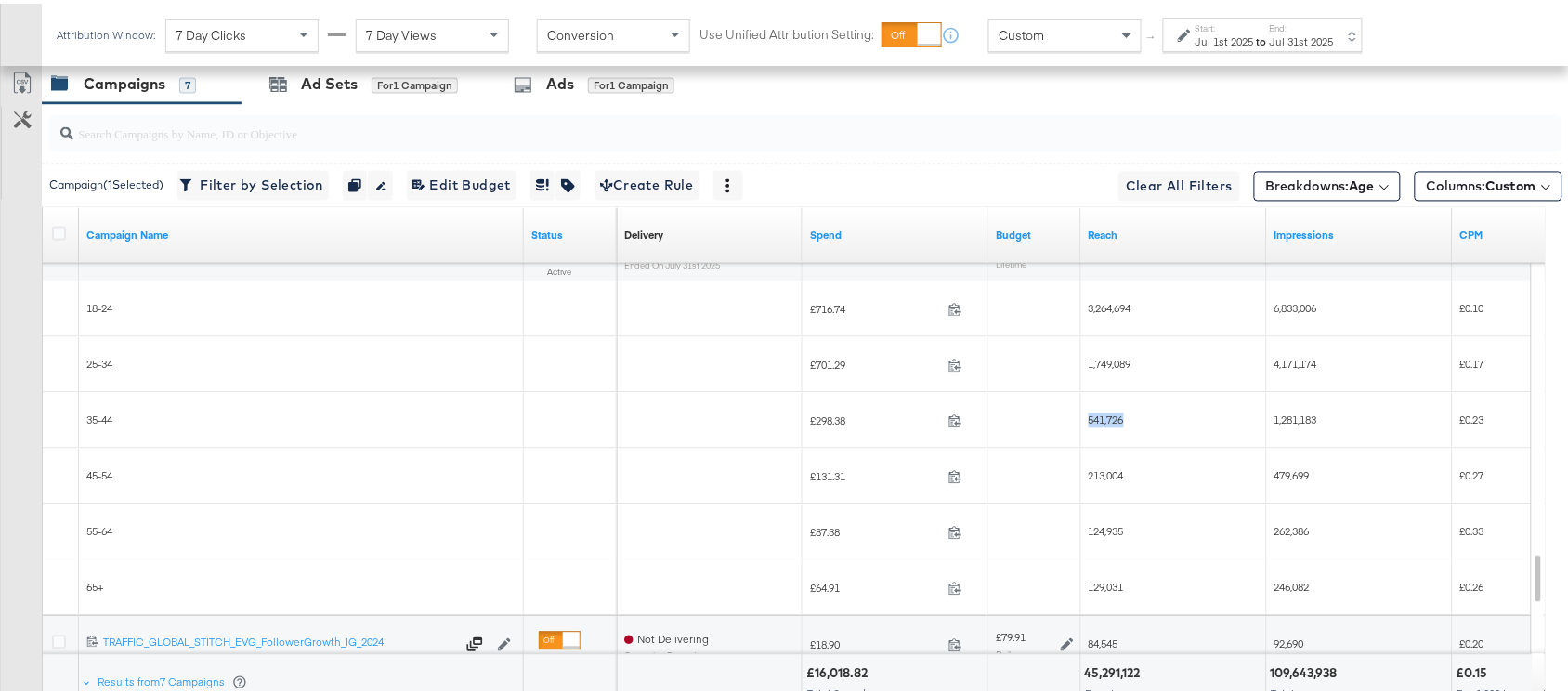 click on "541,726" at bounding box center [1106, 416] 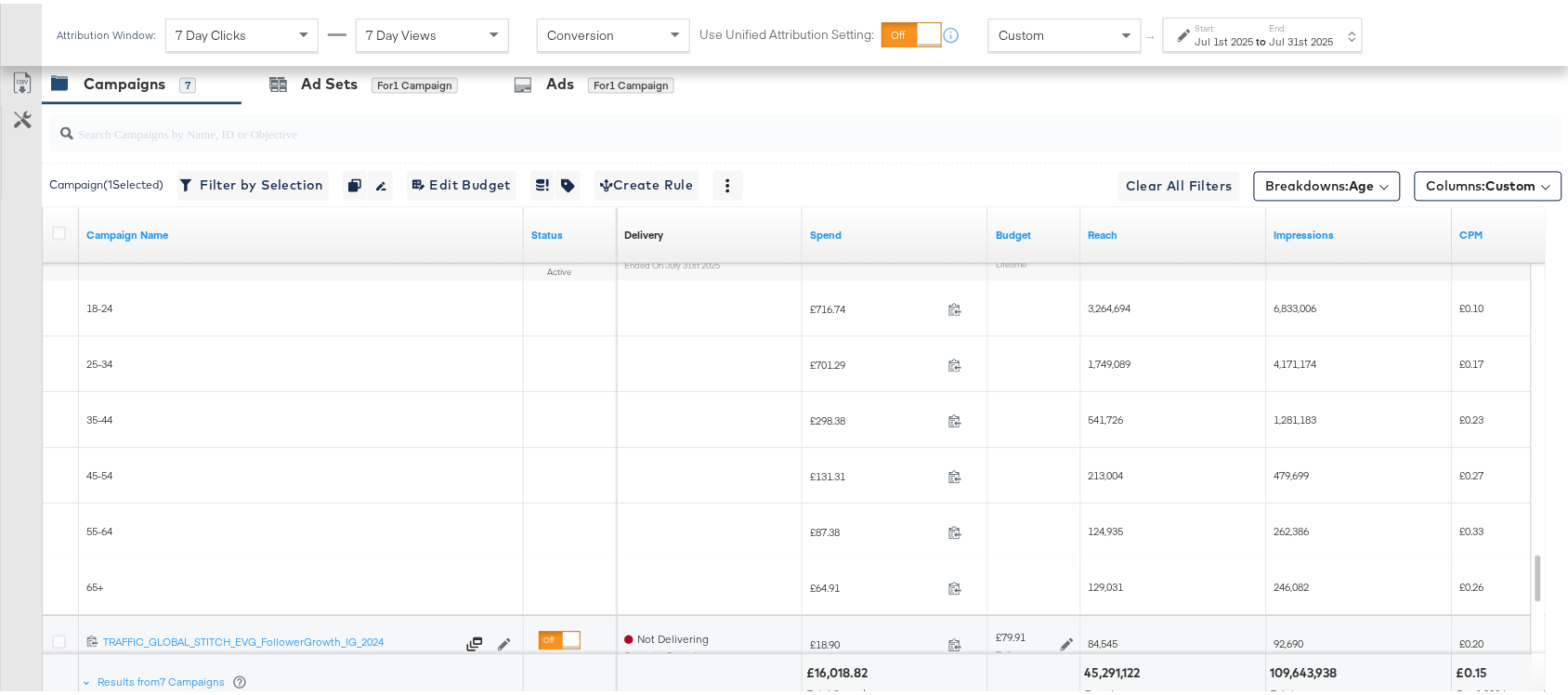click on "213,004" at bounding box center [1106, 472] 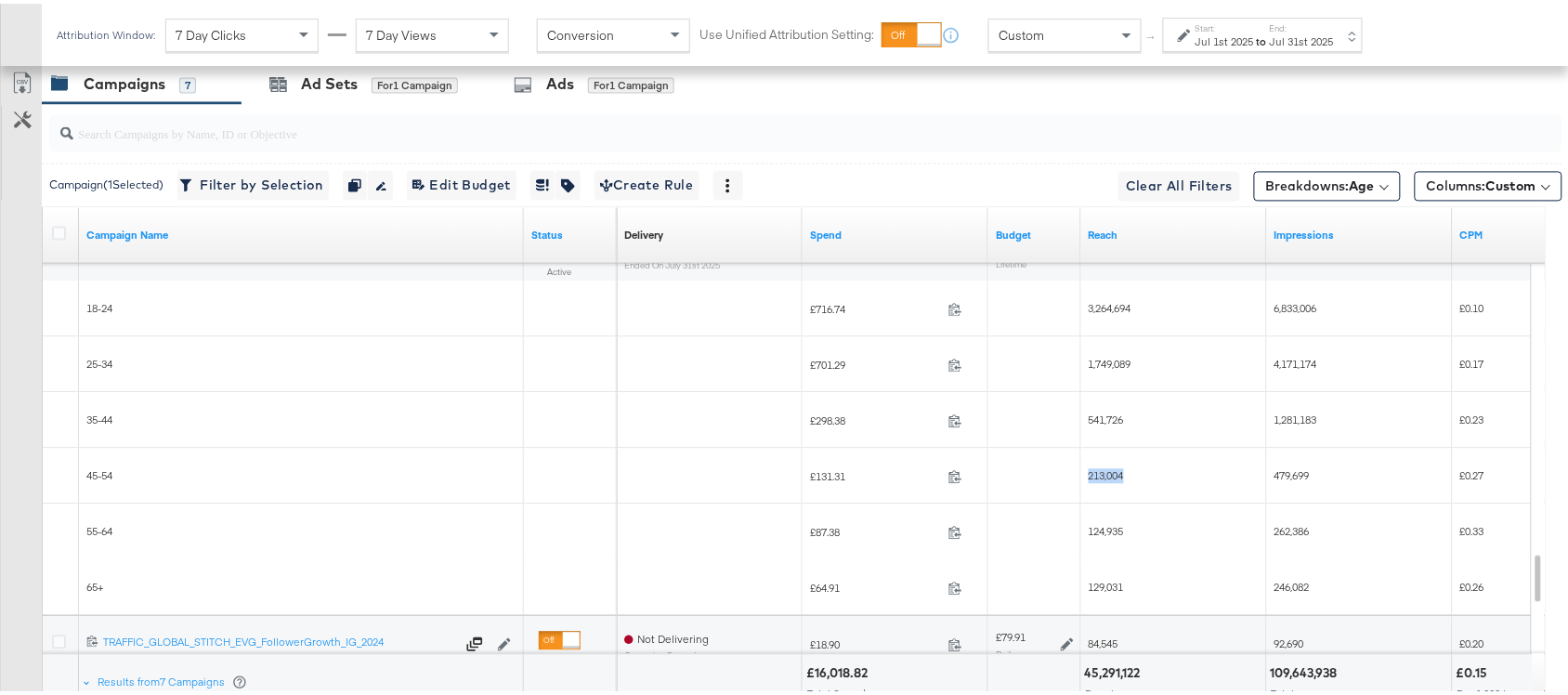 click on "213,004" at bounding box center (1106, 472) 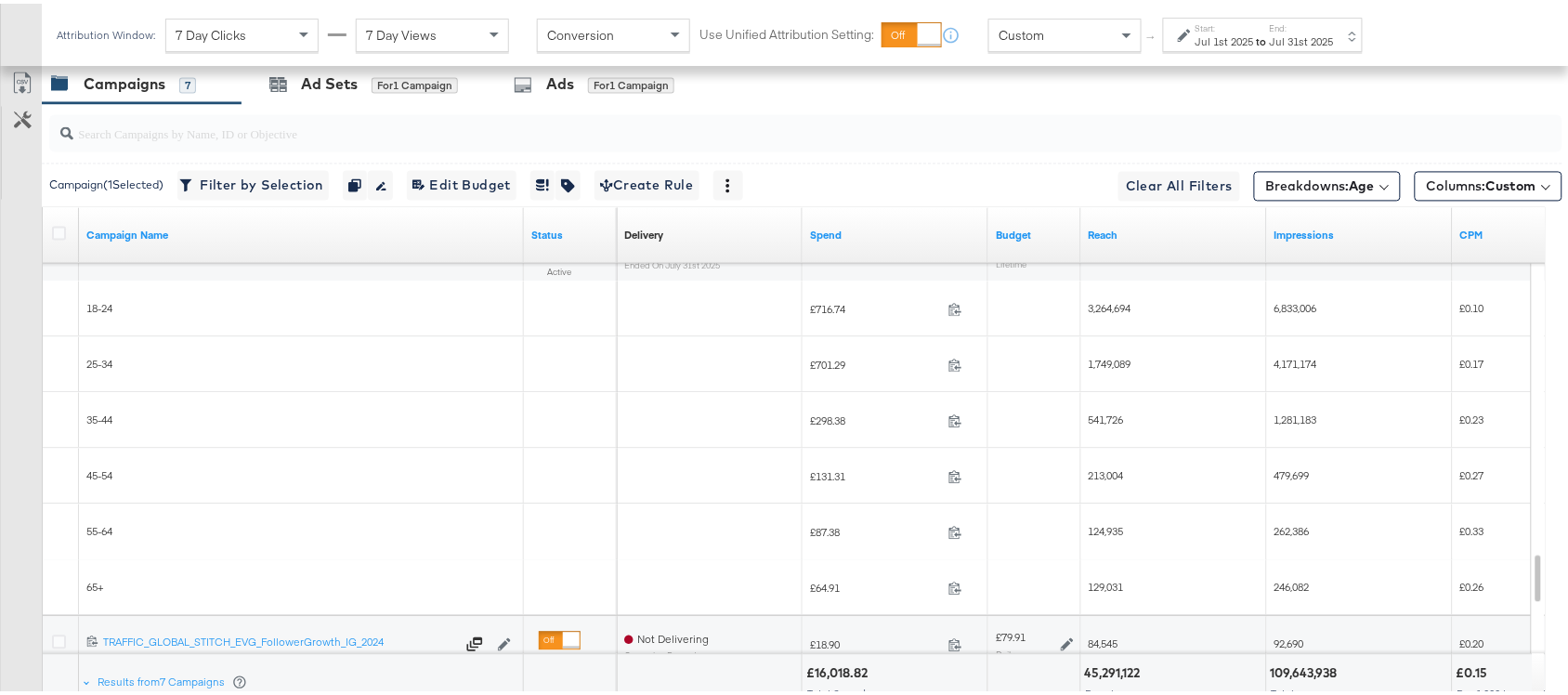 click on "124,935" at bounding box center [1106, 528] 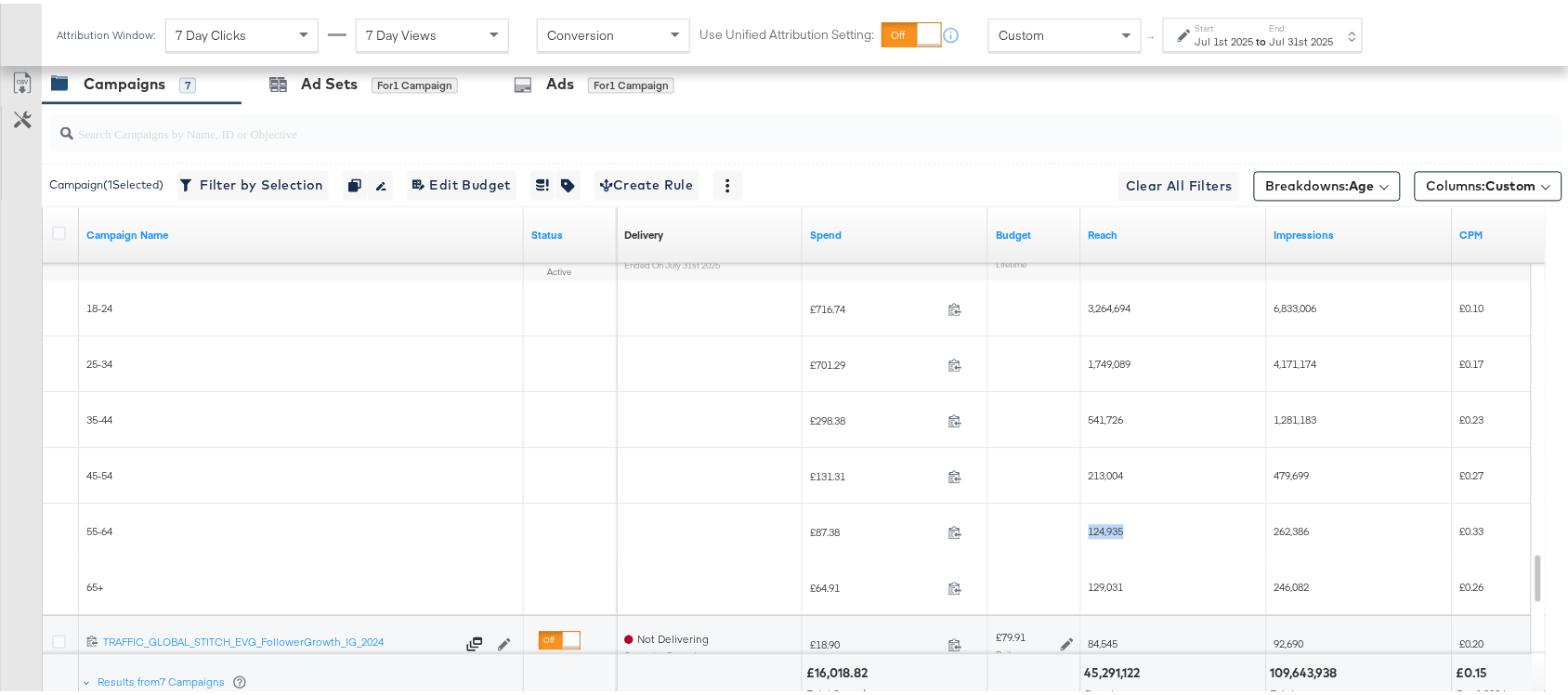 click on "124,935" at bounding box center [1106, 528] 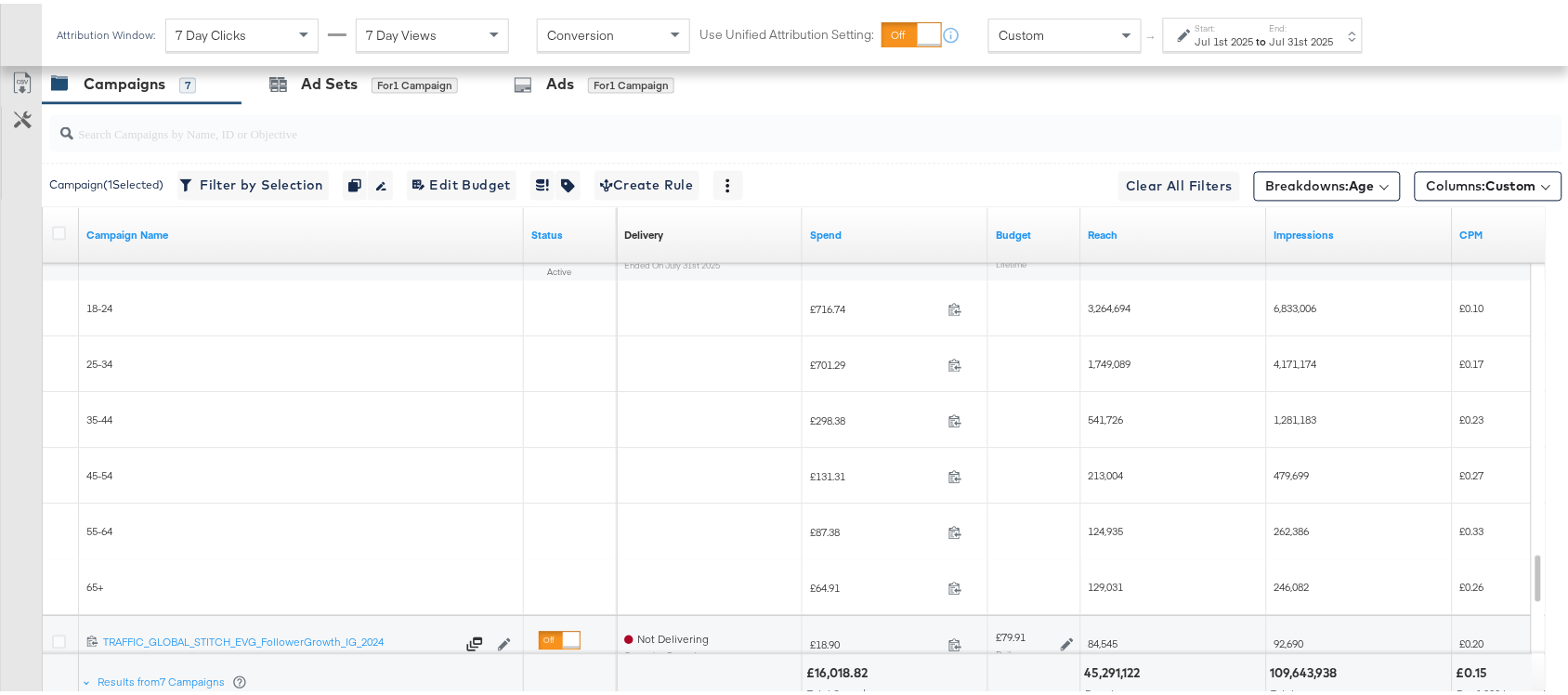 click on "129,031" at bounding box center [1106, 584] 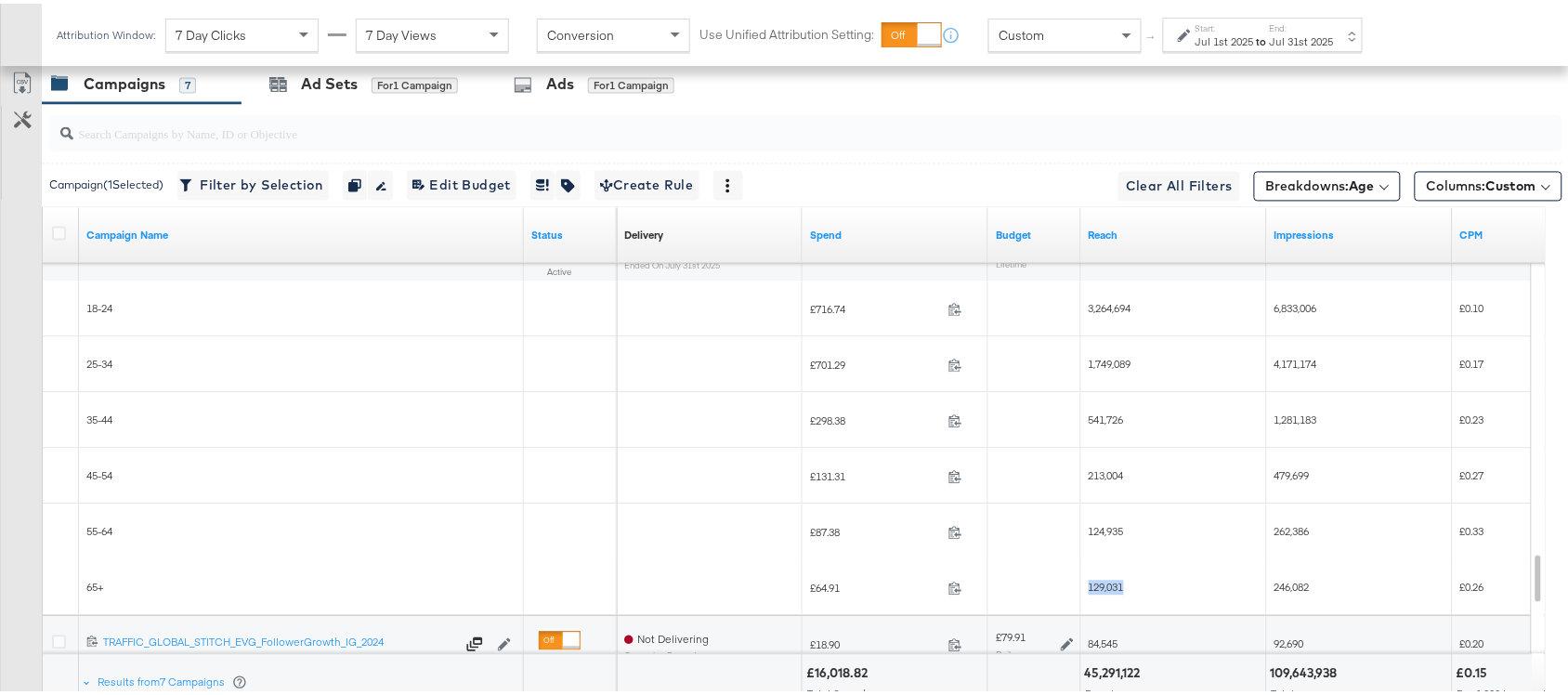 click on "129,031" at bounding box center [1106, 584] 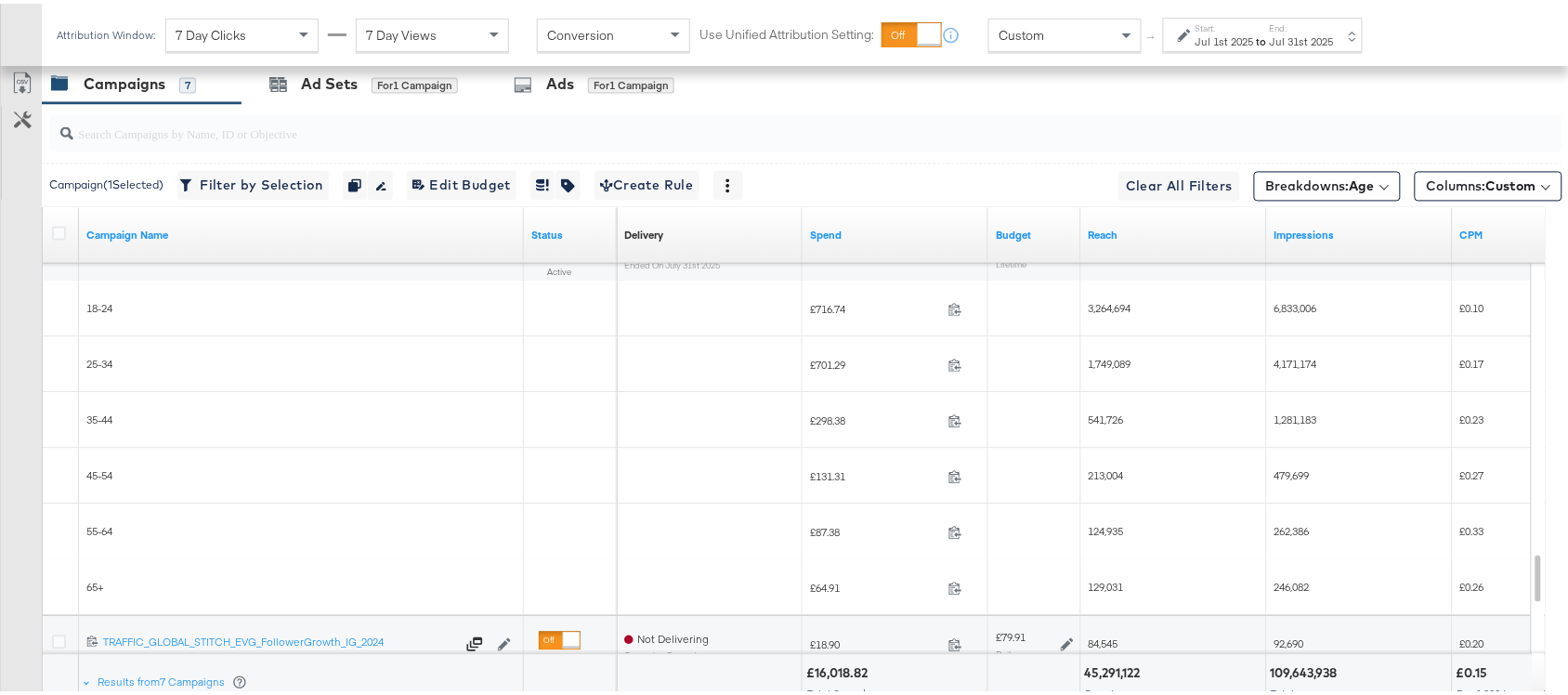 click on "6,833,006" at bounding box center [1296, 305] 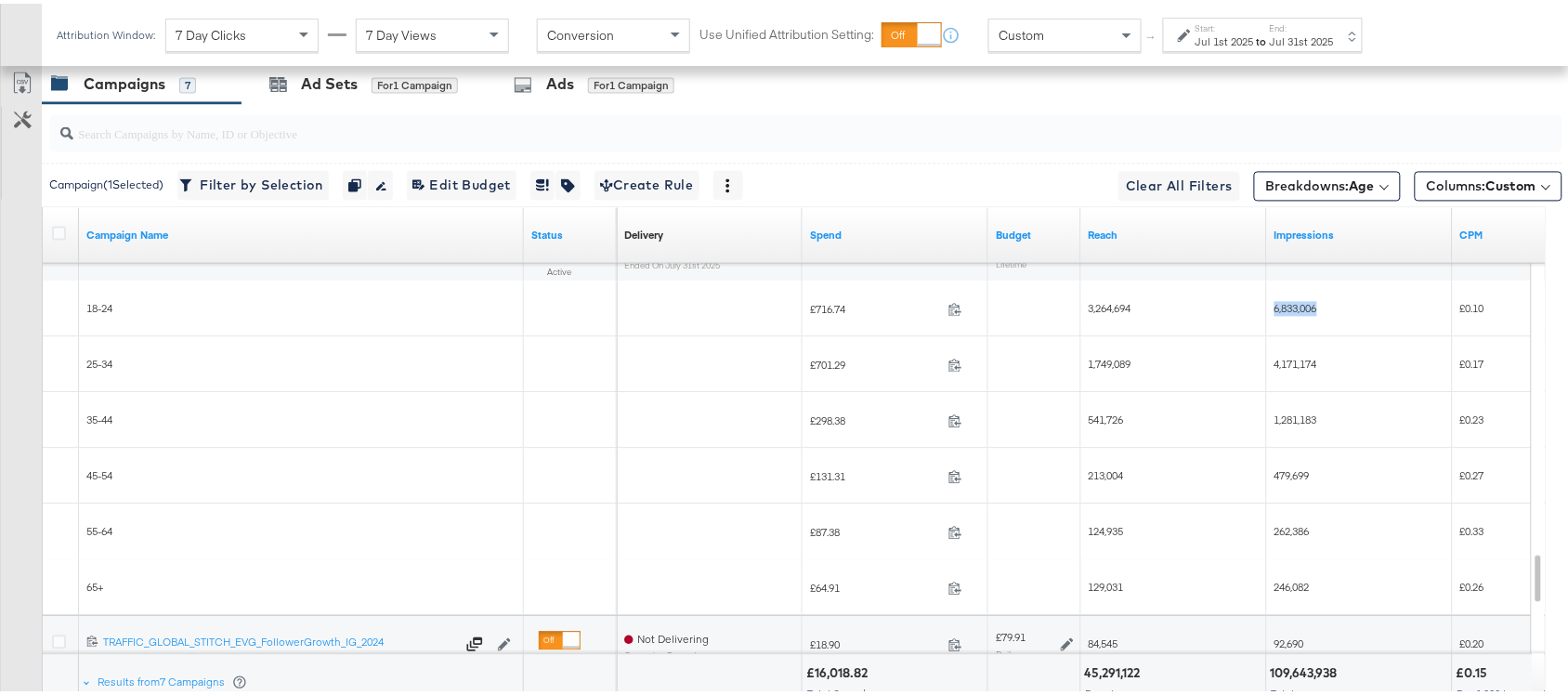 click on "6,833,006" at bounding box center [1296, 305] 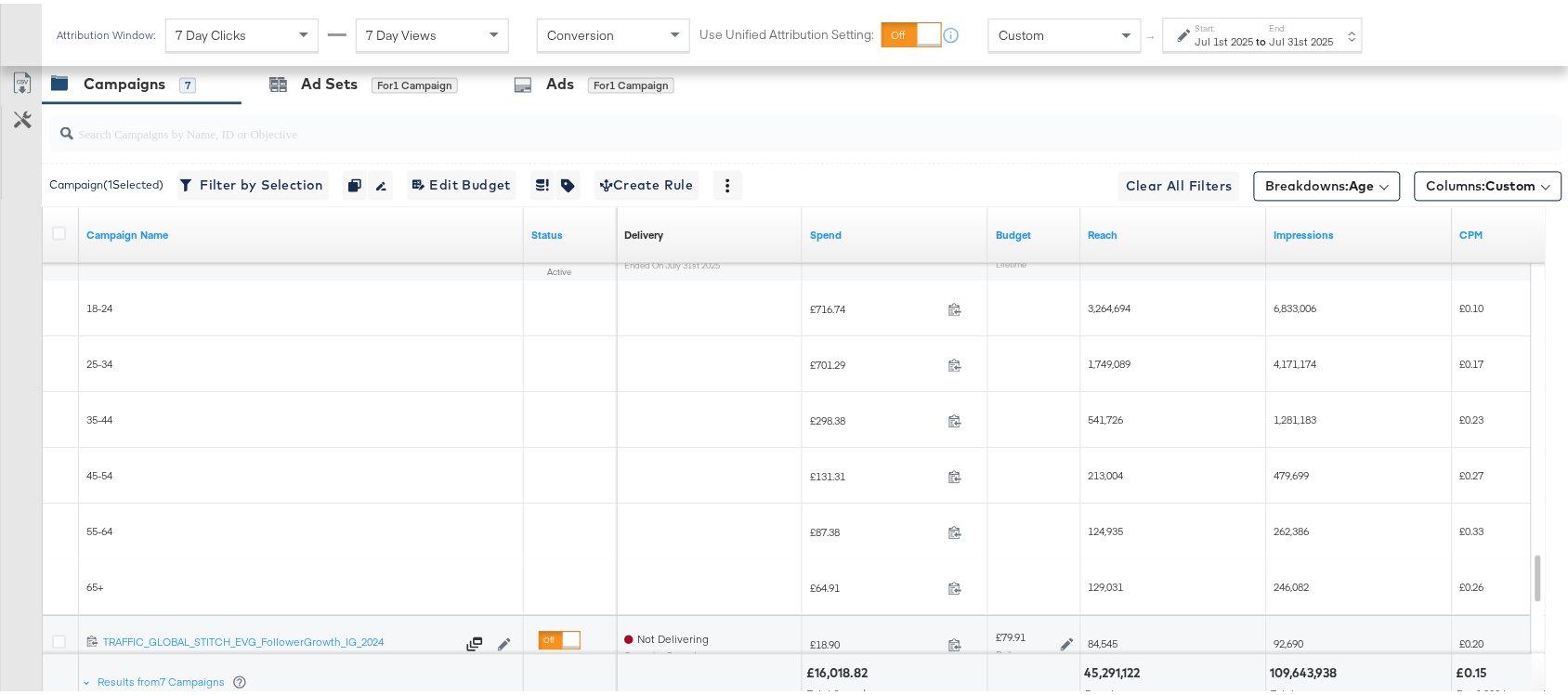 click on "4,171,174" at bounding box center (1296, 361) 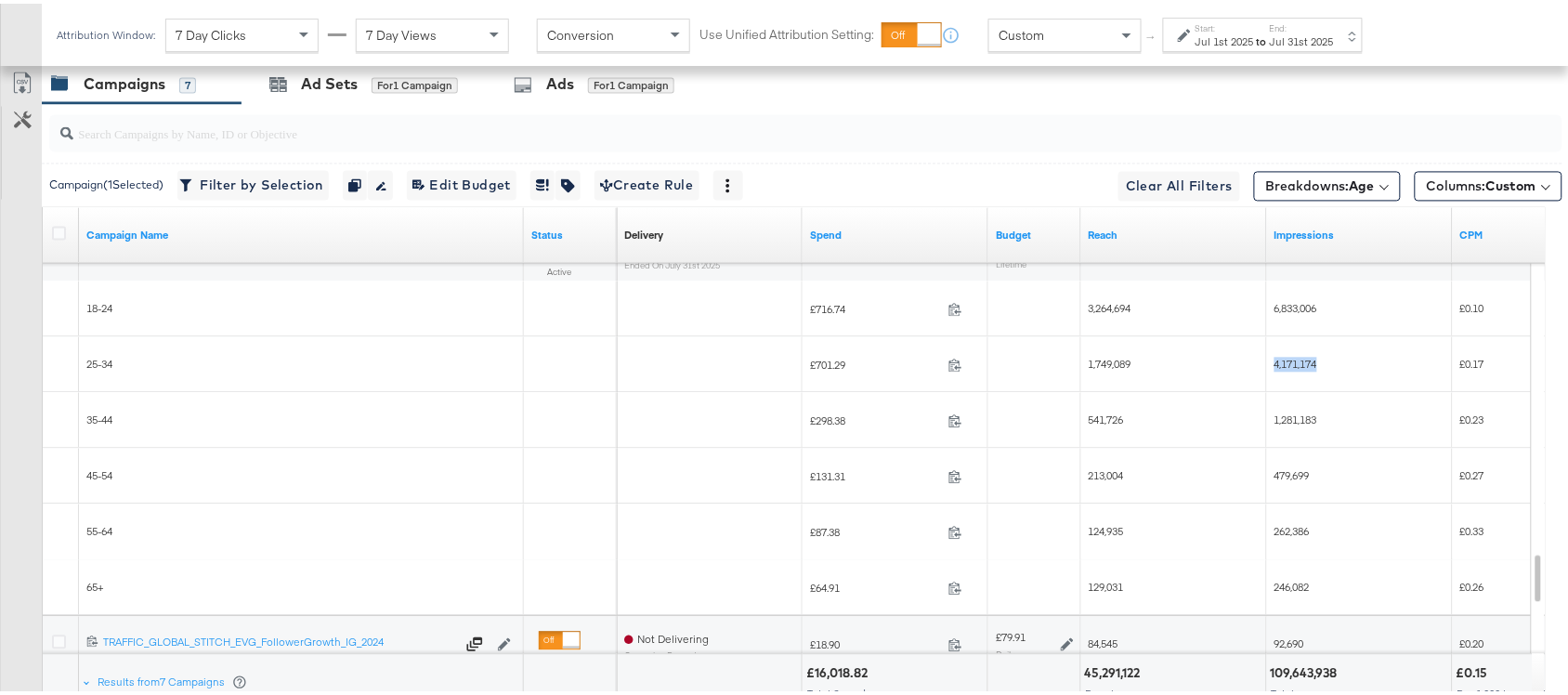 click on "4,171,174" at bounding box center [1296, 361] 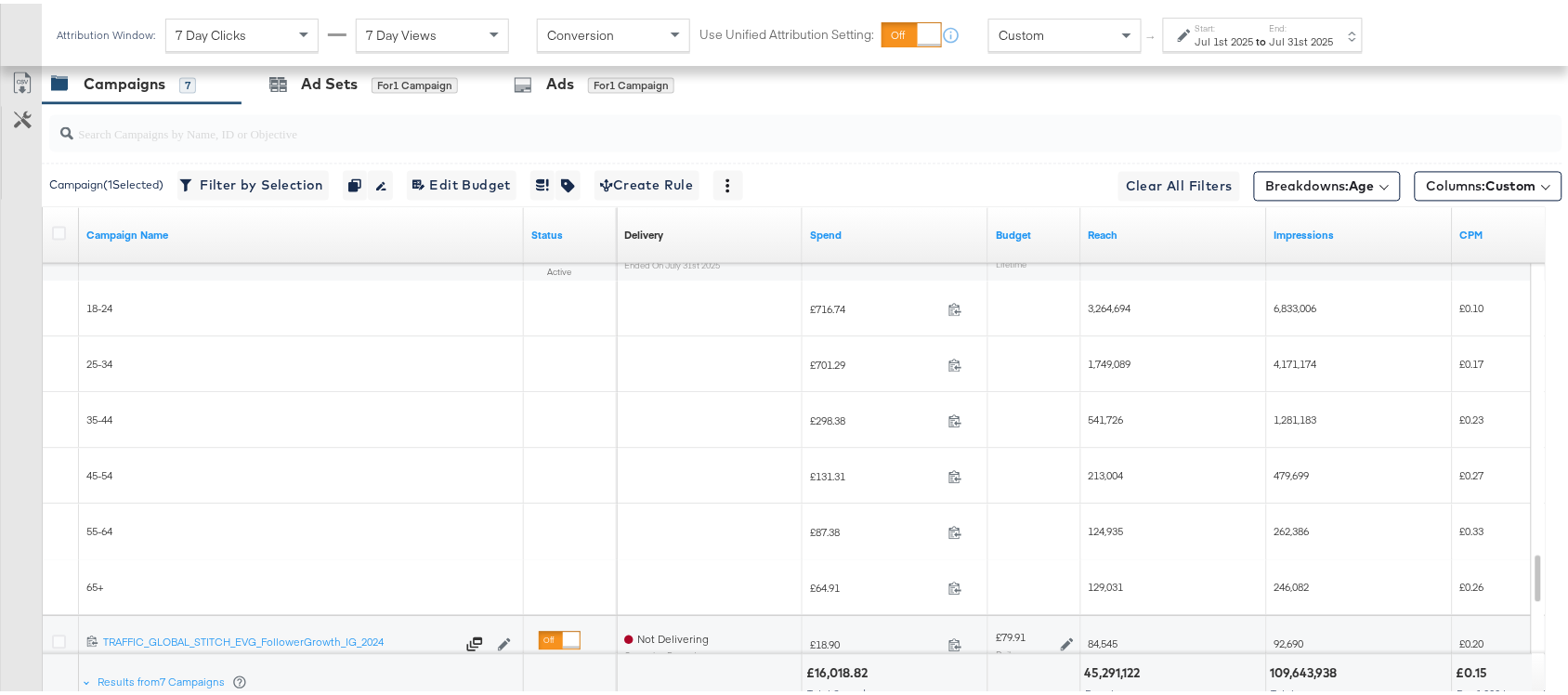 click on "1,281,183" at bounding box center [1296, 416] 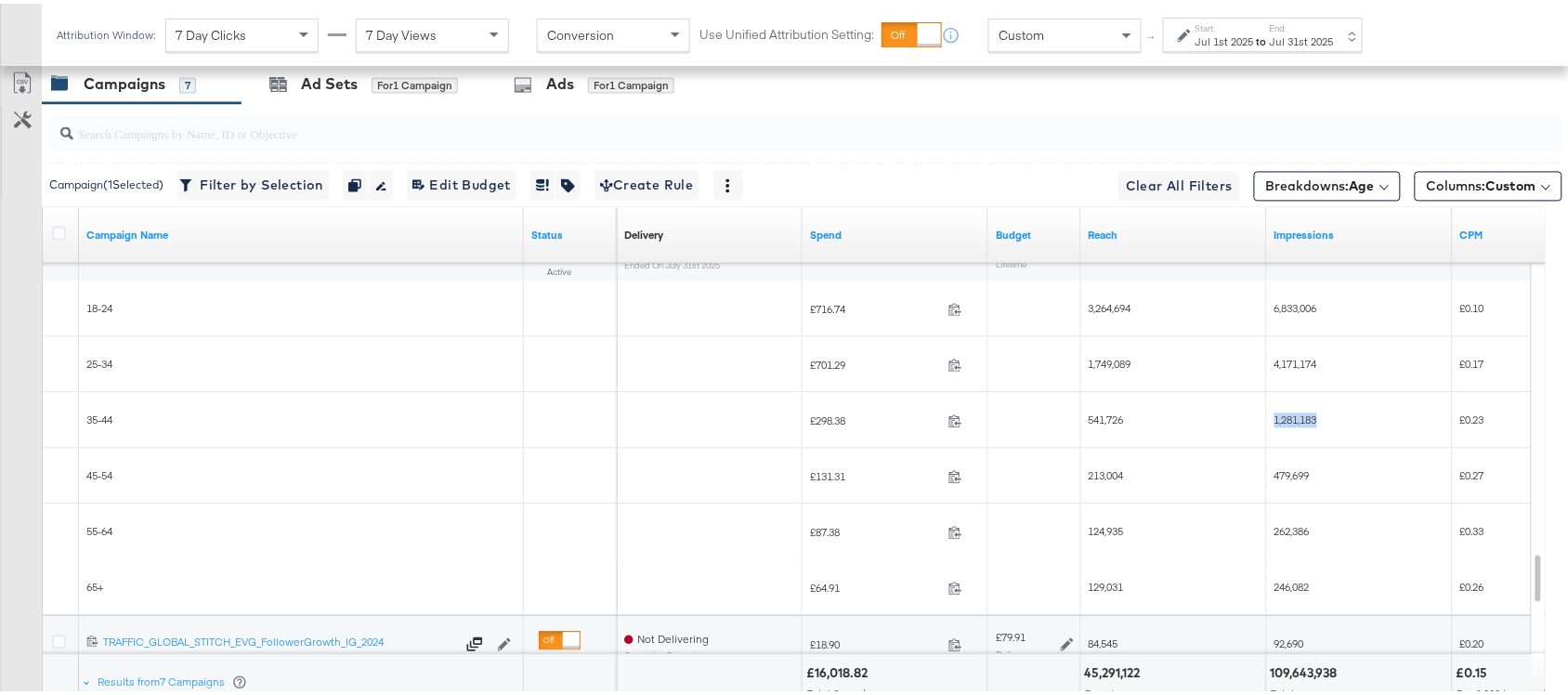 click on "1,281,183" at bounding box center [1296, 416] 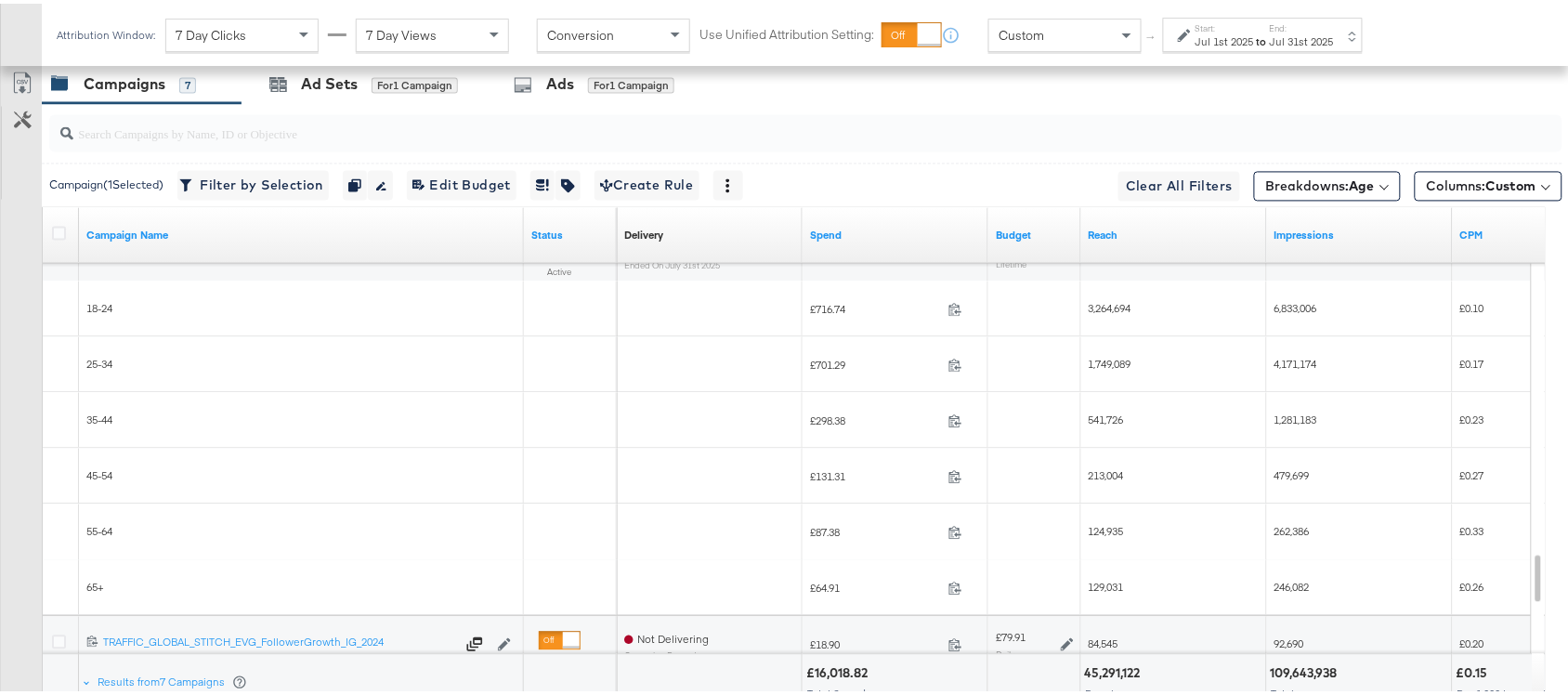 click on "479,699" at bounding box center [1292, 472] 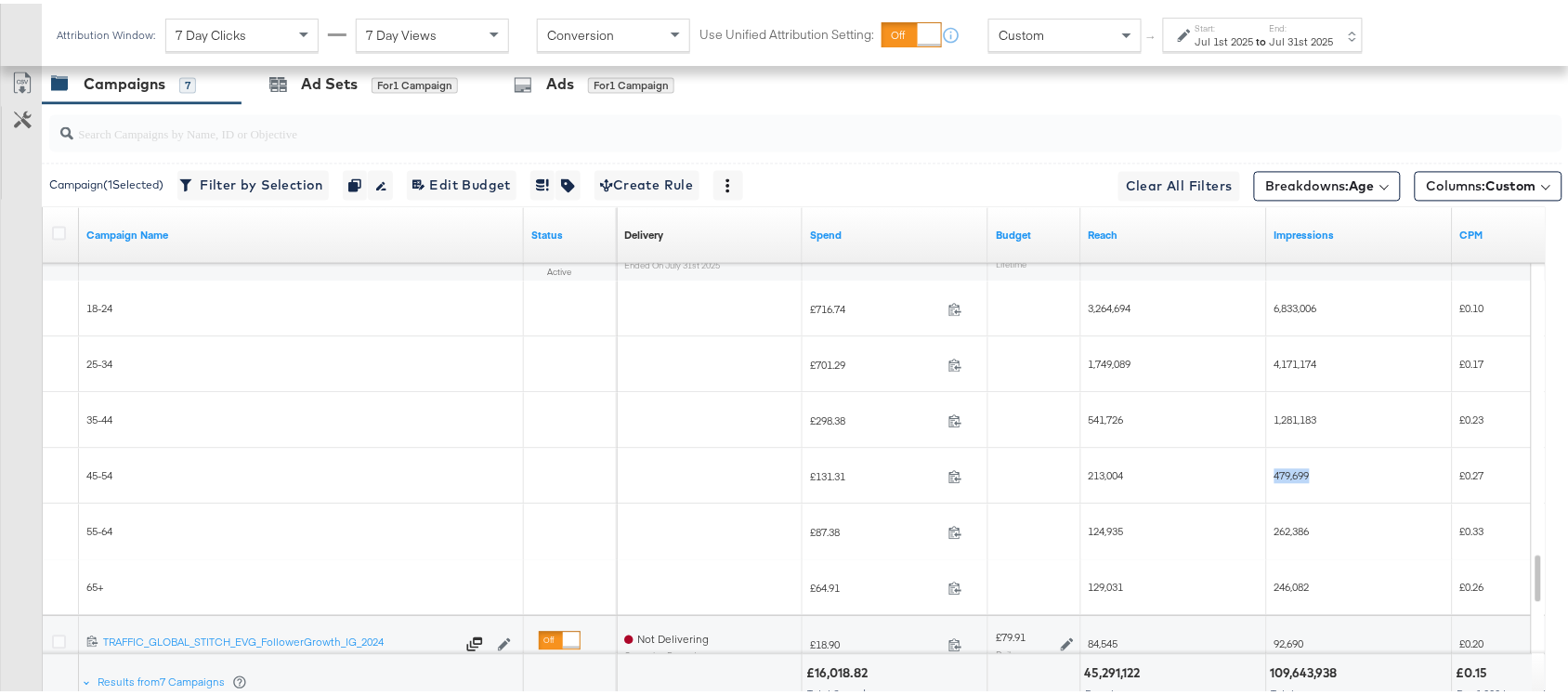 click on "479,699" at bounding box center (1292, 472) 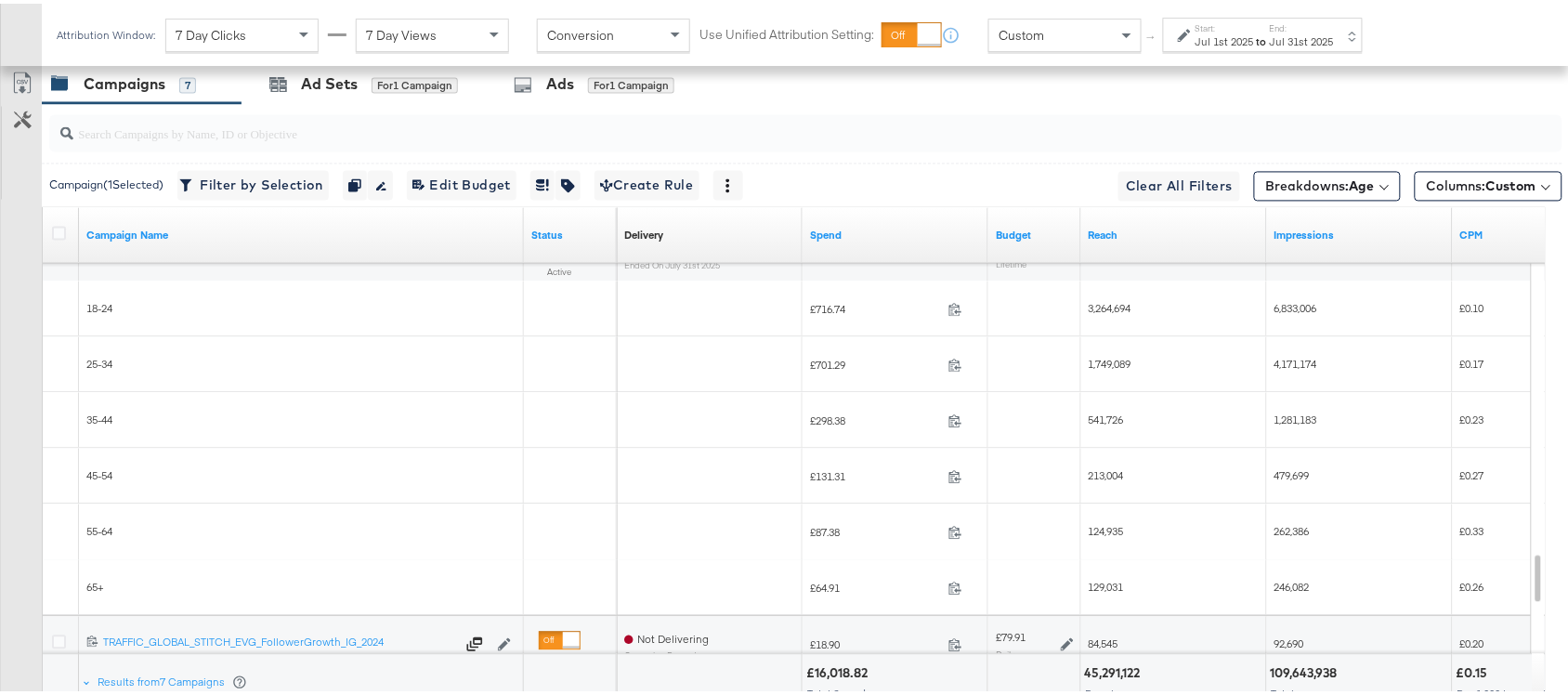click on "262,386" at bounding box center [1360, 529] 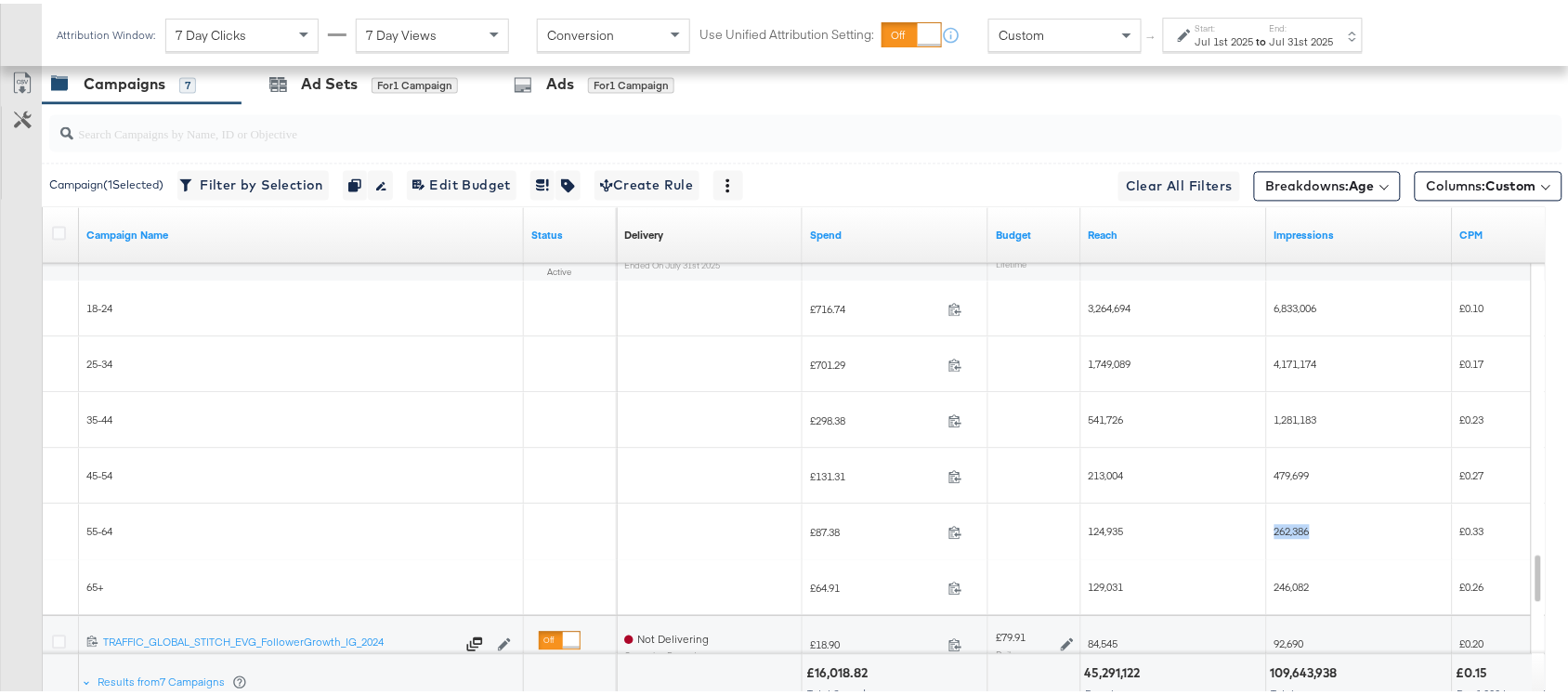 click on "262,386" at bounding box center (1360, 529) 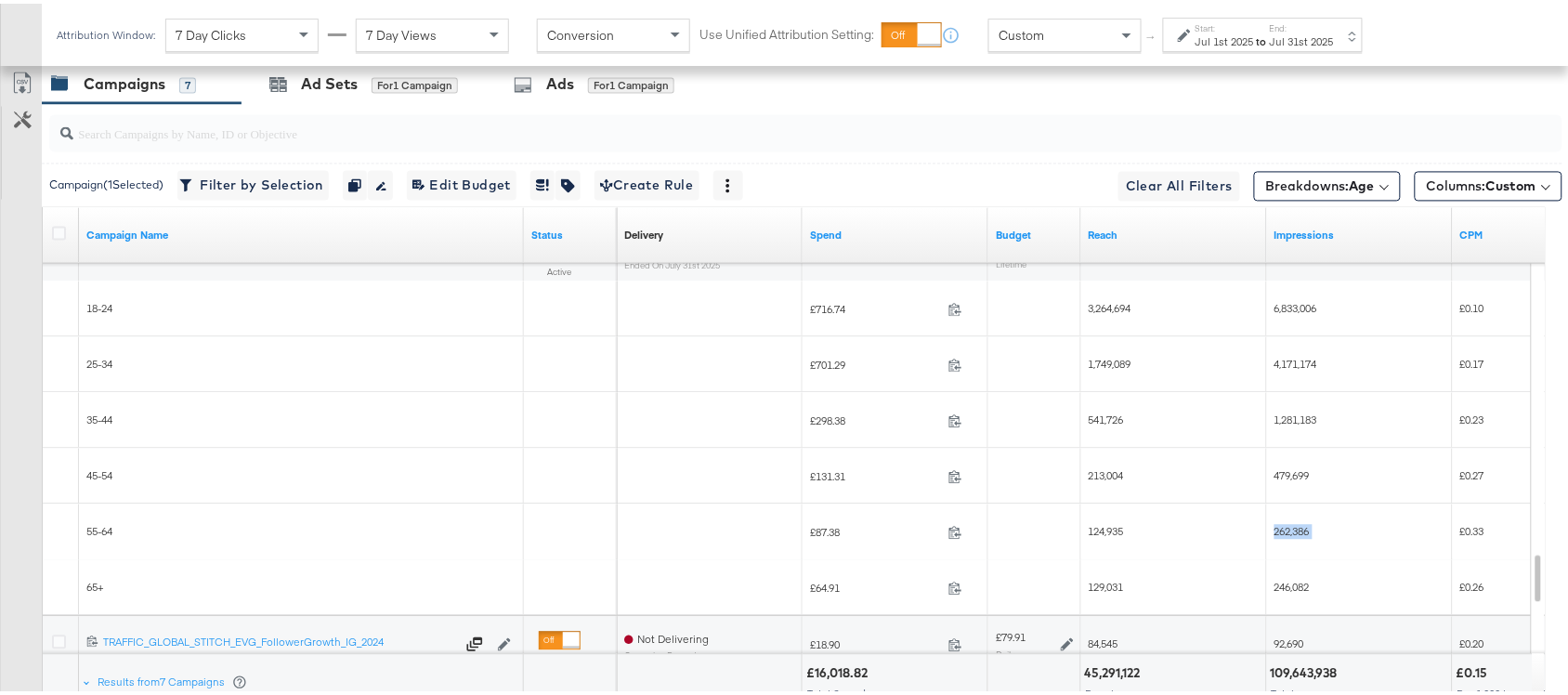 click on "262,386" at bounding box center [1360, 529] 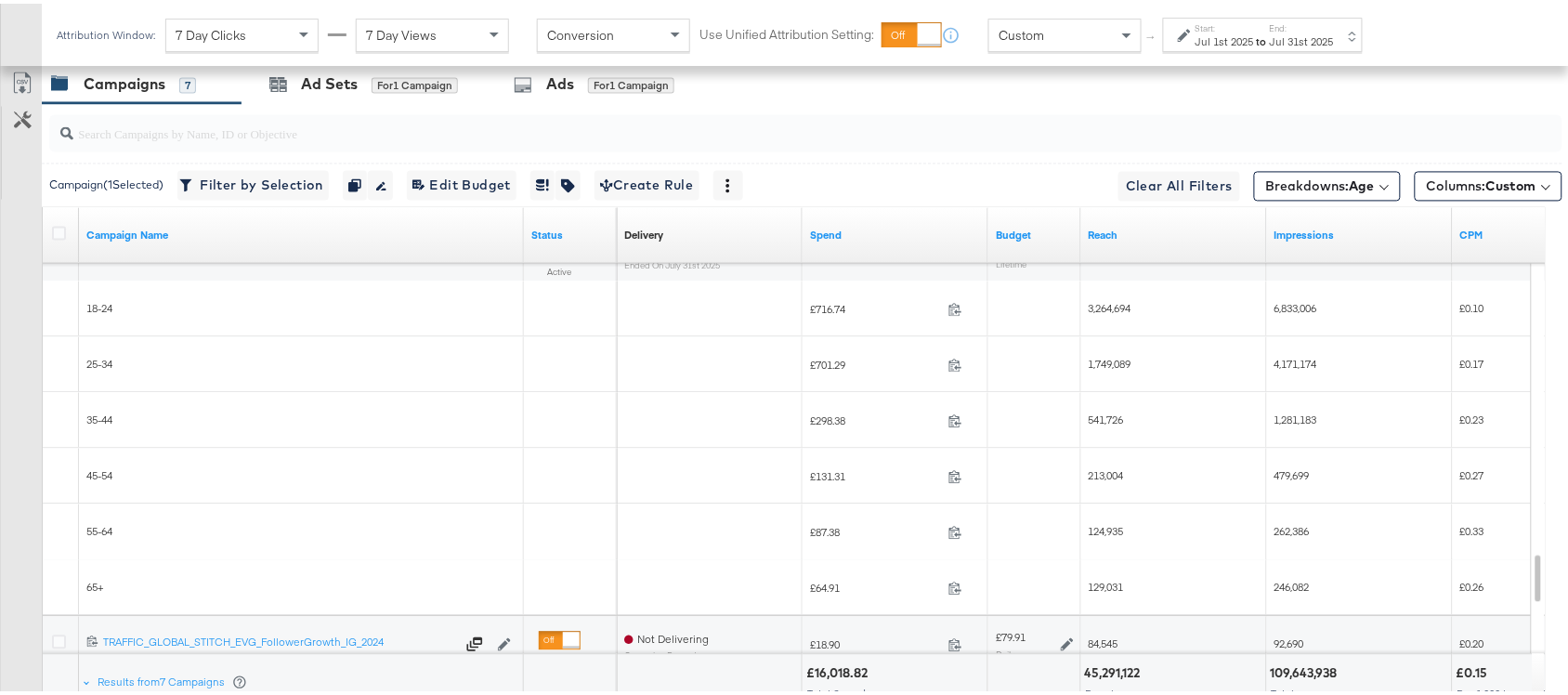 click on "246,082" at bounding box center [1292, 584] 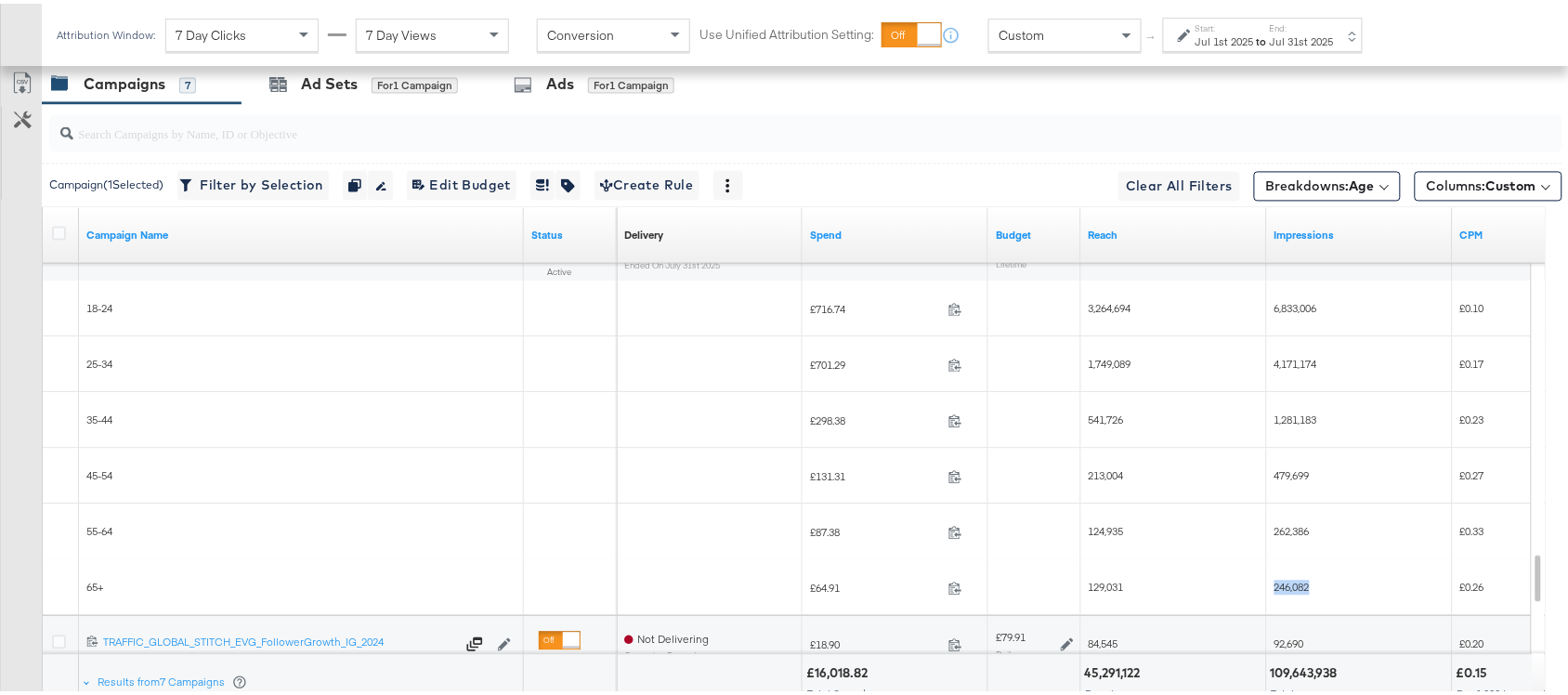 click on "246,082" at bounding box center (1292, 584) 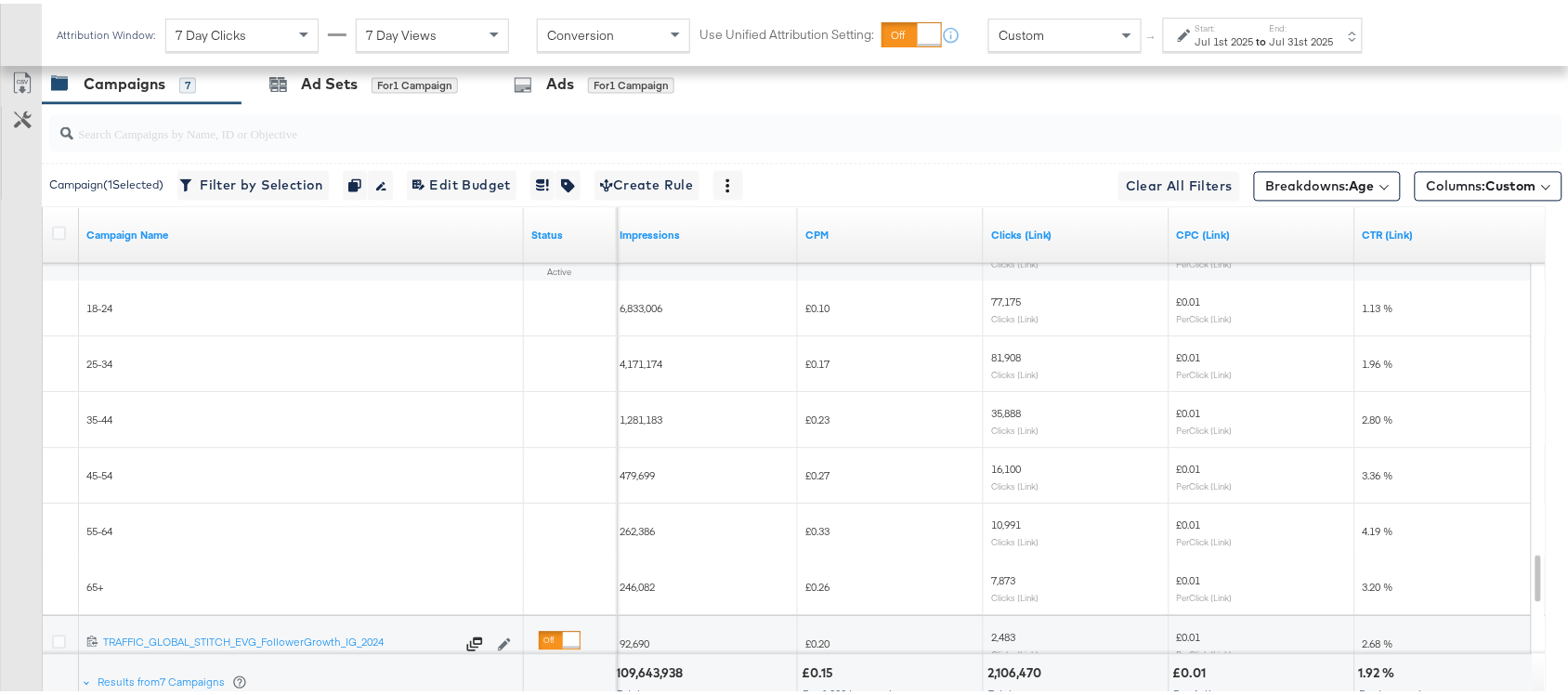 click on "77,175 Clicks (Link)" at bounding box center (1077, 306) 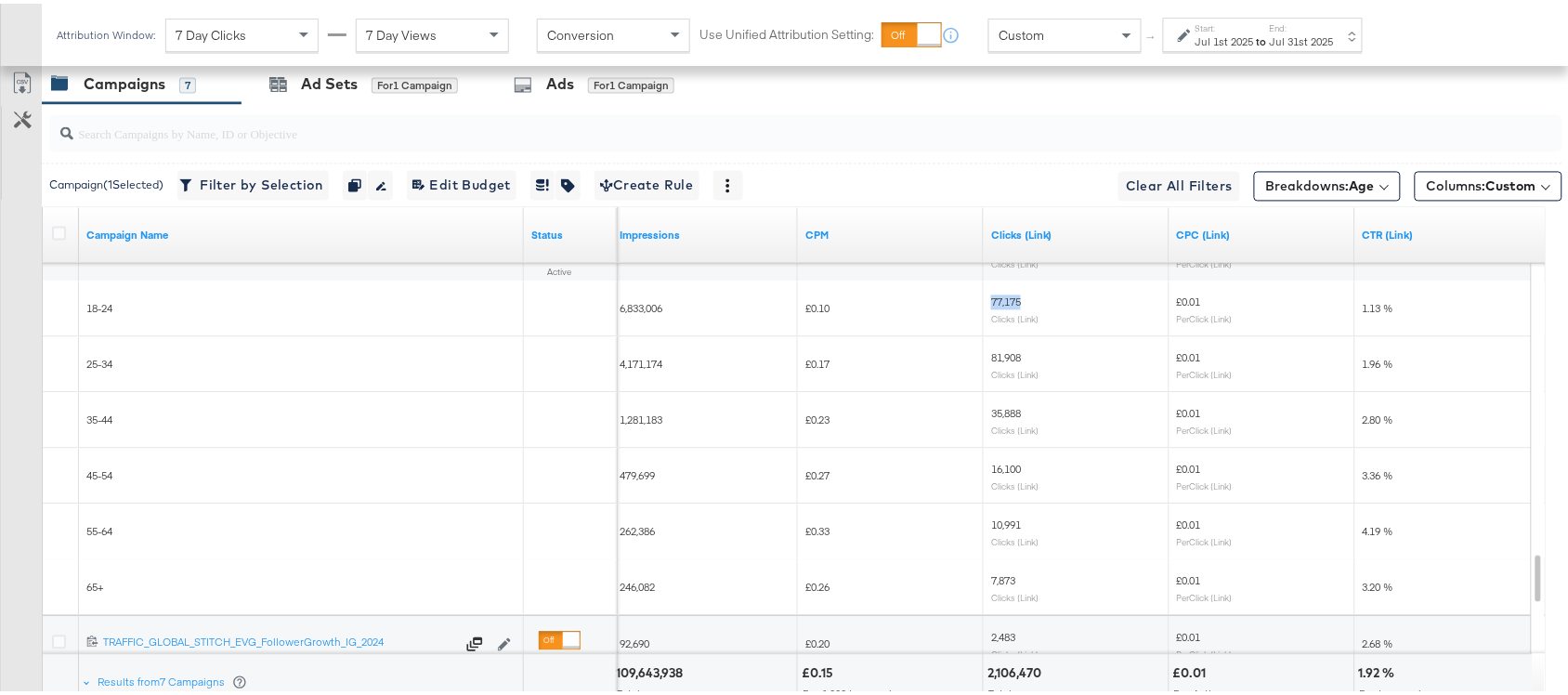 click on "77,175 Clicks (Link)" at bounding box center [1077, 306] 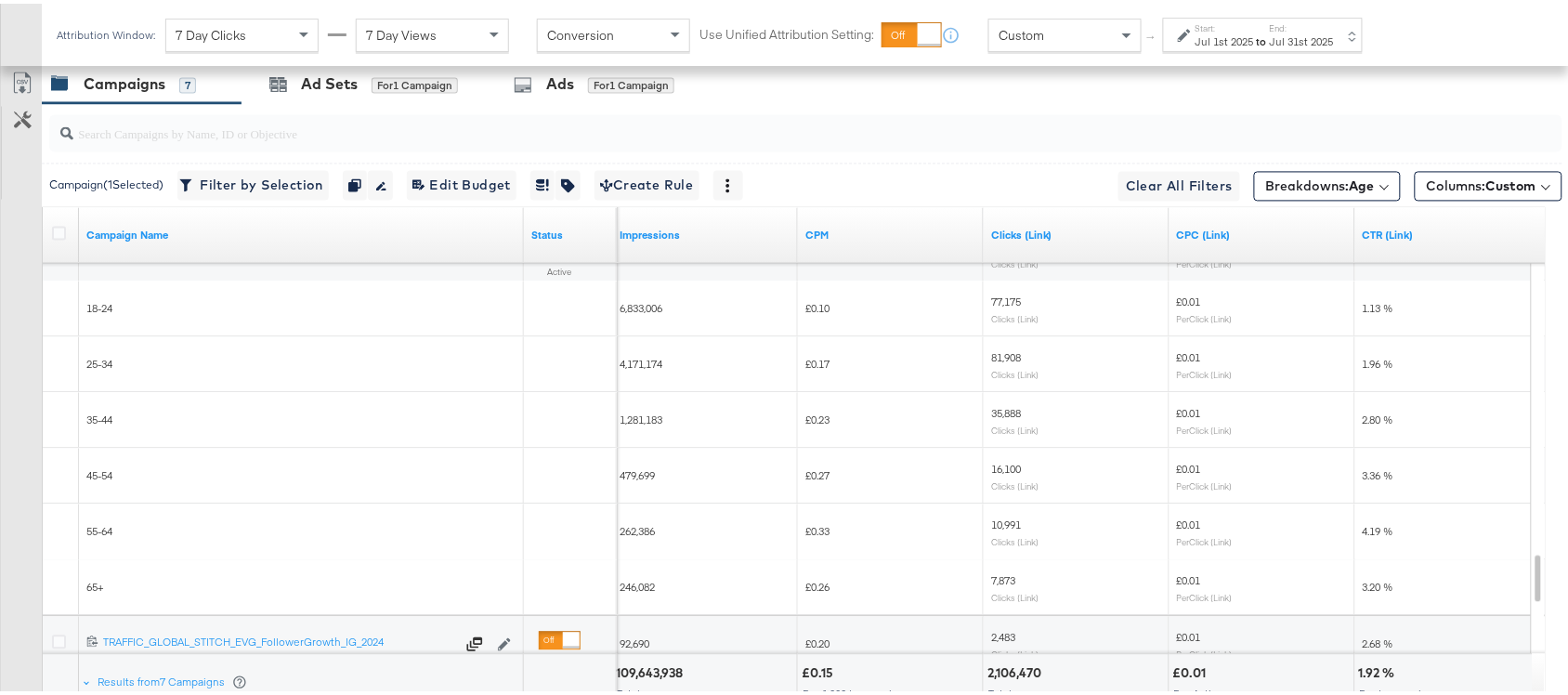 click on "81,908" at bounding box center [1006, 354] 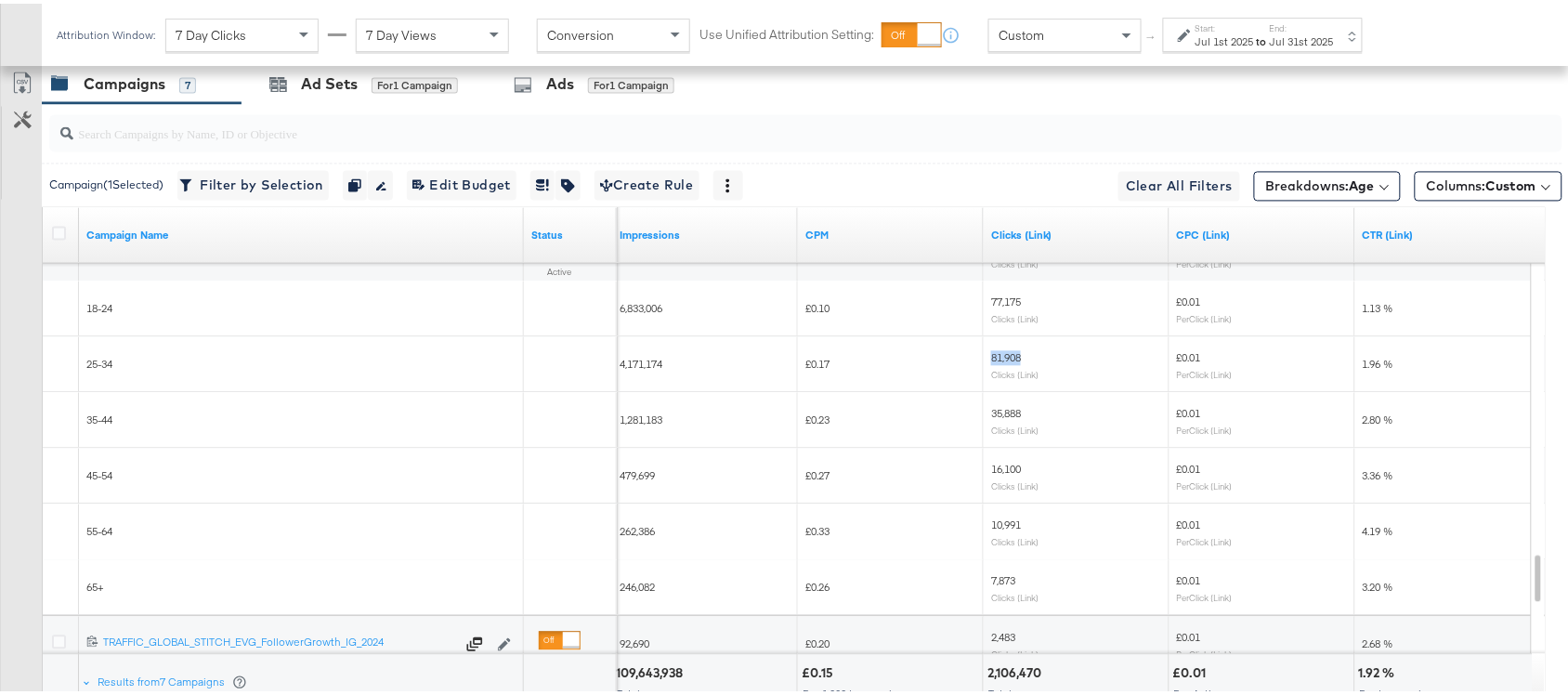 click on "81,908" at bounding box center [1006, 354] 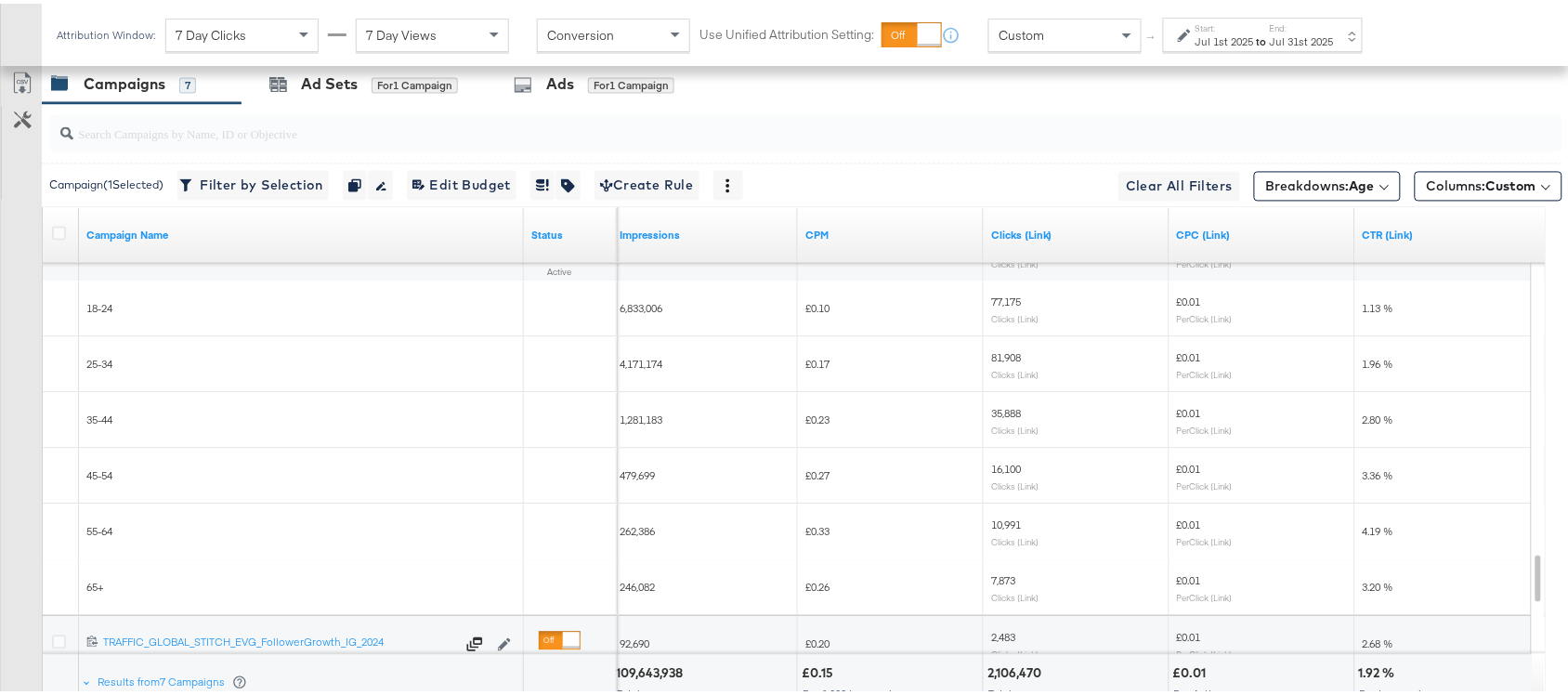 click on "35,888" at bounding box center (1006, 410) 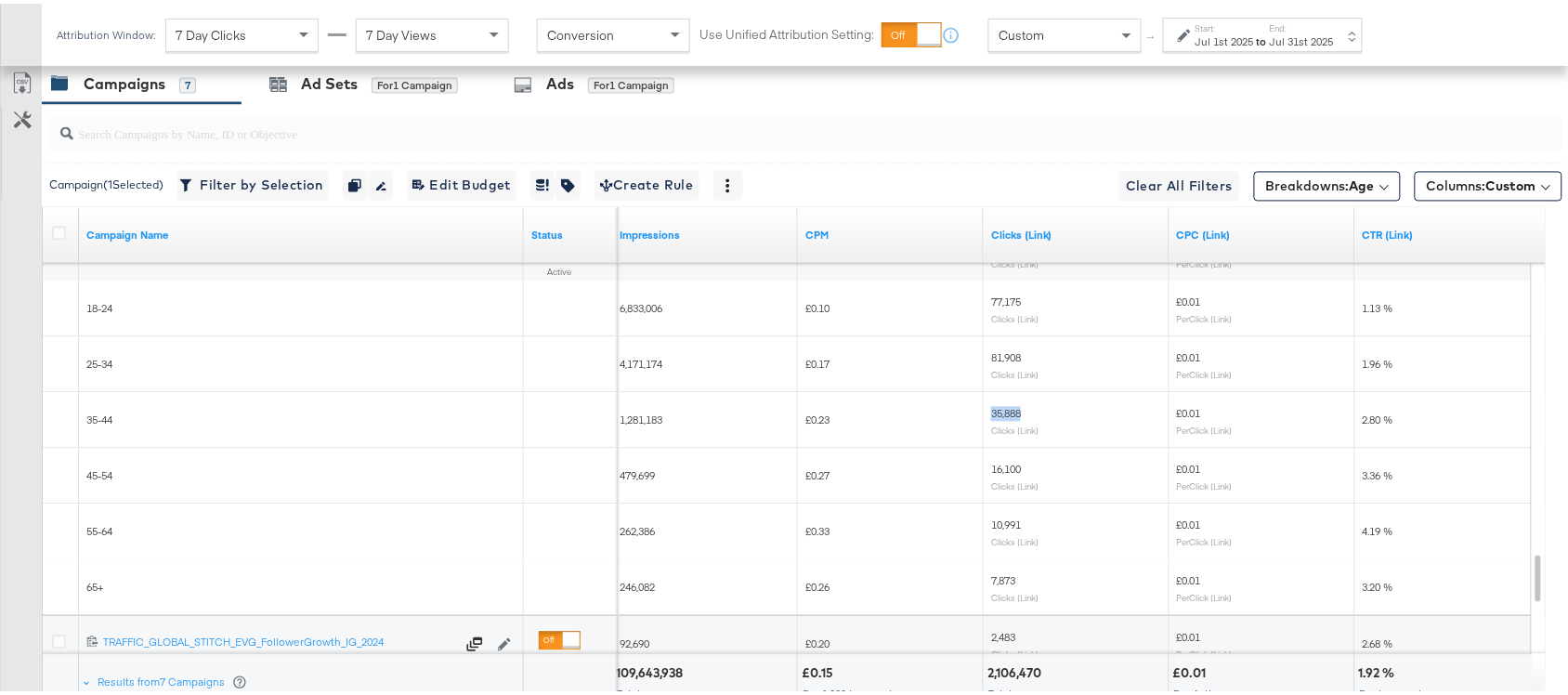 click on "35,888" at bounding box center (1006, 410) 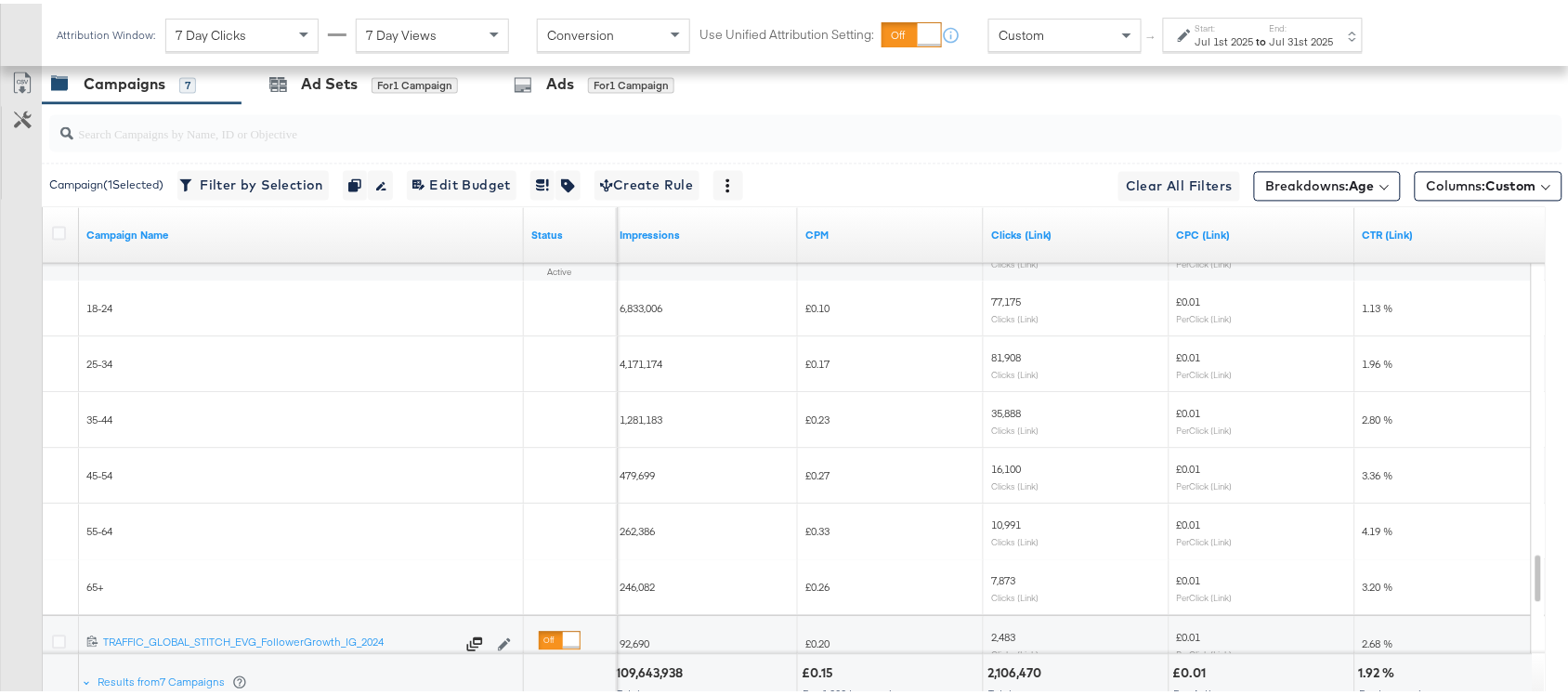 click on "16,100 Clicks (Link)" at bounding box center (1077, 473) 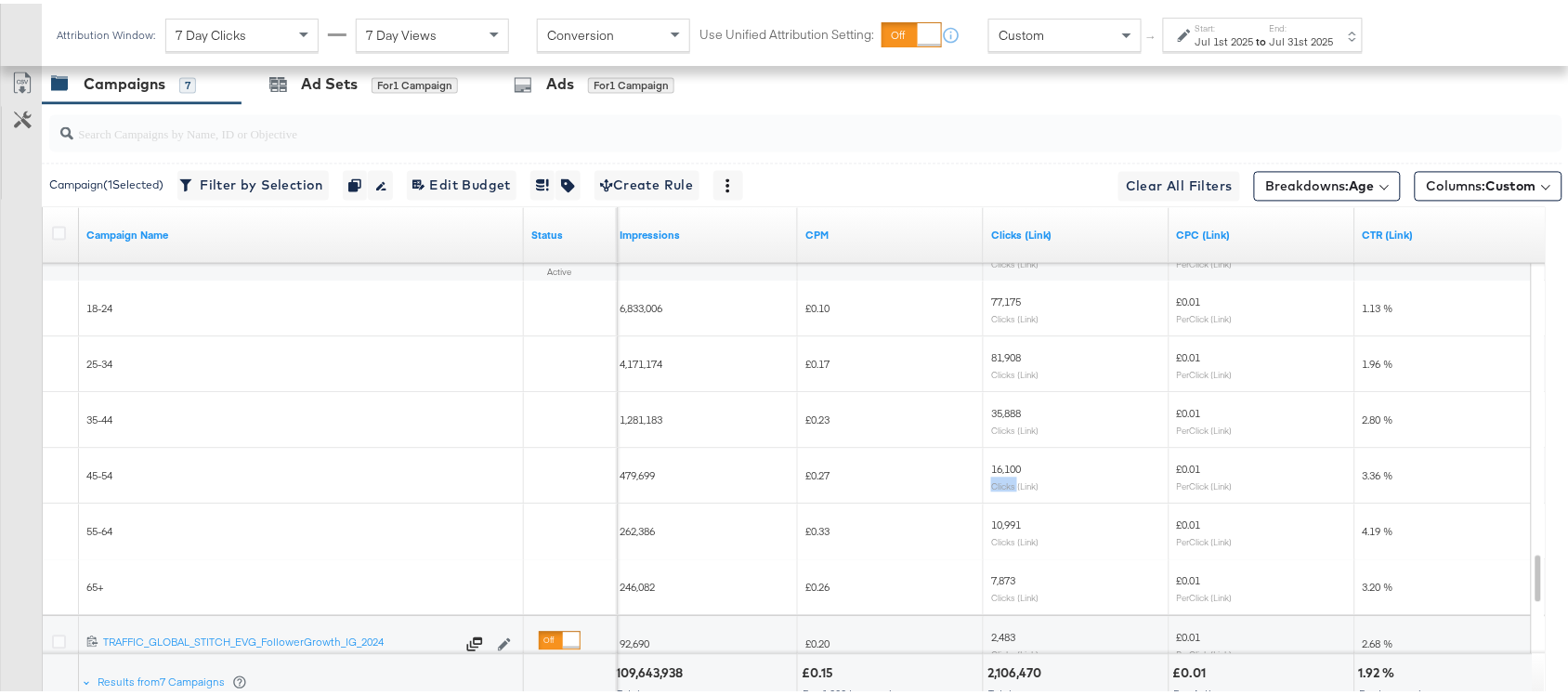 click on "16,100 Clicks (Link)" at bounding box center [1077, 473] 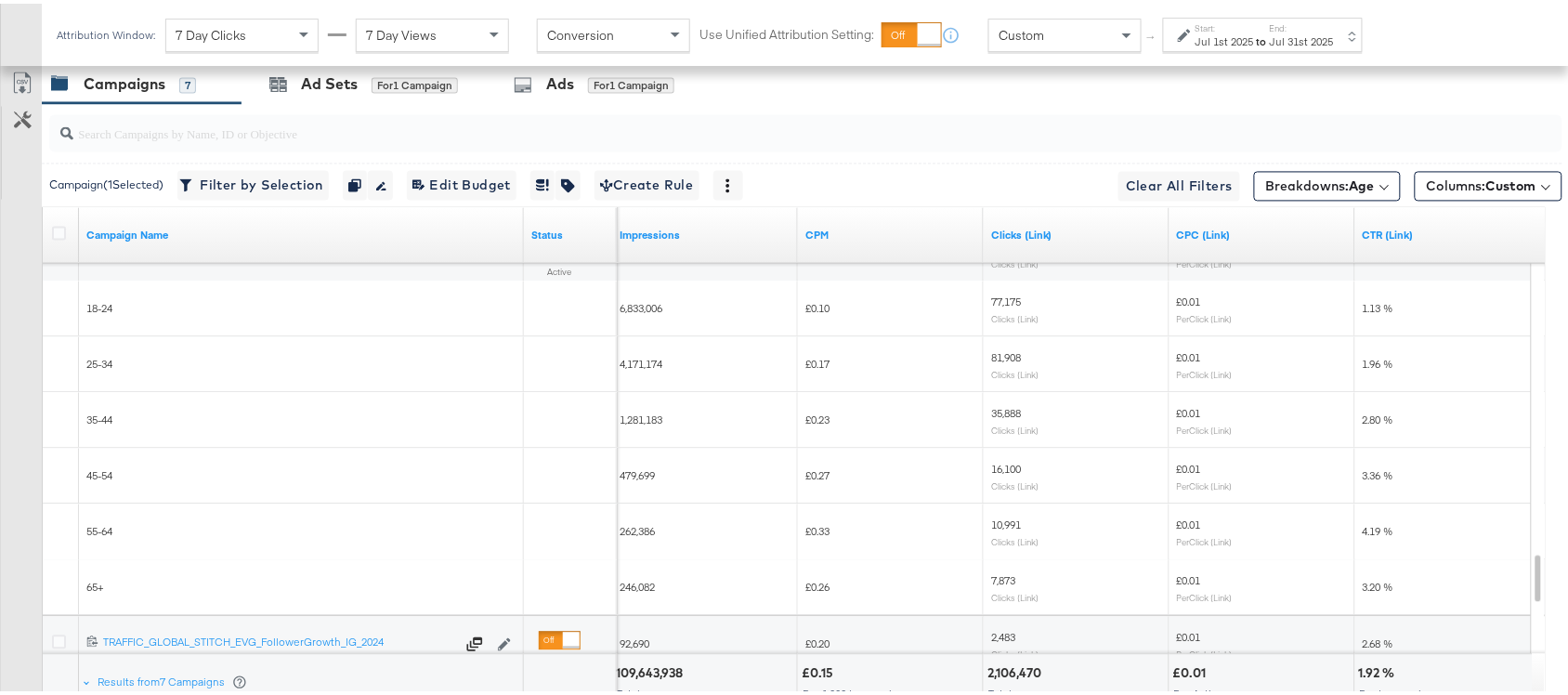 click on "16,100" at bounding box center (1006, 466) 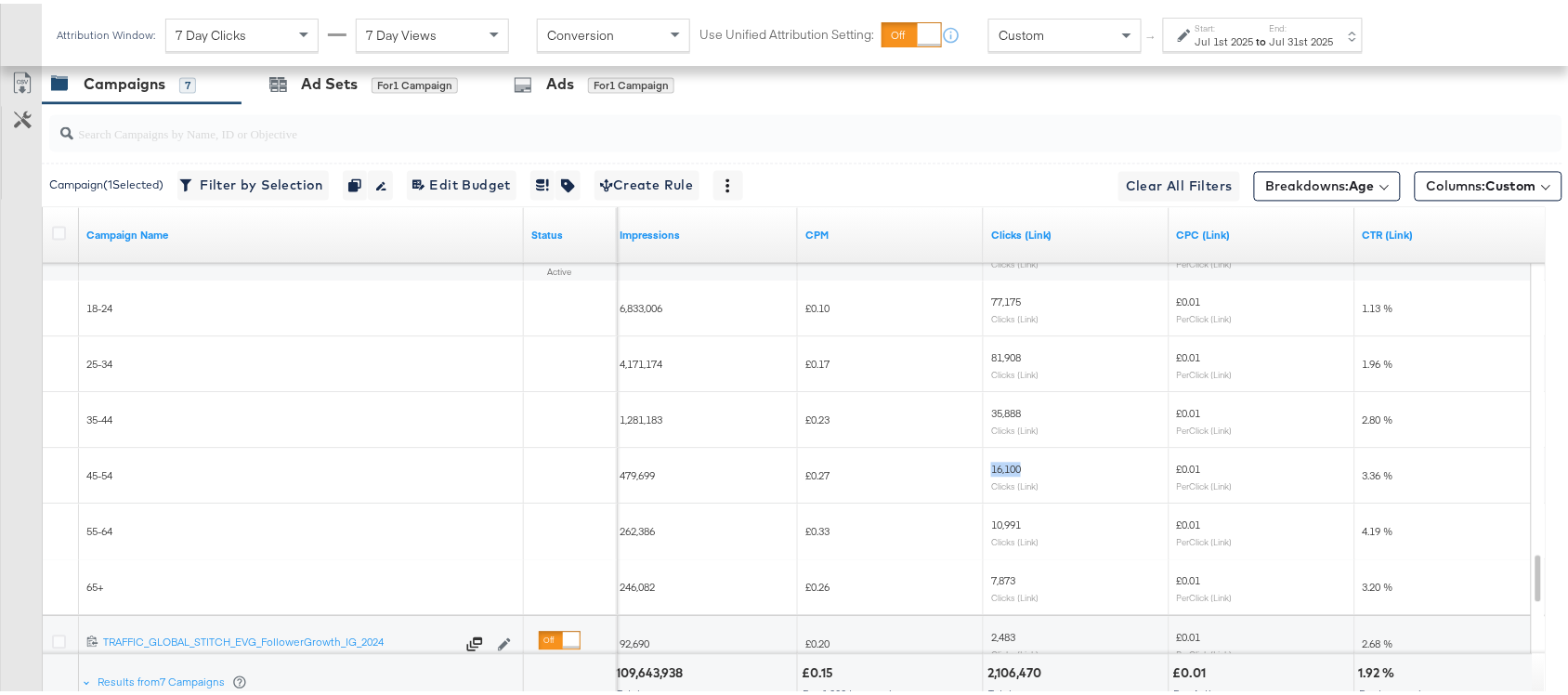 click on "16,100" at bounding box center [1006, 466] 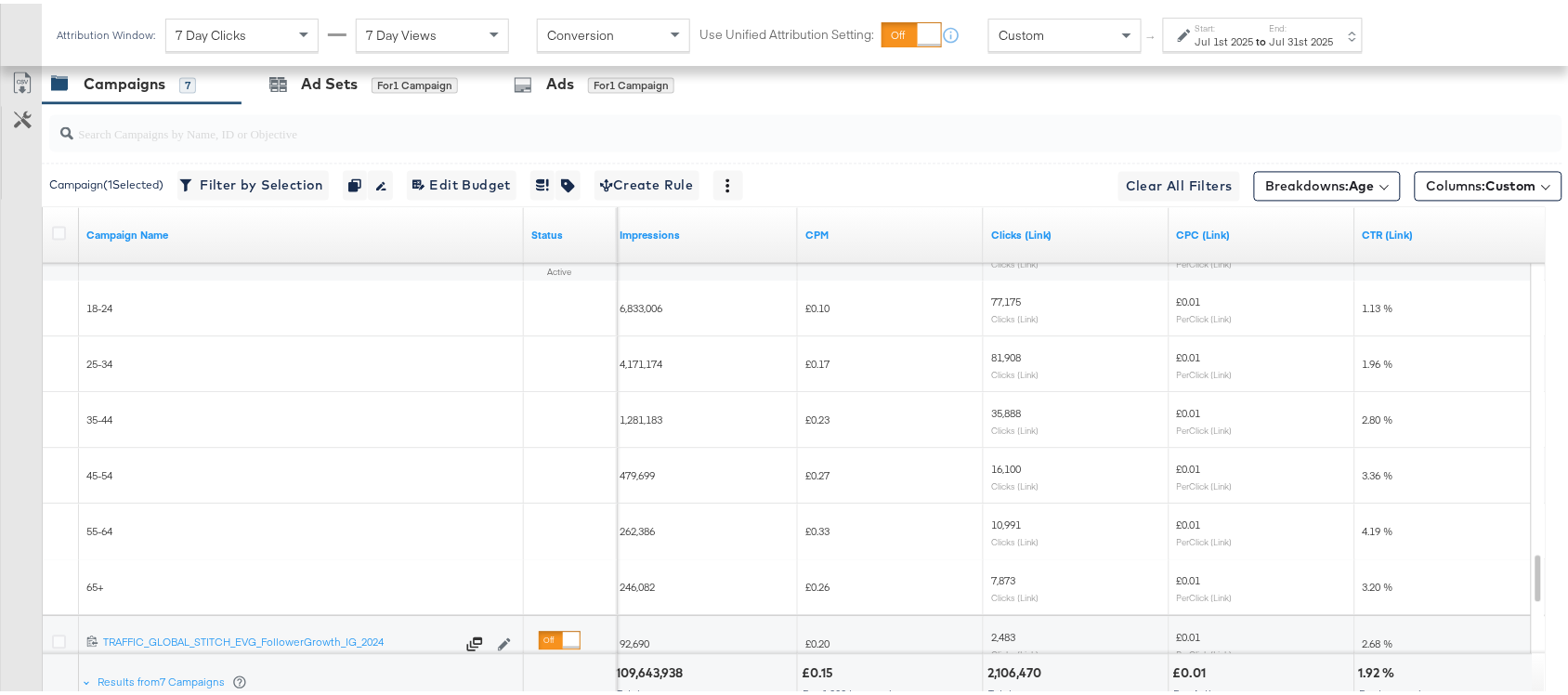 click on "10,991" at bounding box center [1006, 521] 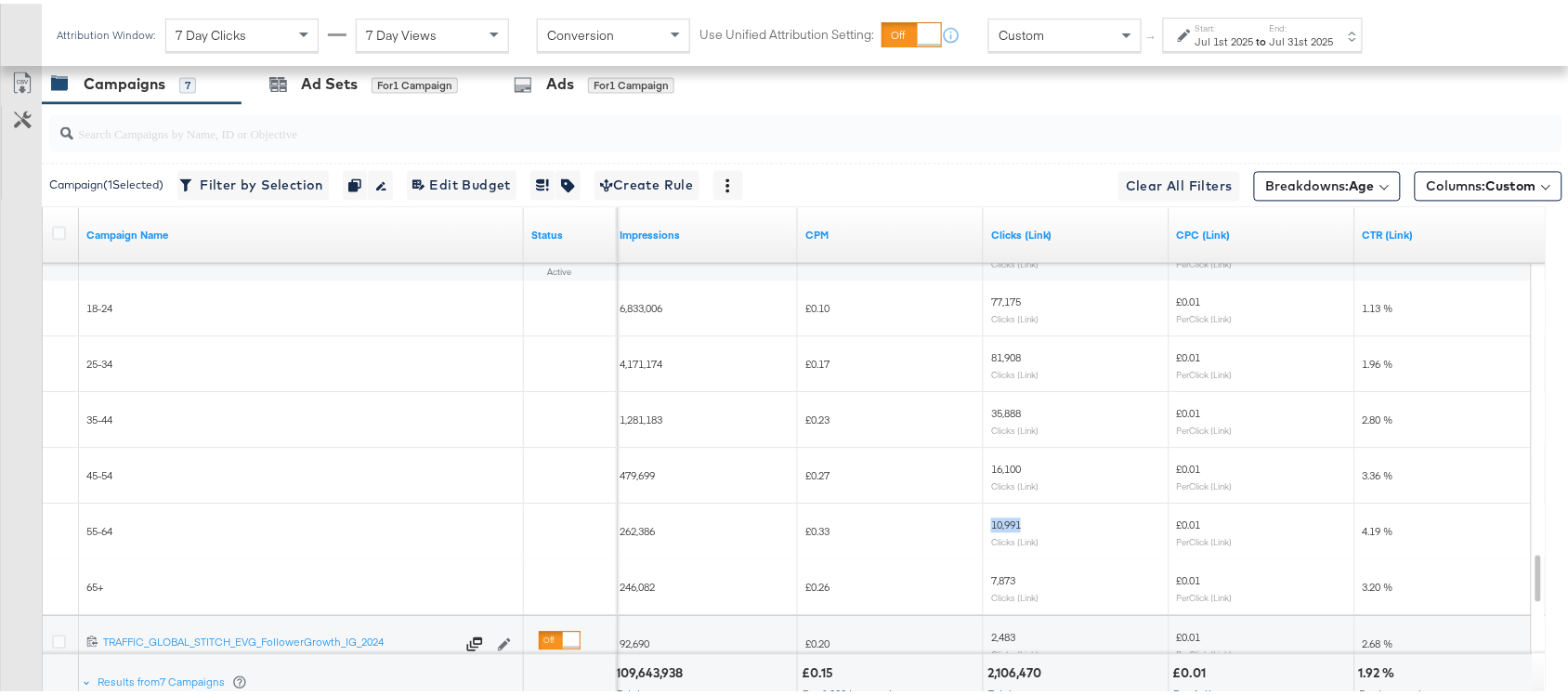 click on "10,991" at bounding box center [1006, 521] 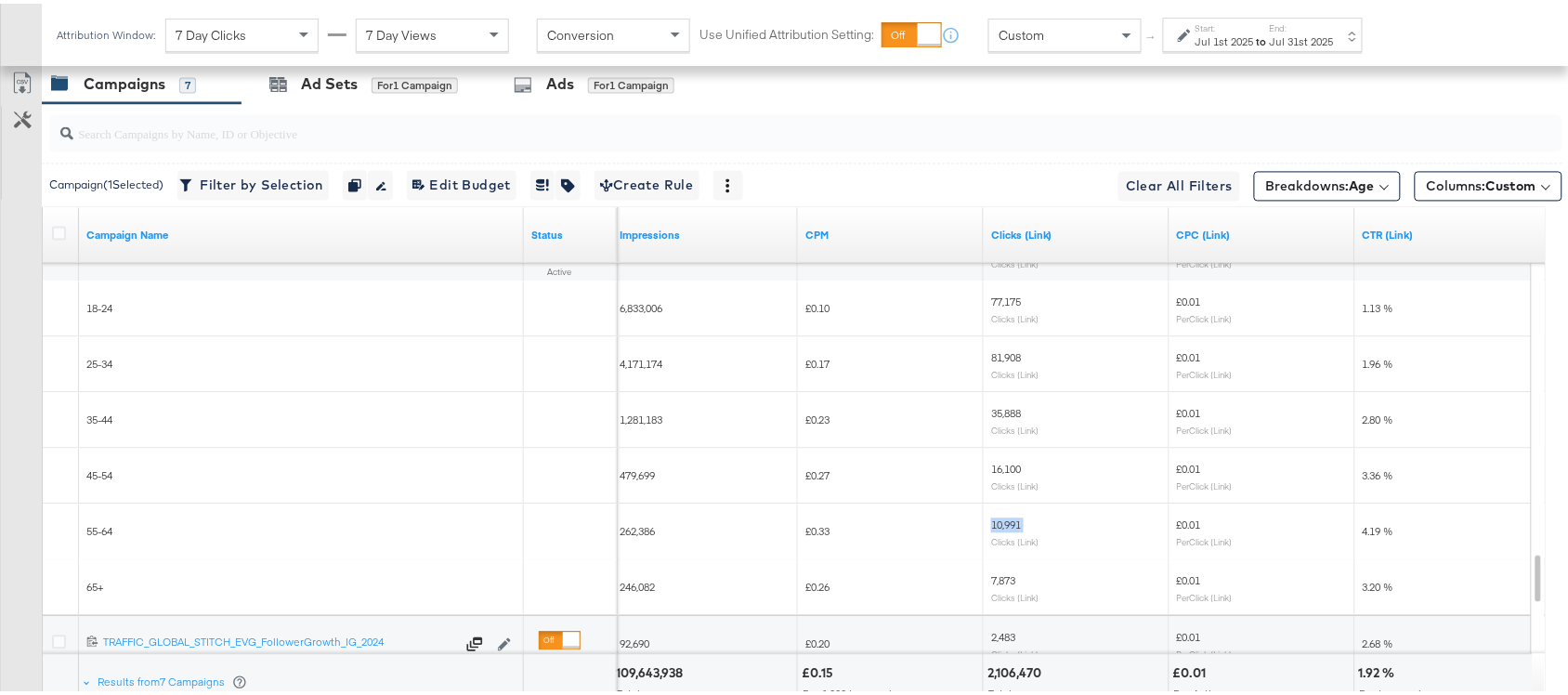 click on "10,991" at bounding box center [1006, 521] 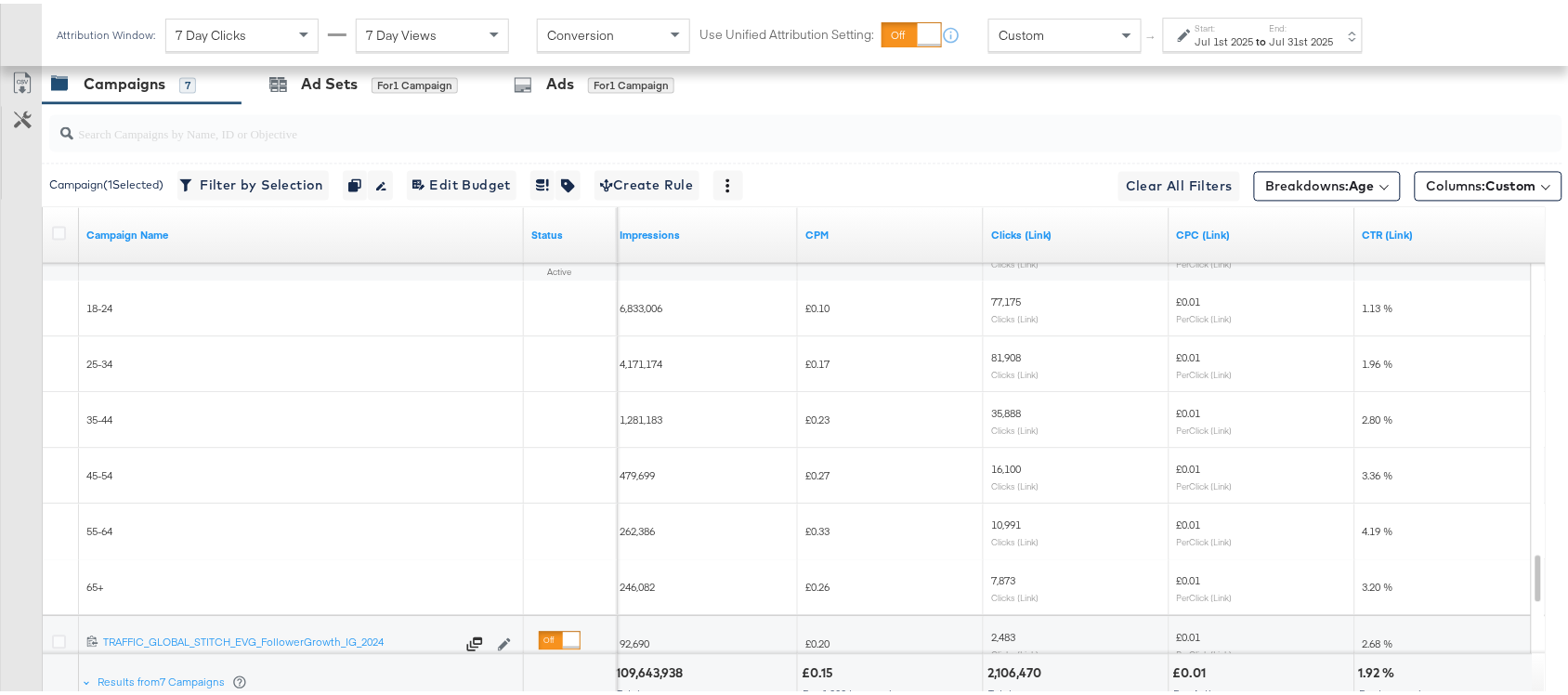 click on "7,873" at bounding box center (1003, 577) 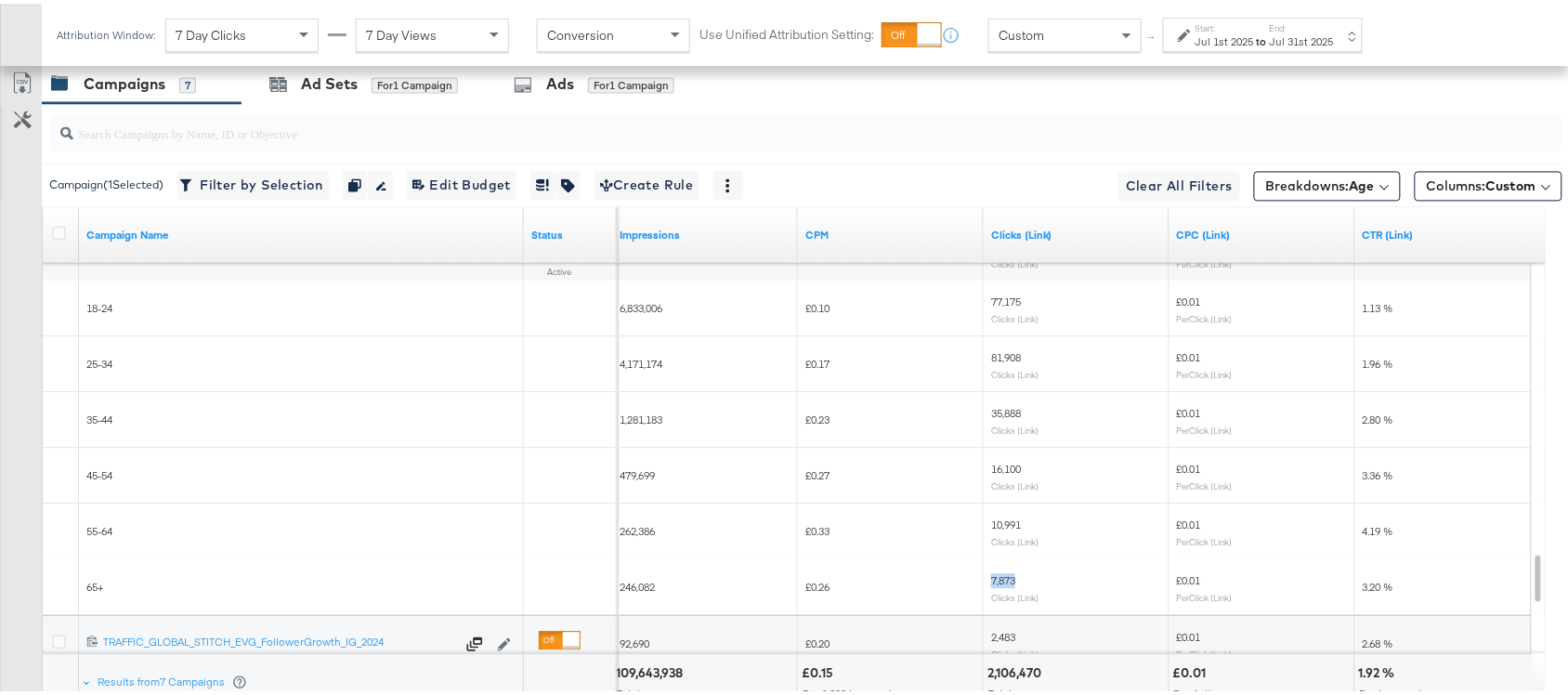click on "7,873" at bounding box center [1003, 577] 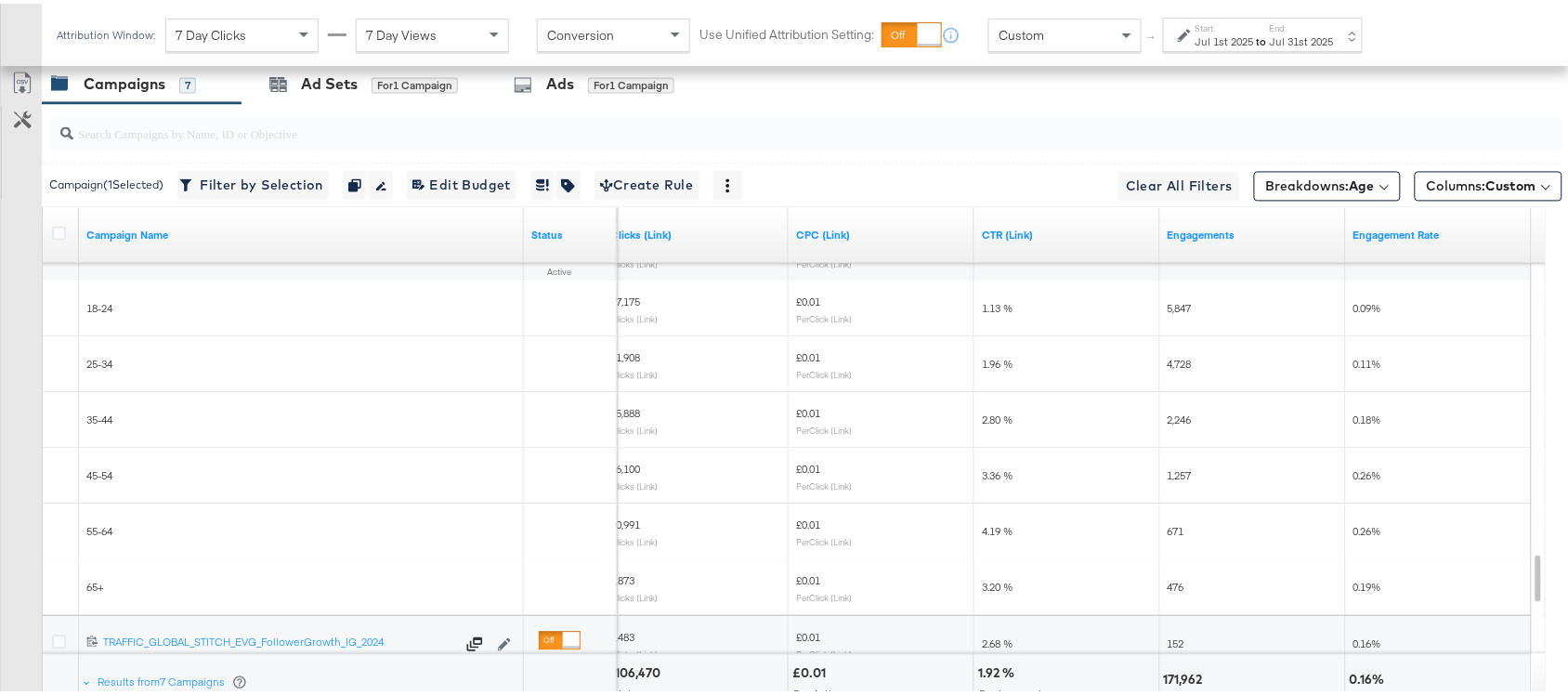 click on "5,847" at bounding box center [1180, 305] 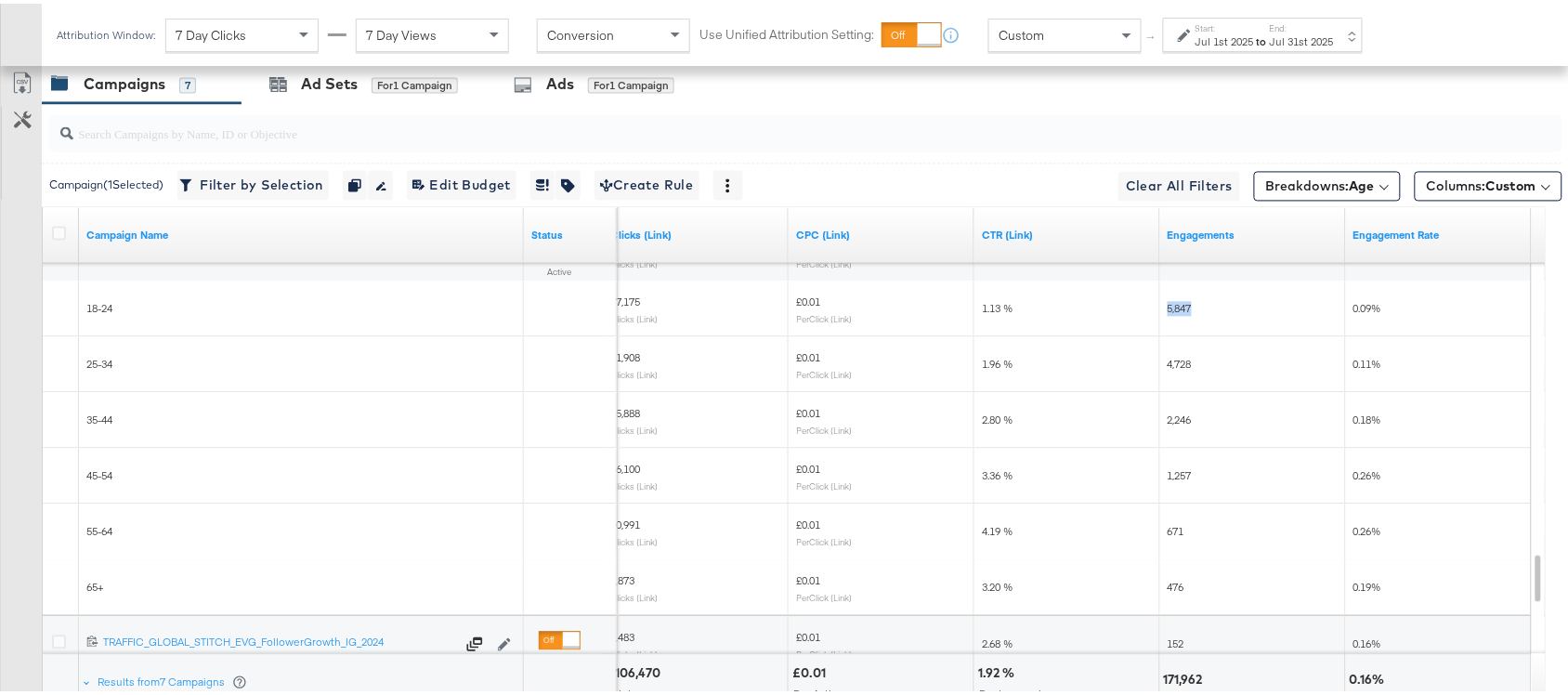 click on "5,847" at bounding box center (1180, 305) 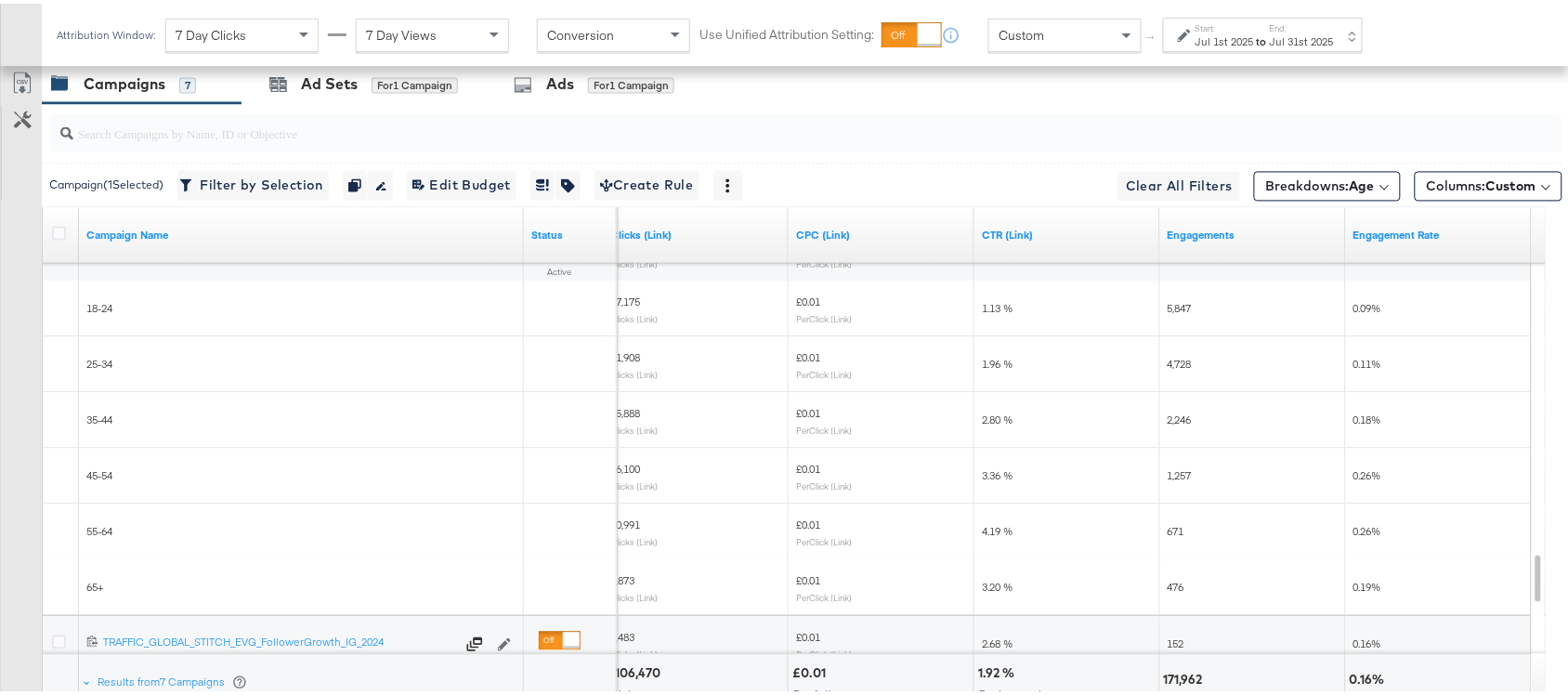 click on "4,728" at bounding box center (1180, 361) 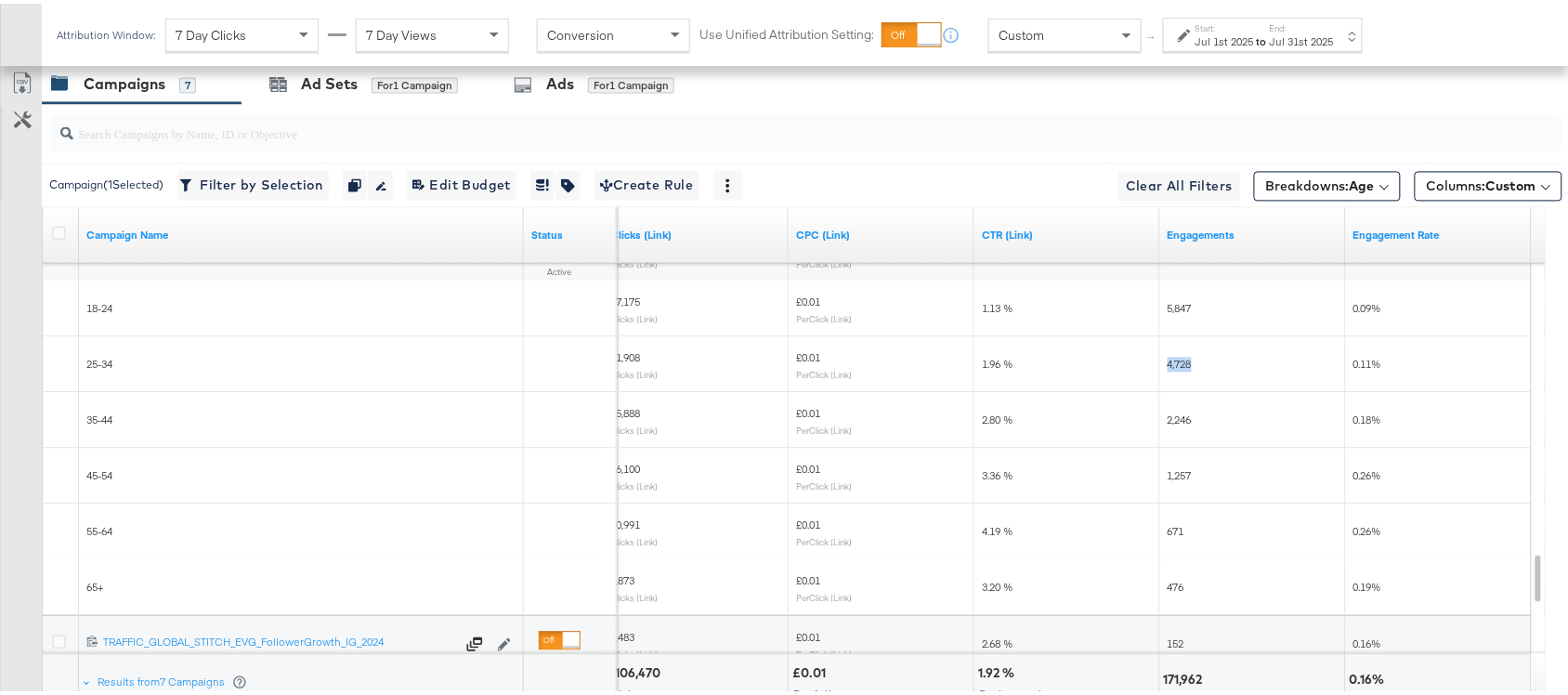 click on "4,728" at bounding box center (1180, 361) 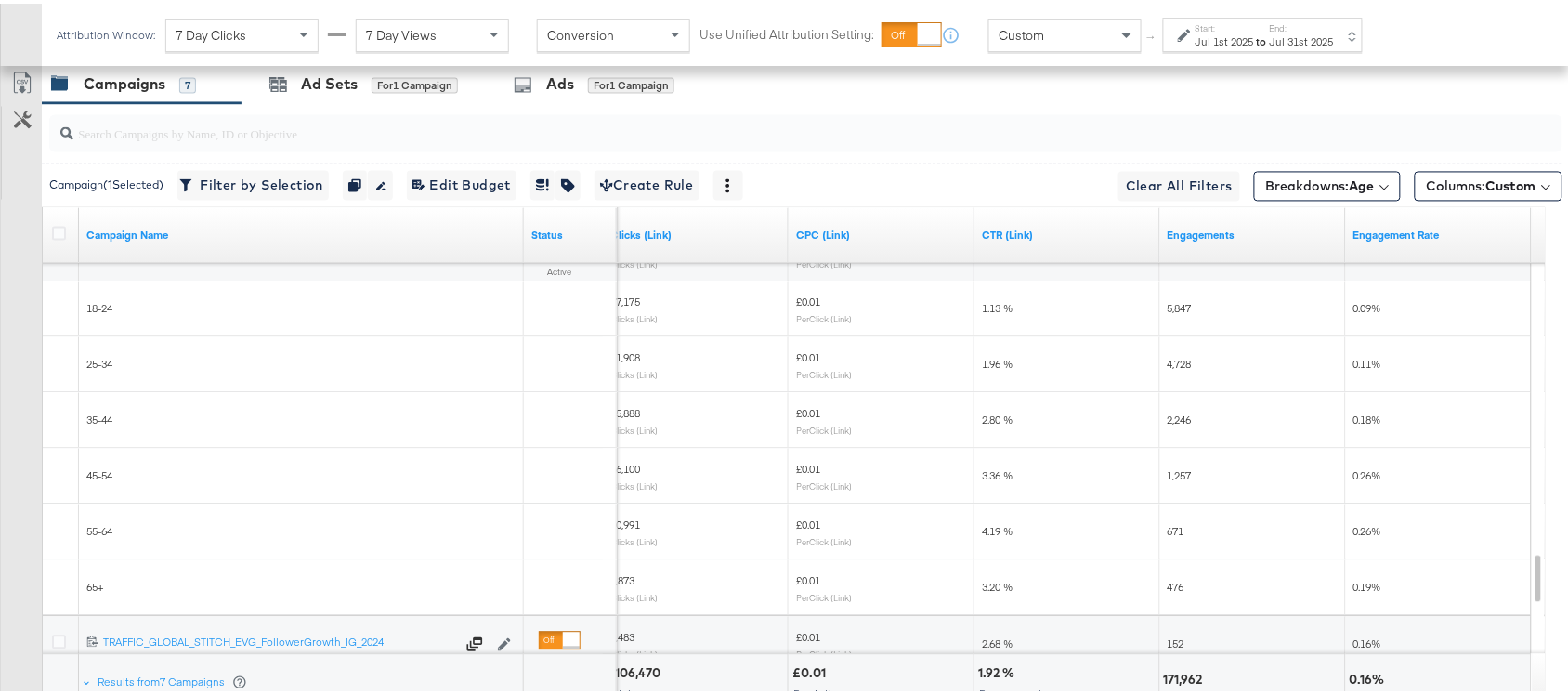 click on "2,246" at bounding box center (1253, 417) 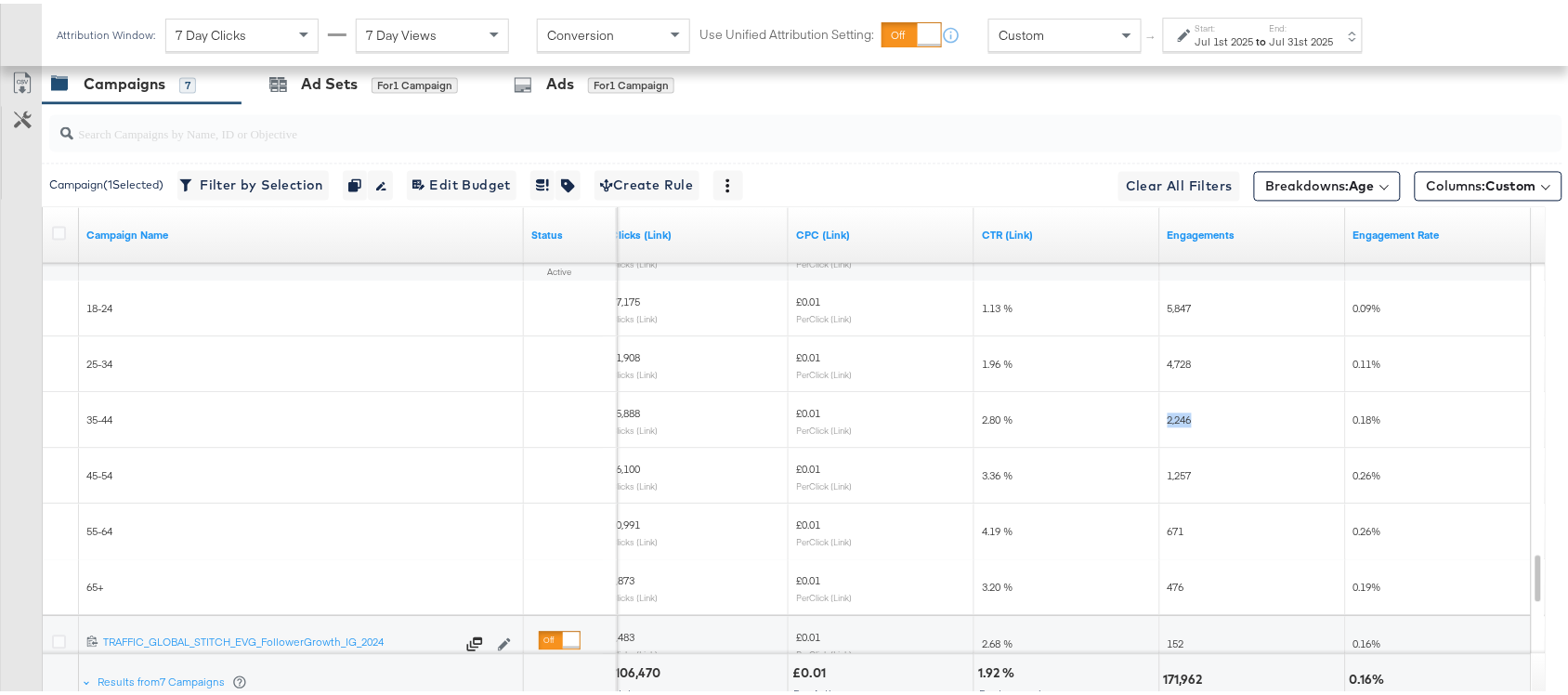 click on "2,246" at bounding box center [1253, 417] 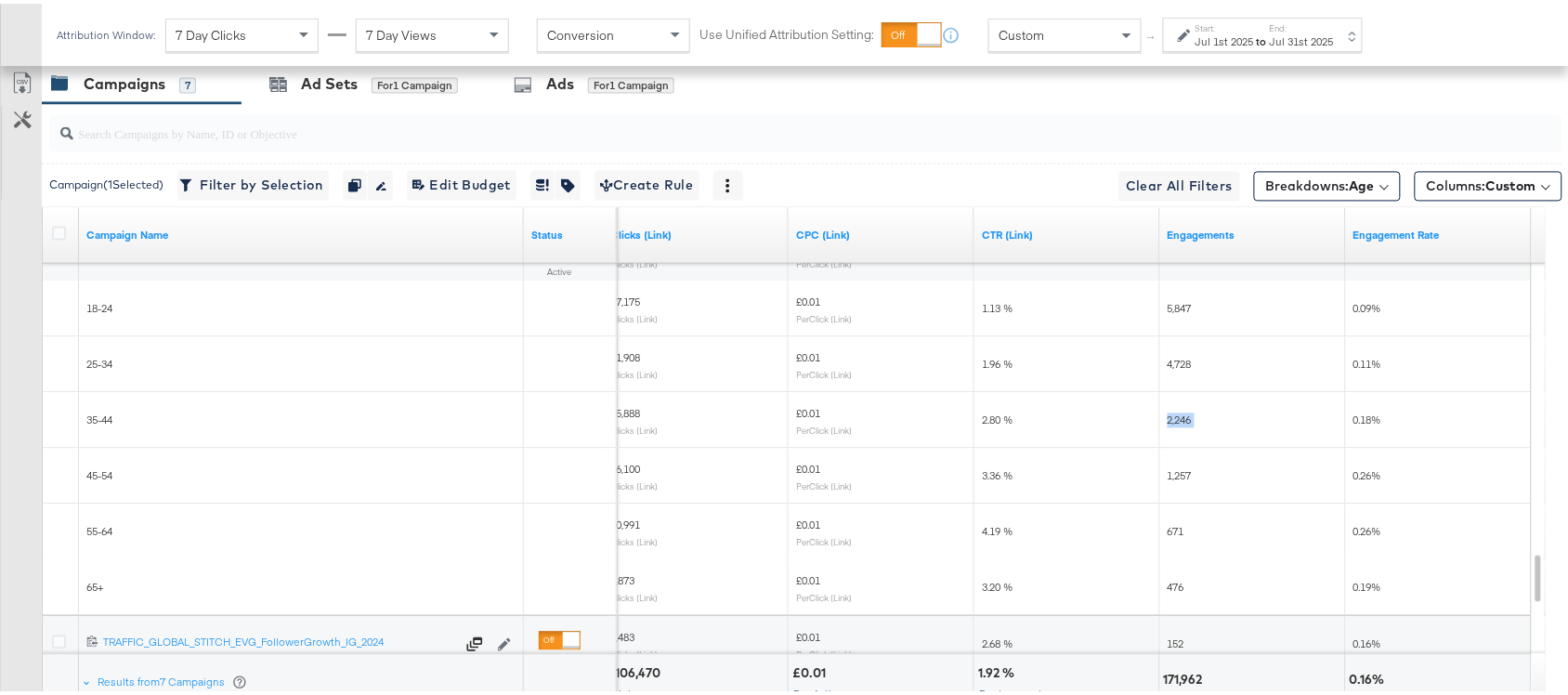 click on "2,246" at bounding box center (1253, 417) 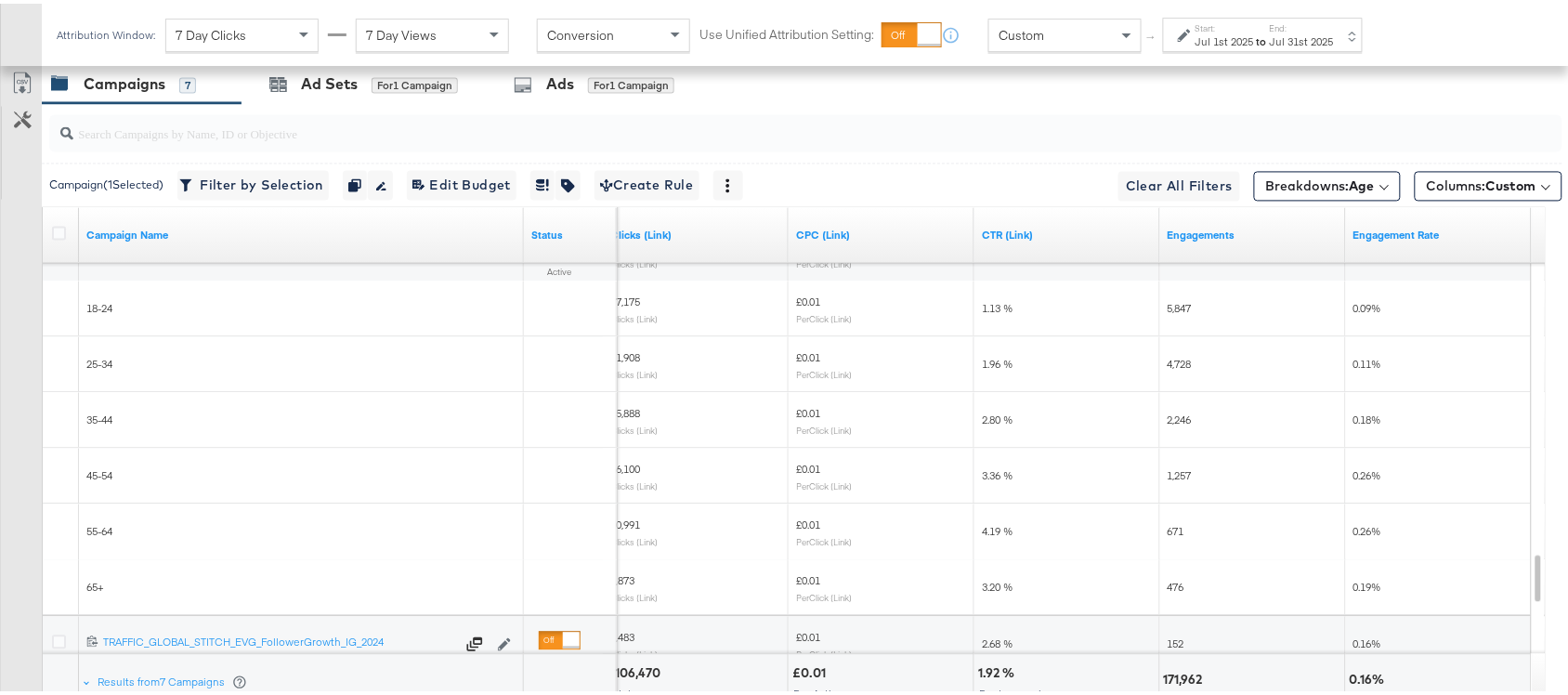 click on "1,257" at bounding box center [1180, 472] 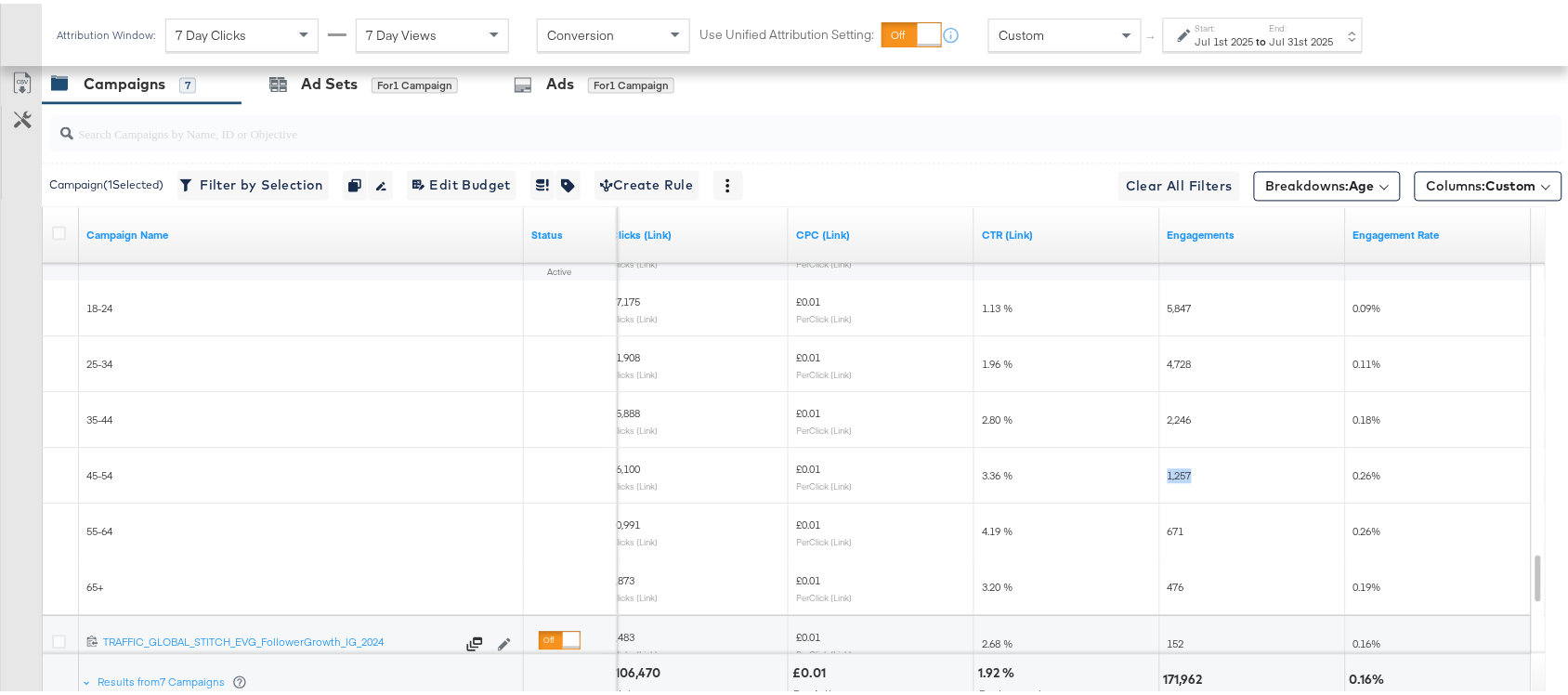 click on "1,257" at bounding box center (1180, 472) 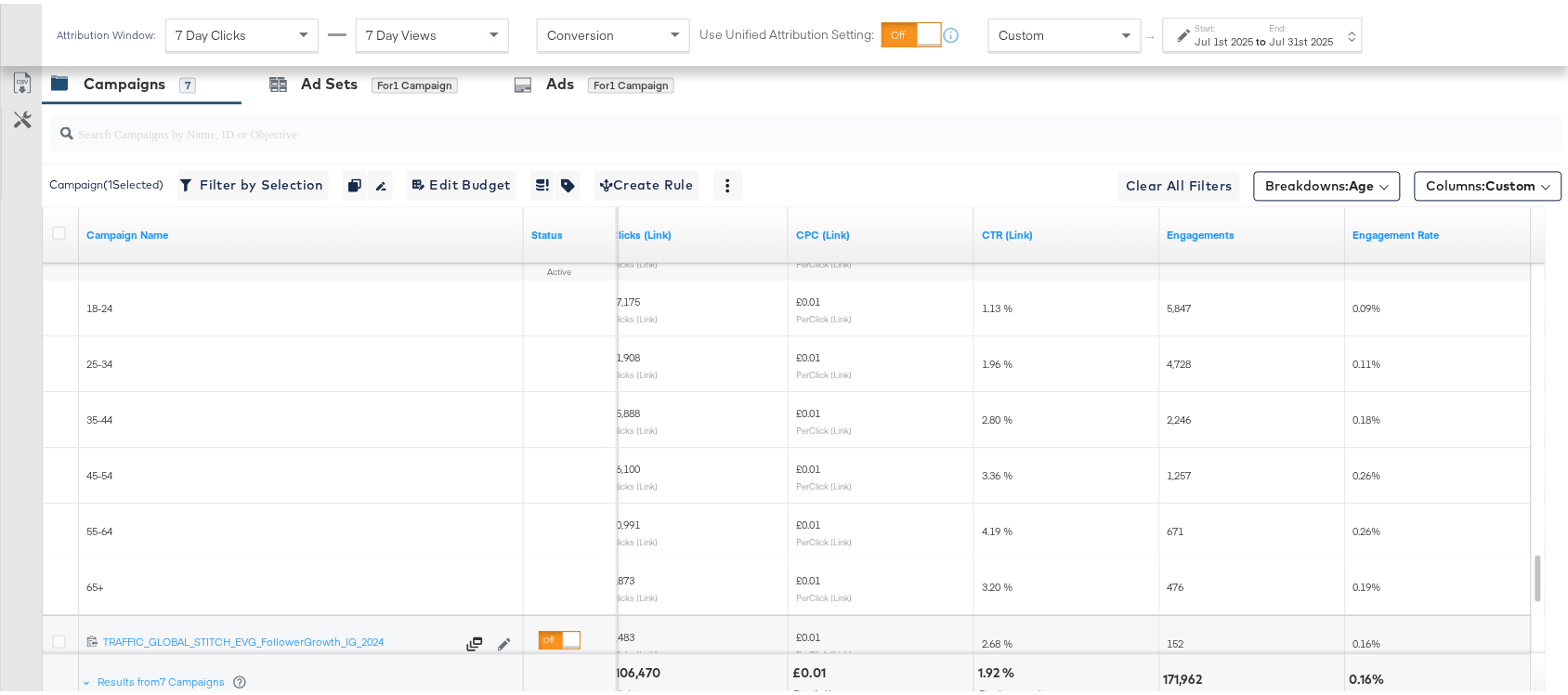 click on "671" at bounding box center [1253, 529] 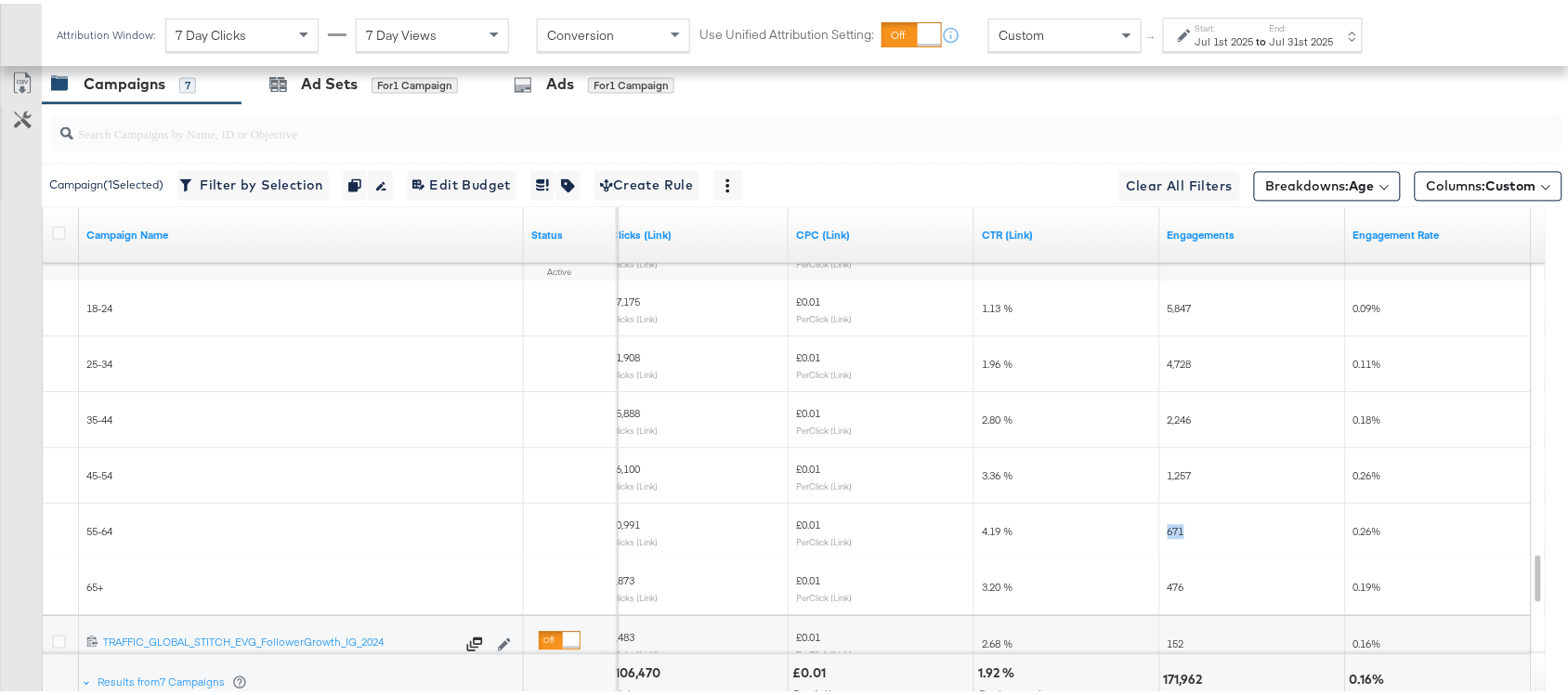 click on "671" at bounding box center (1253, 529) 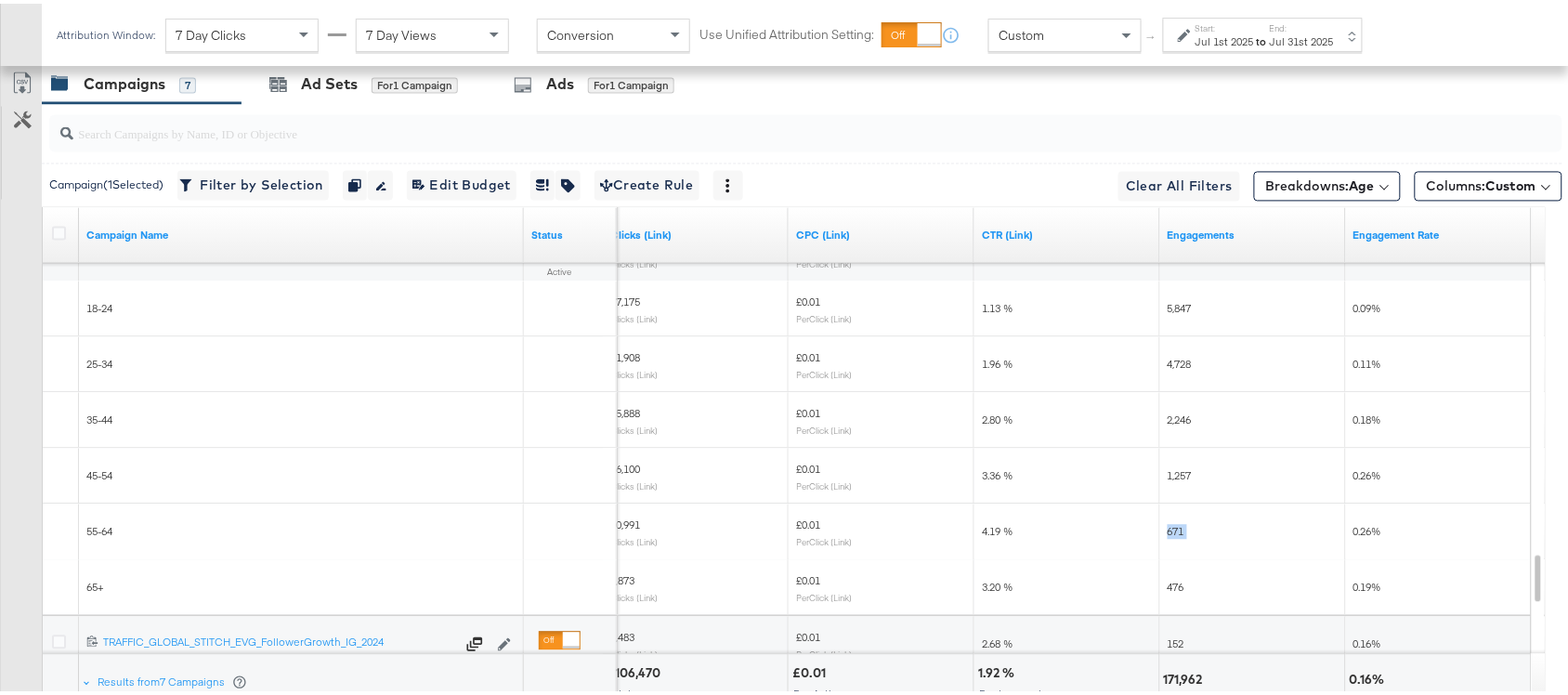 click on "671" at bounding box center [1253, 529] 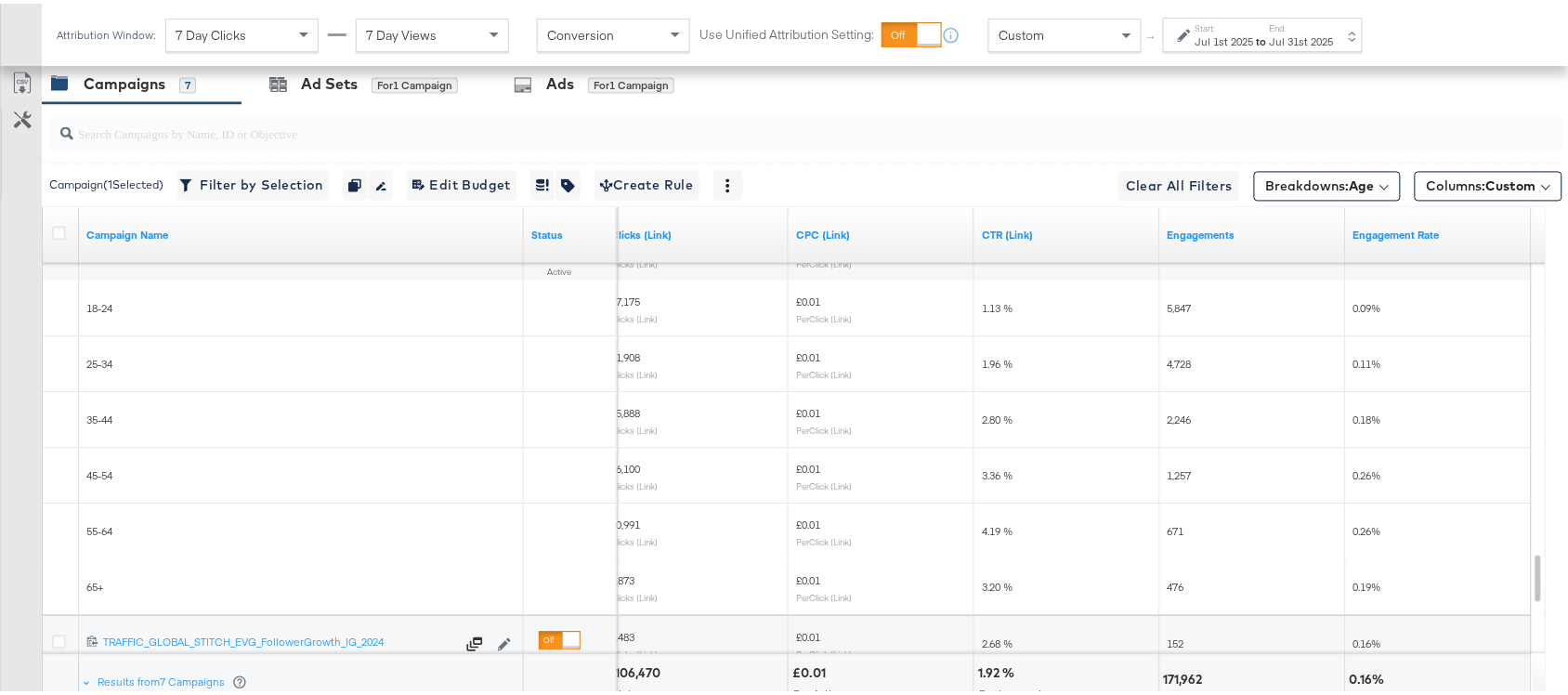 click on "476" at bounding box center [1176, 584] 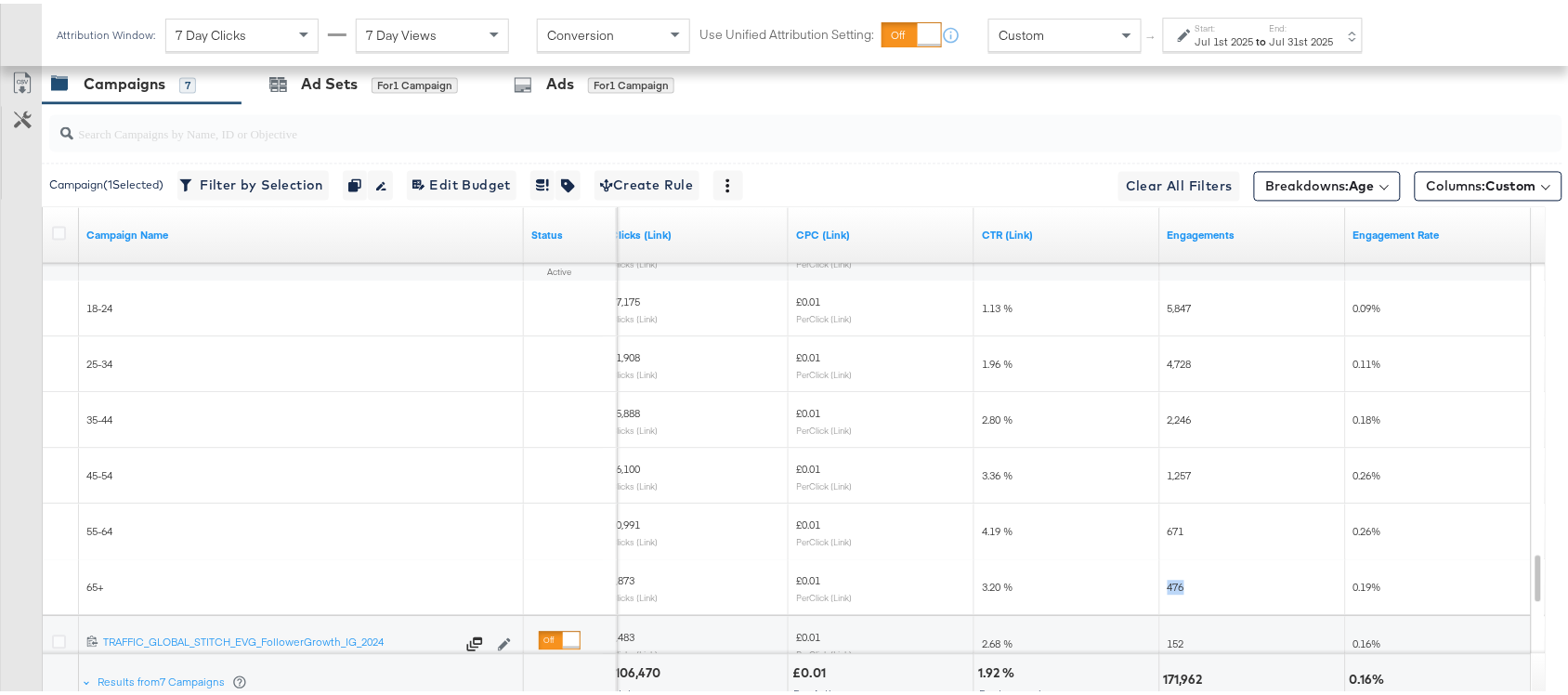click on "476" at bounding box center (1176, 584) 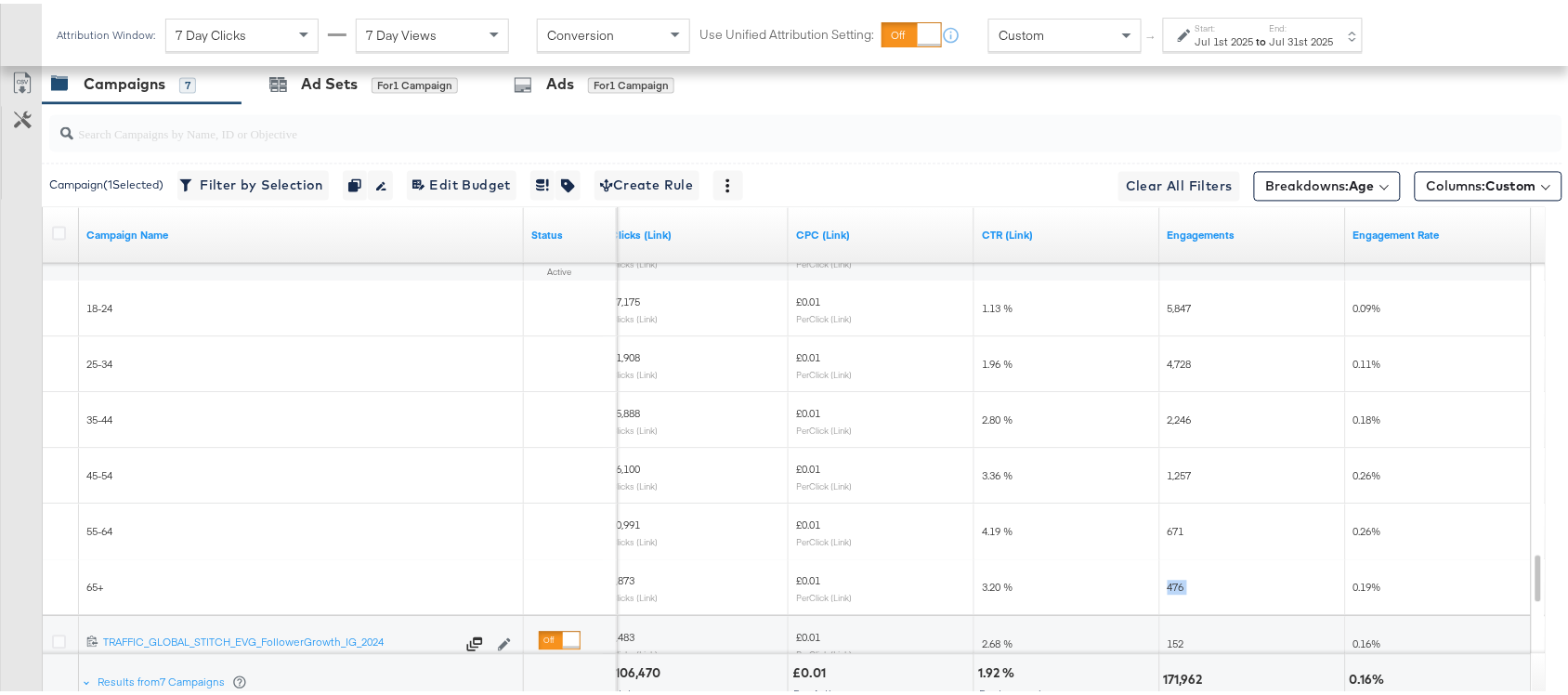 click on "476" at bounding box center [1176, 584] 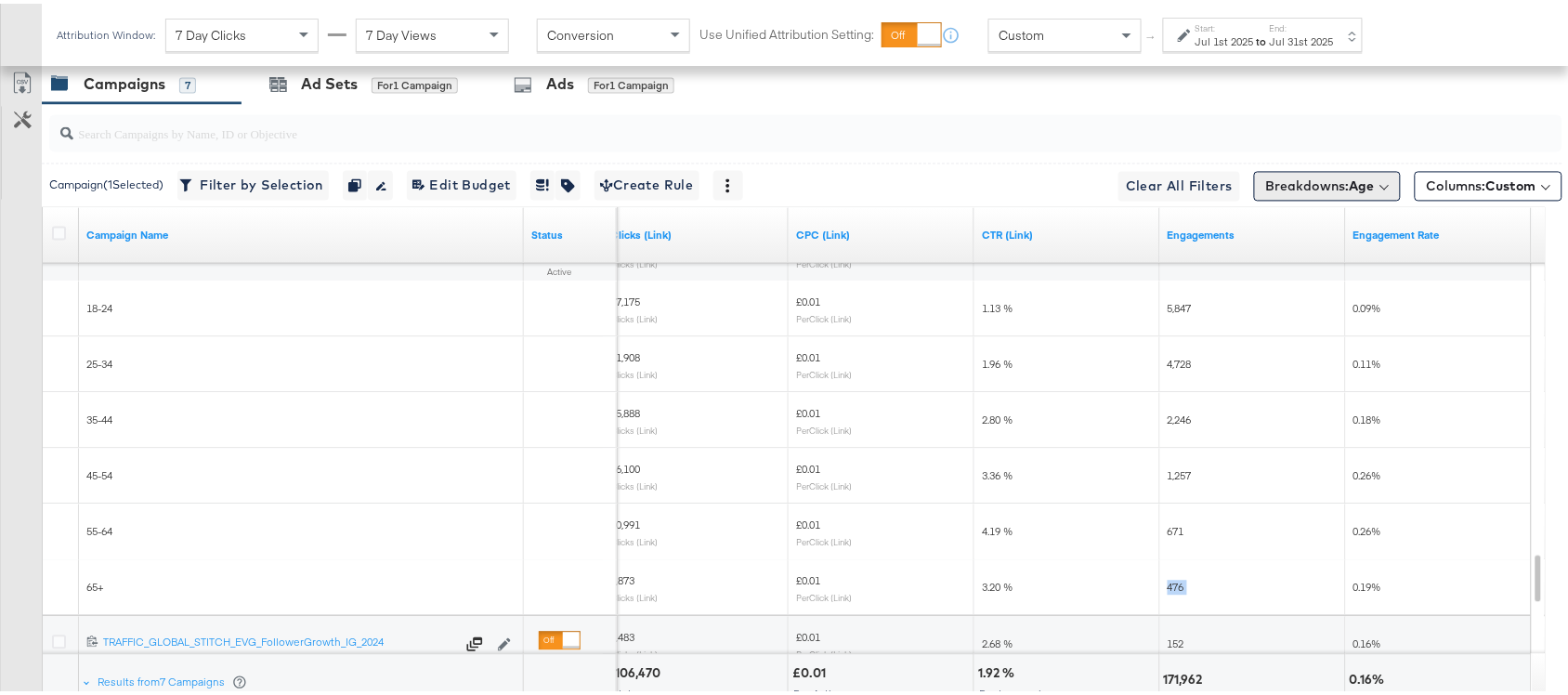 click on "Breakdowns:  Age" at bounding box center (1320, 183) 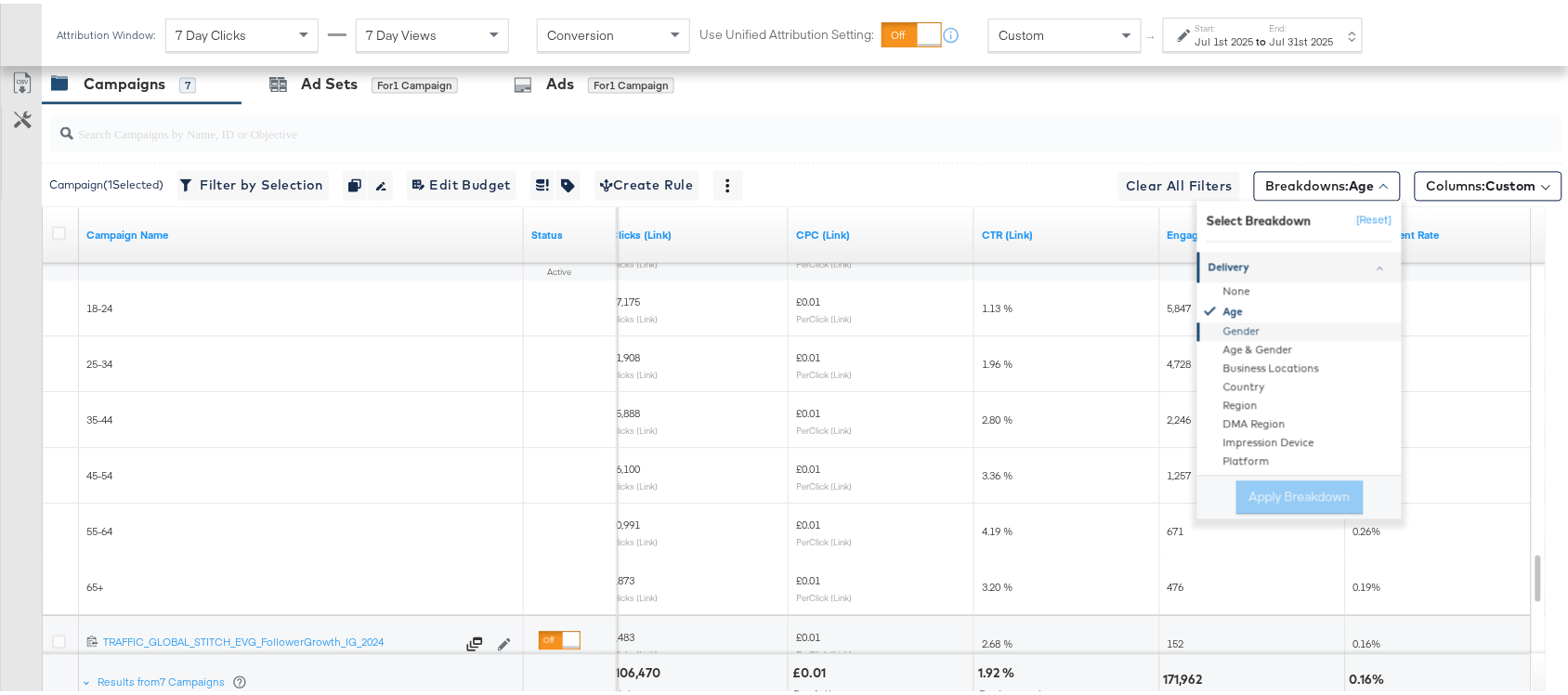 click on "Gender" at bounding box center (1300, 329) 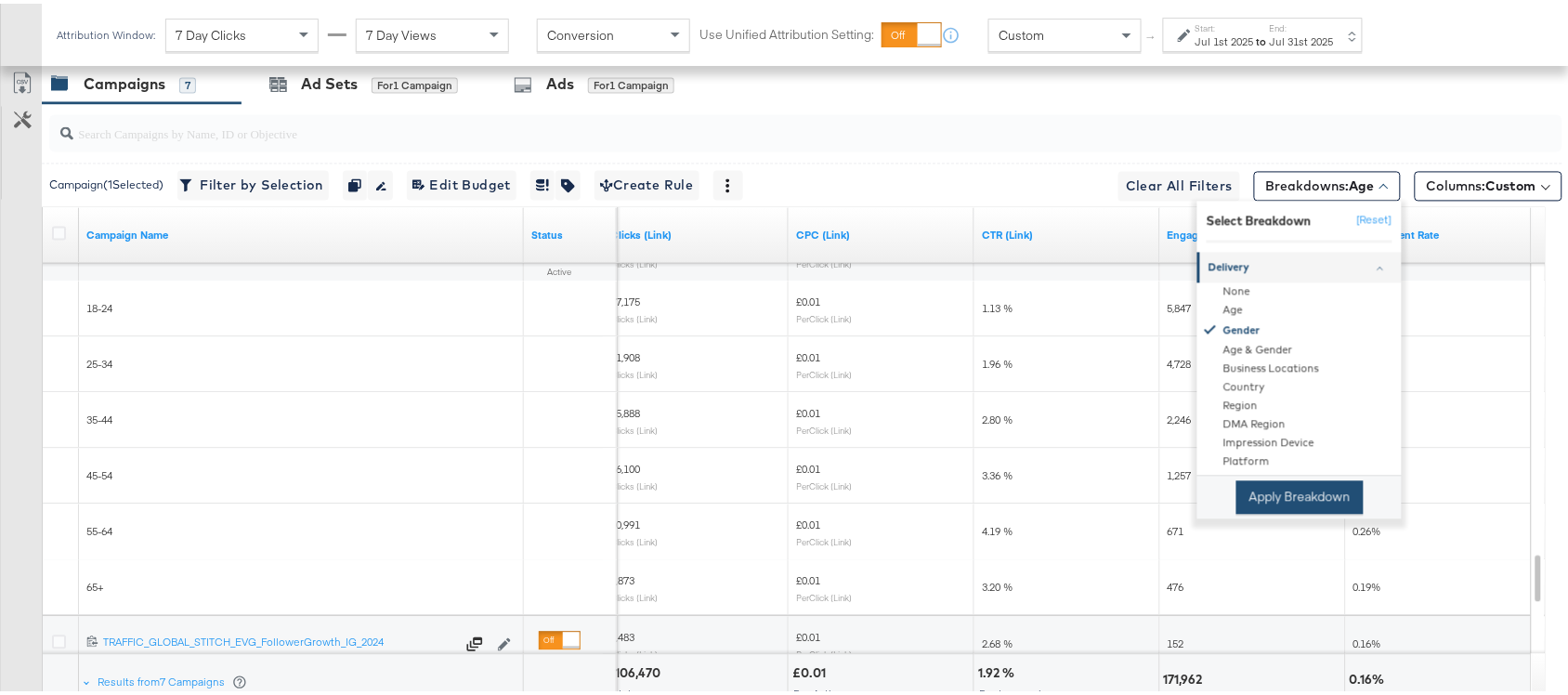 click on "Apply Breakdown" at bounding box center (1300, 494) 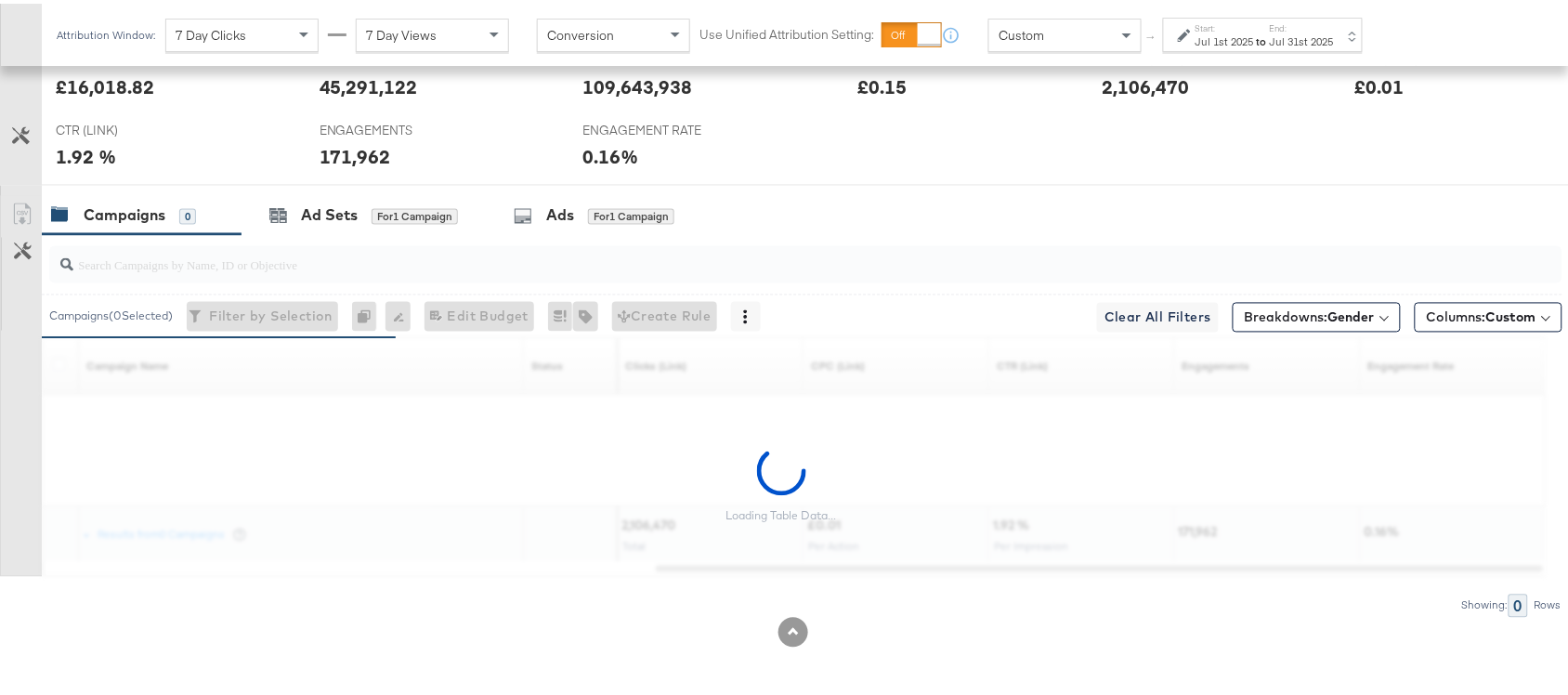 scroll, scrollTop: 1039, scrollLeft: 0, axis: vertical 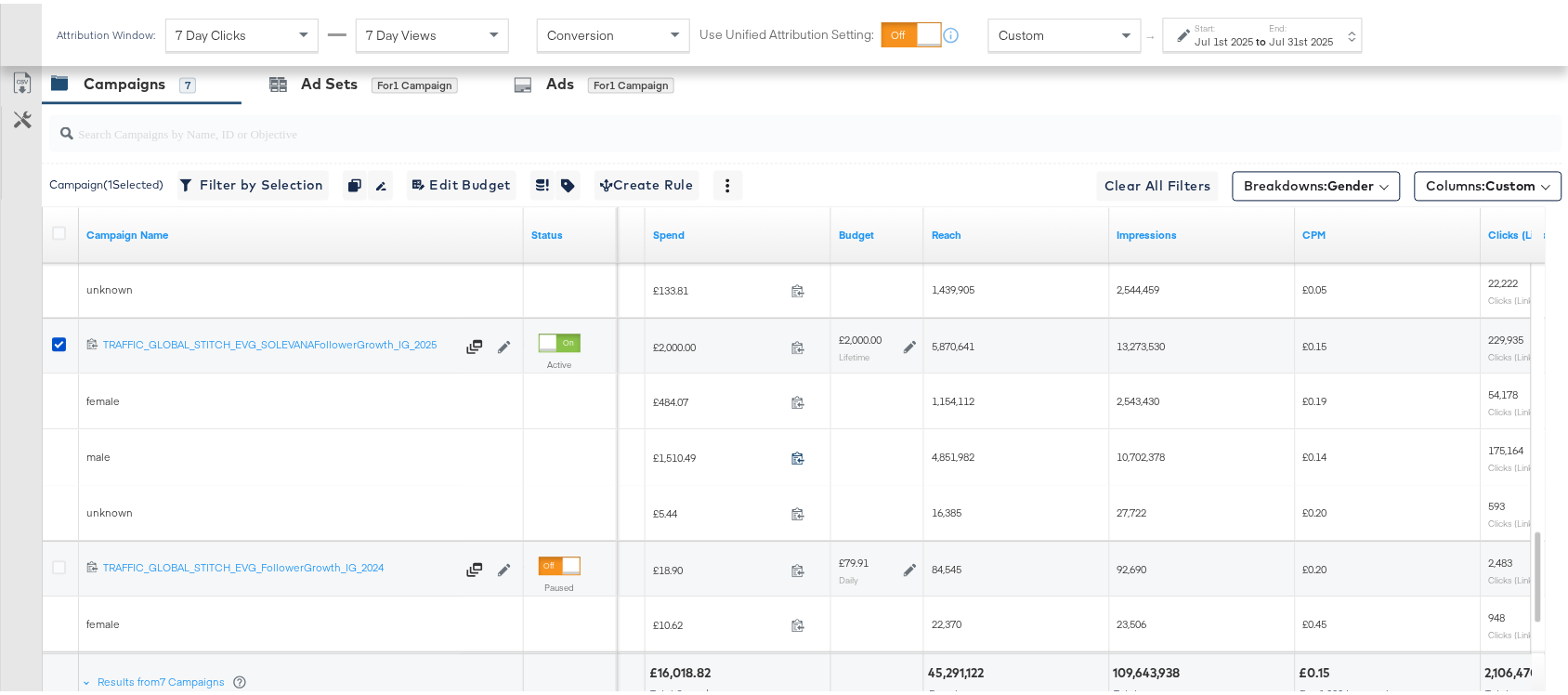 click 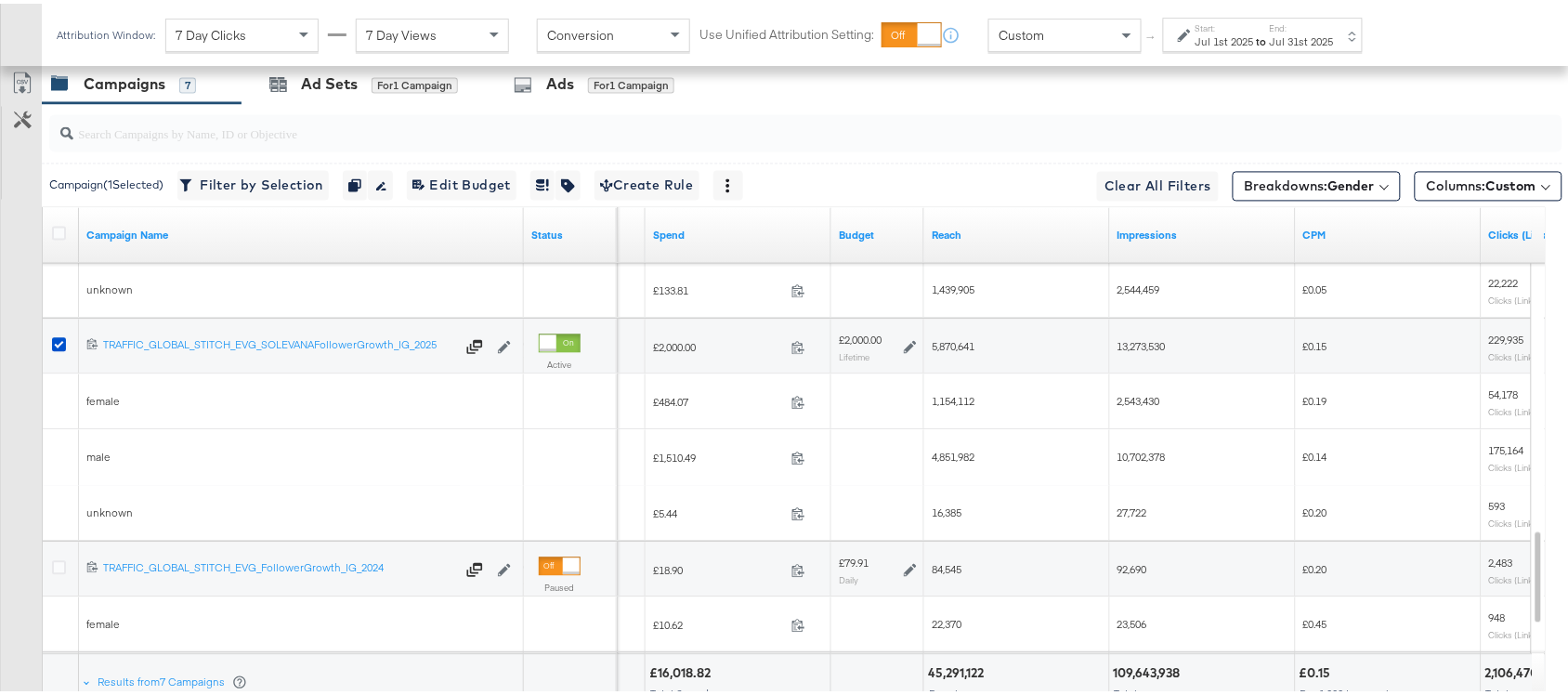 click on "4,851,982" at bounding box center [953, 453] 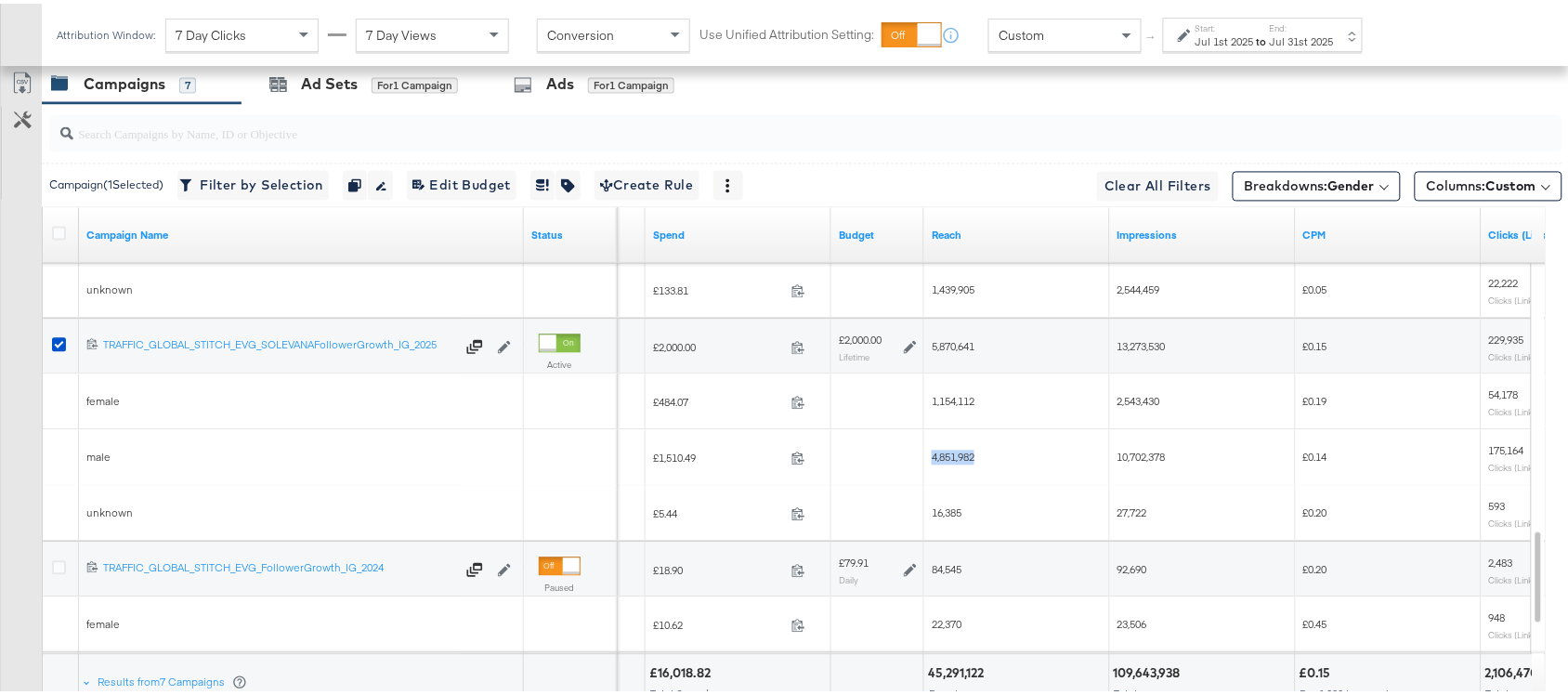 click on "4,851,982" at bounding box center [953, 453] 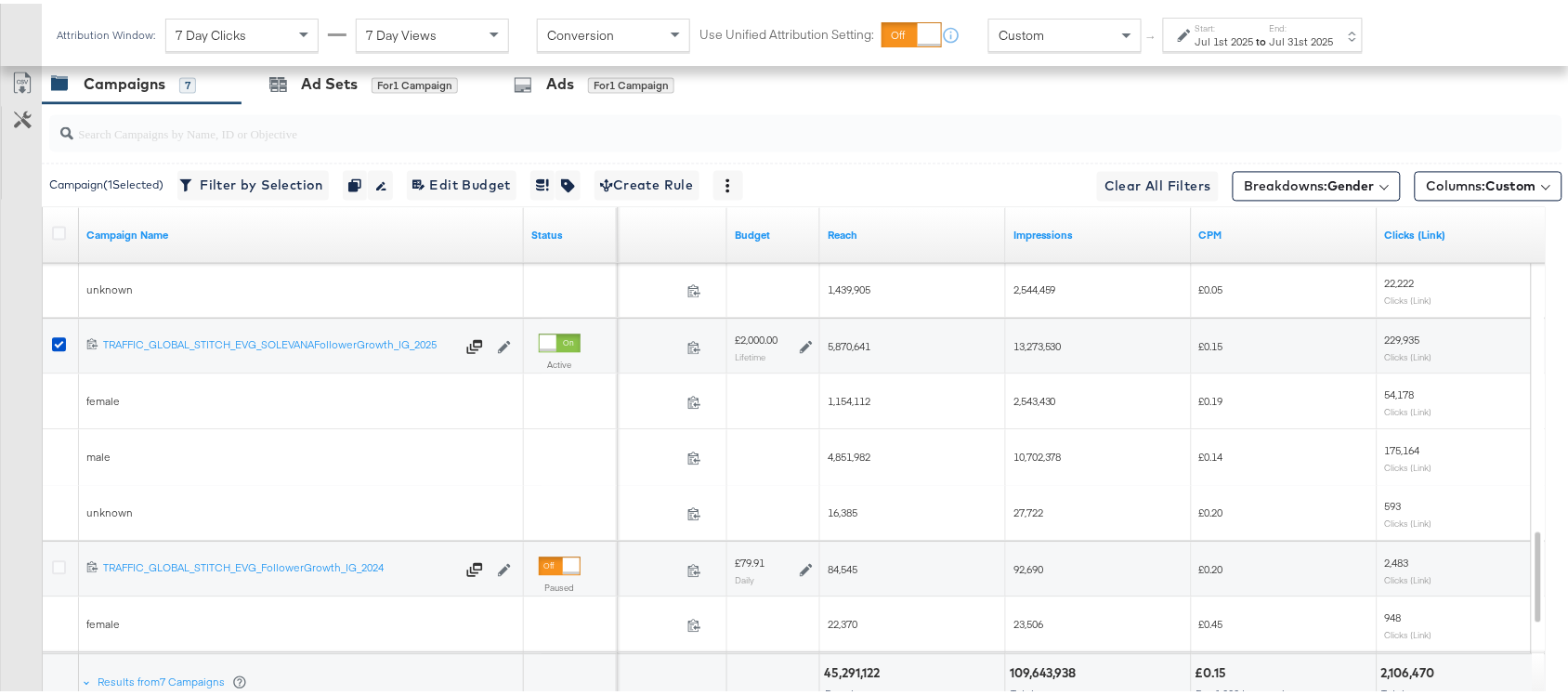 click on "10,702,378" at bounding box center (1038, 453) 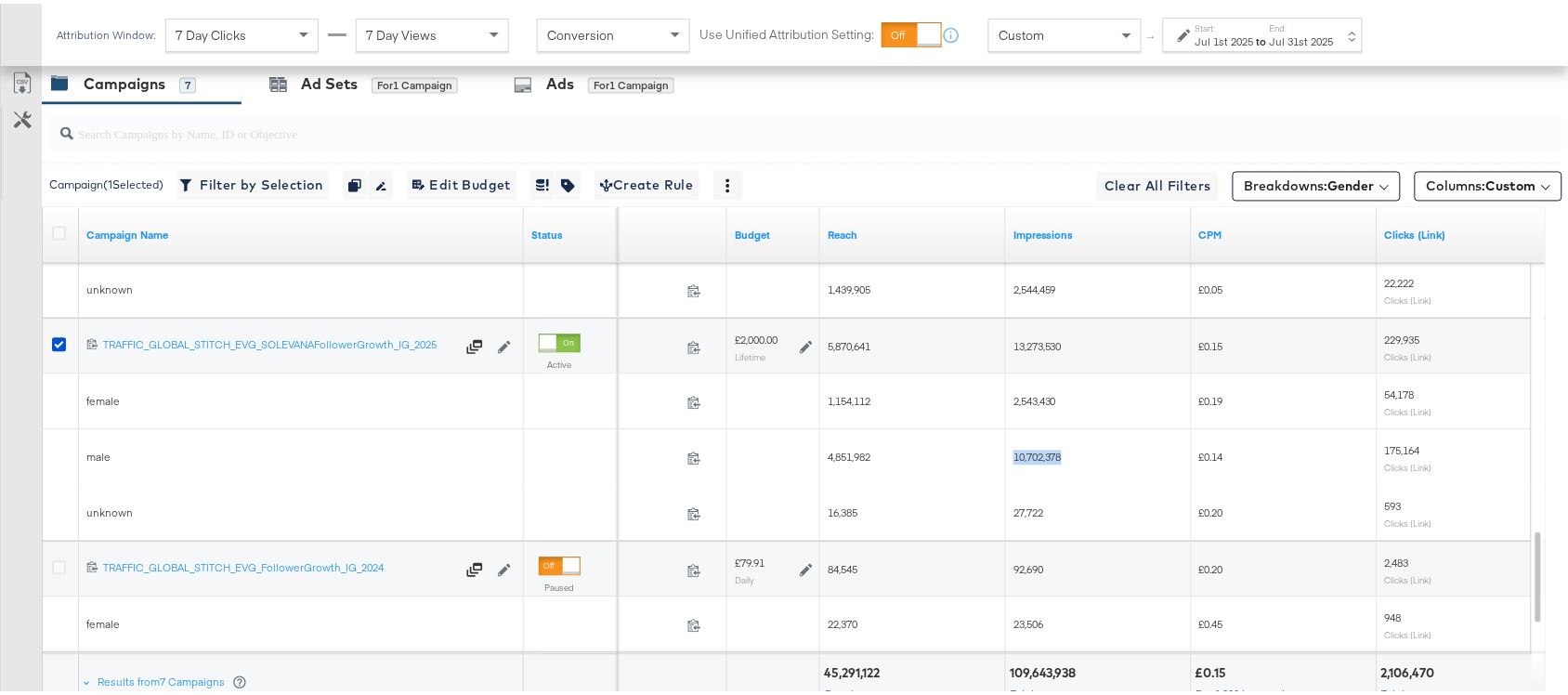 click on "10,702,378" at bounding box center (1038, 453) 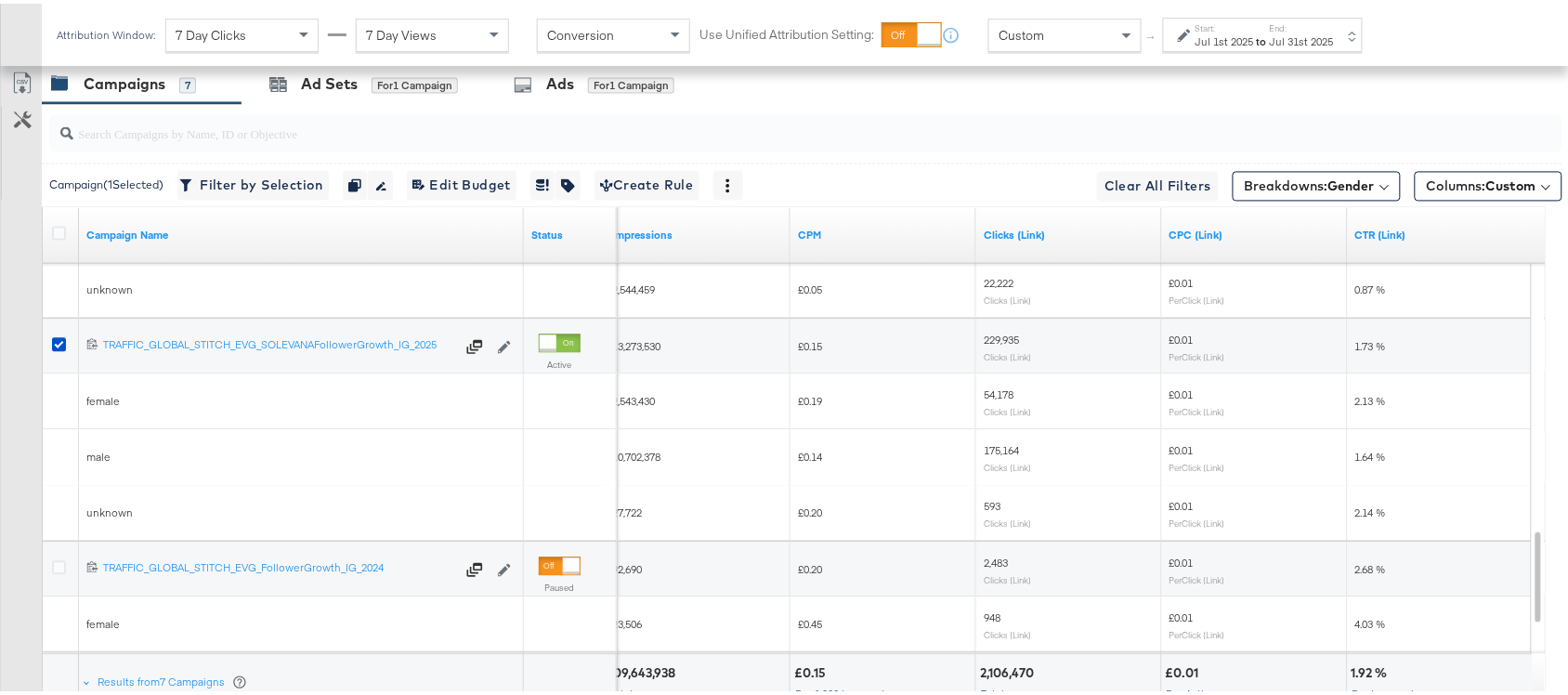 click on "175,164" at bounding box center [1001, 447] 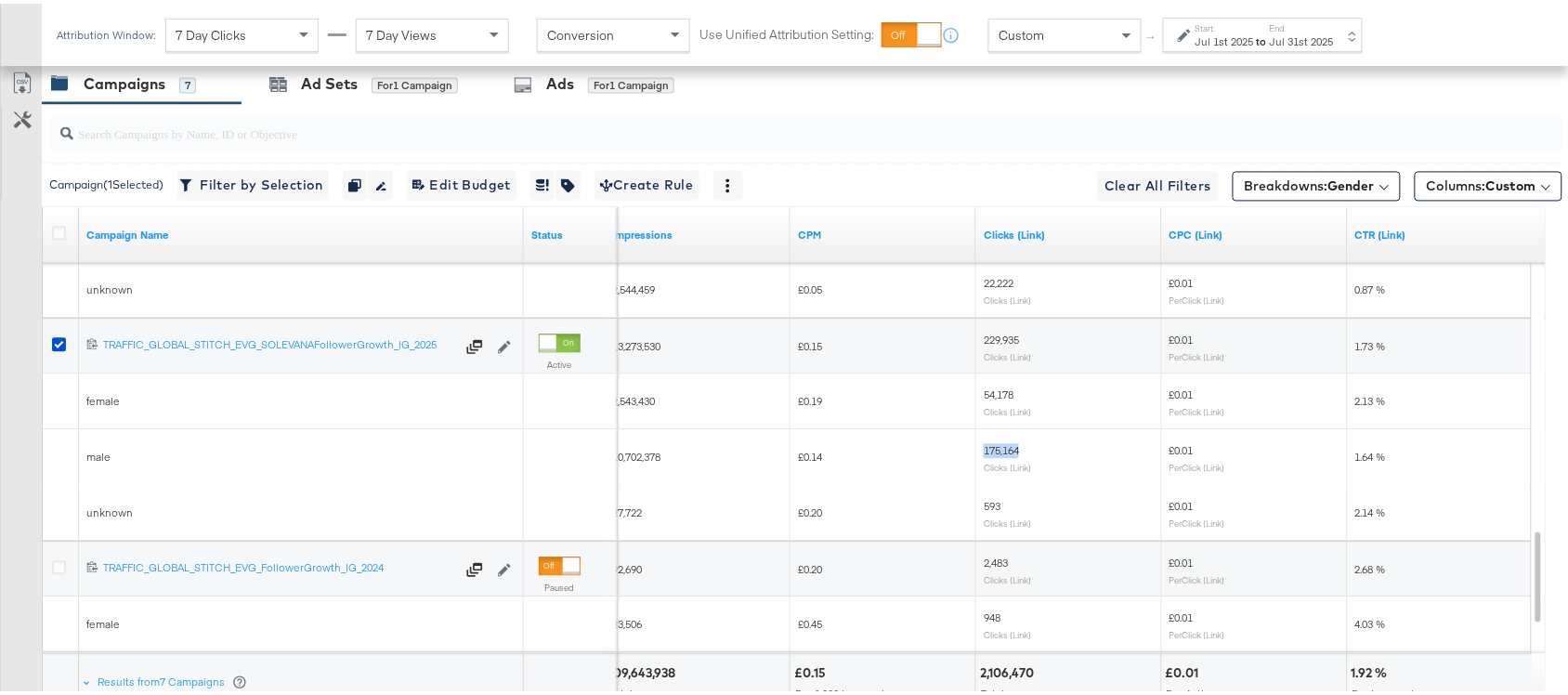 click on "175,164" at bounding box center (1001, 447) 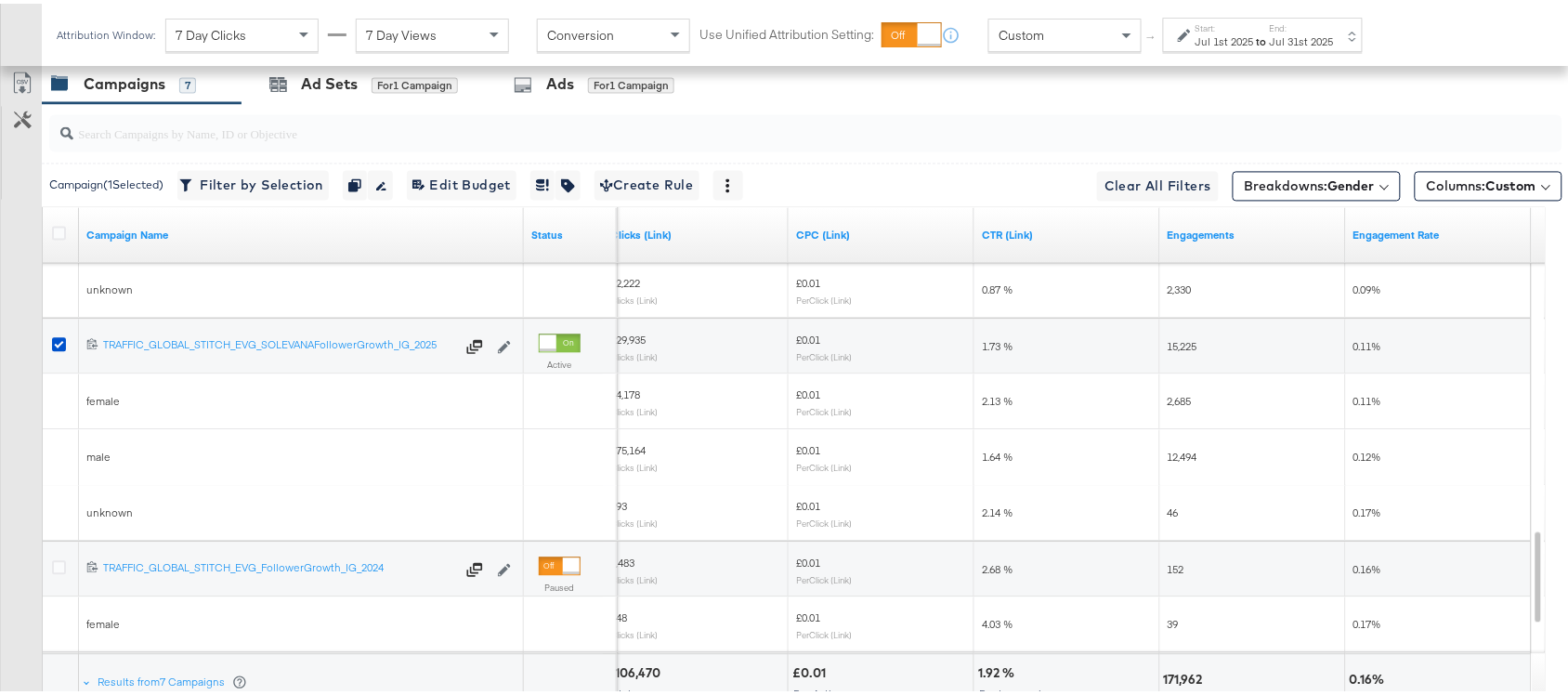 click on "12,494" at bounding box center (1183, 453) 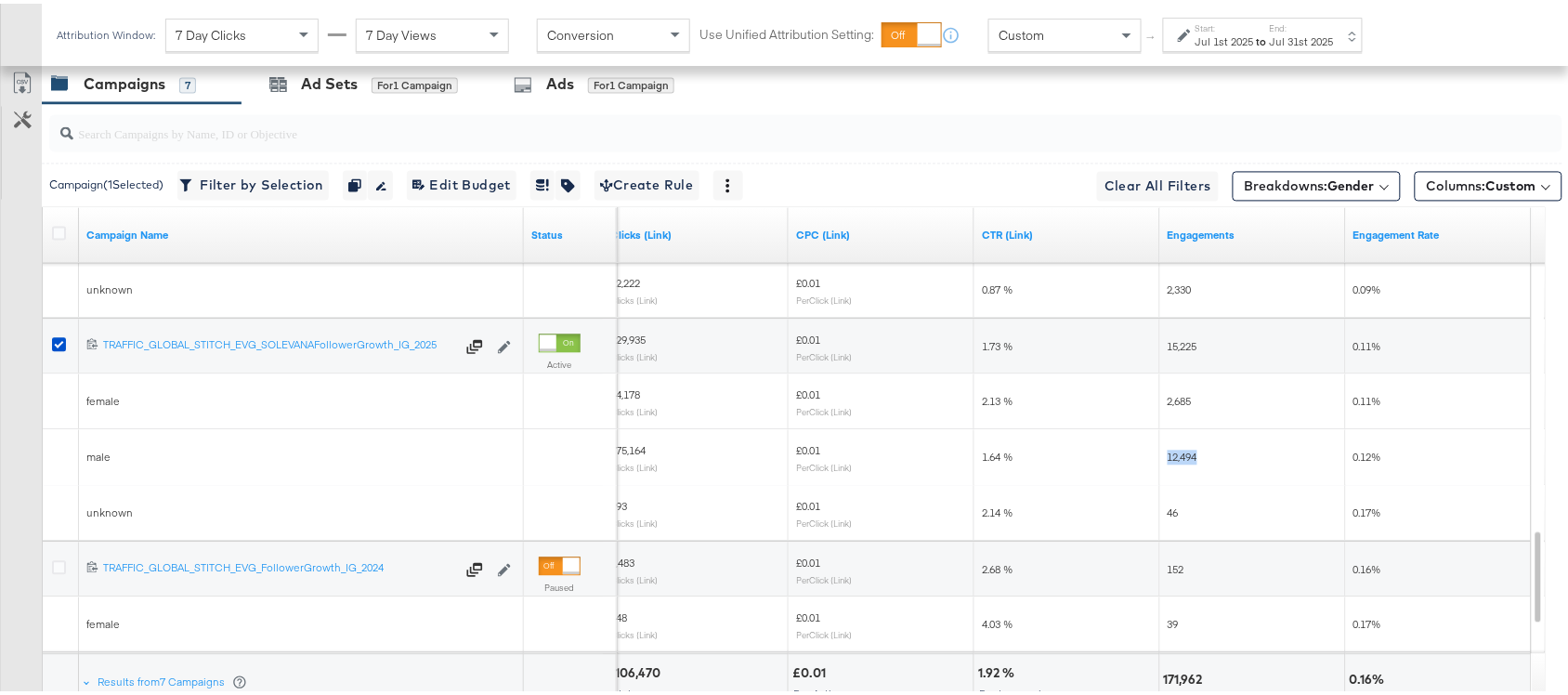 click on "12,494" at bounding box center [1183, 453] 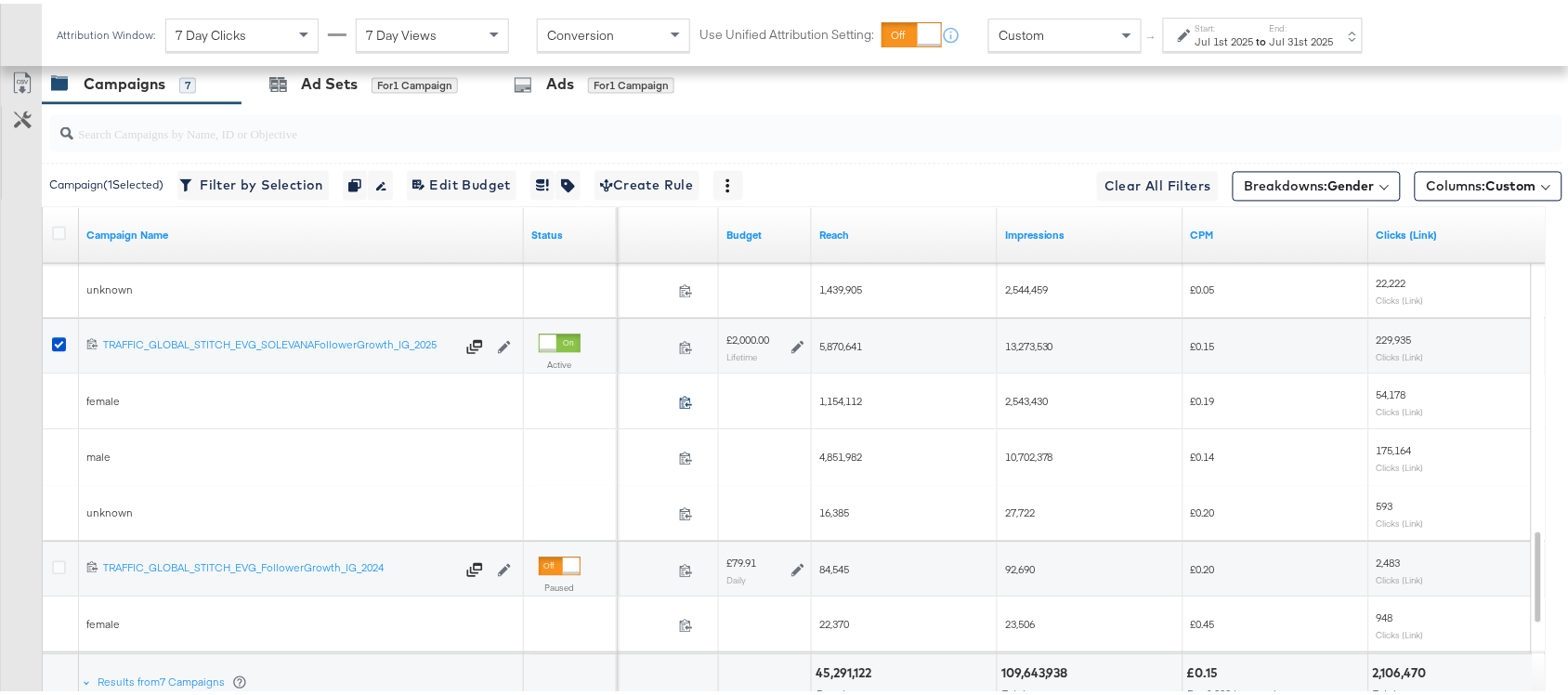 click 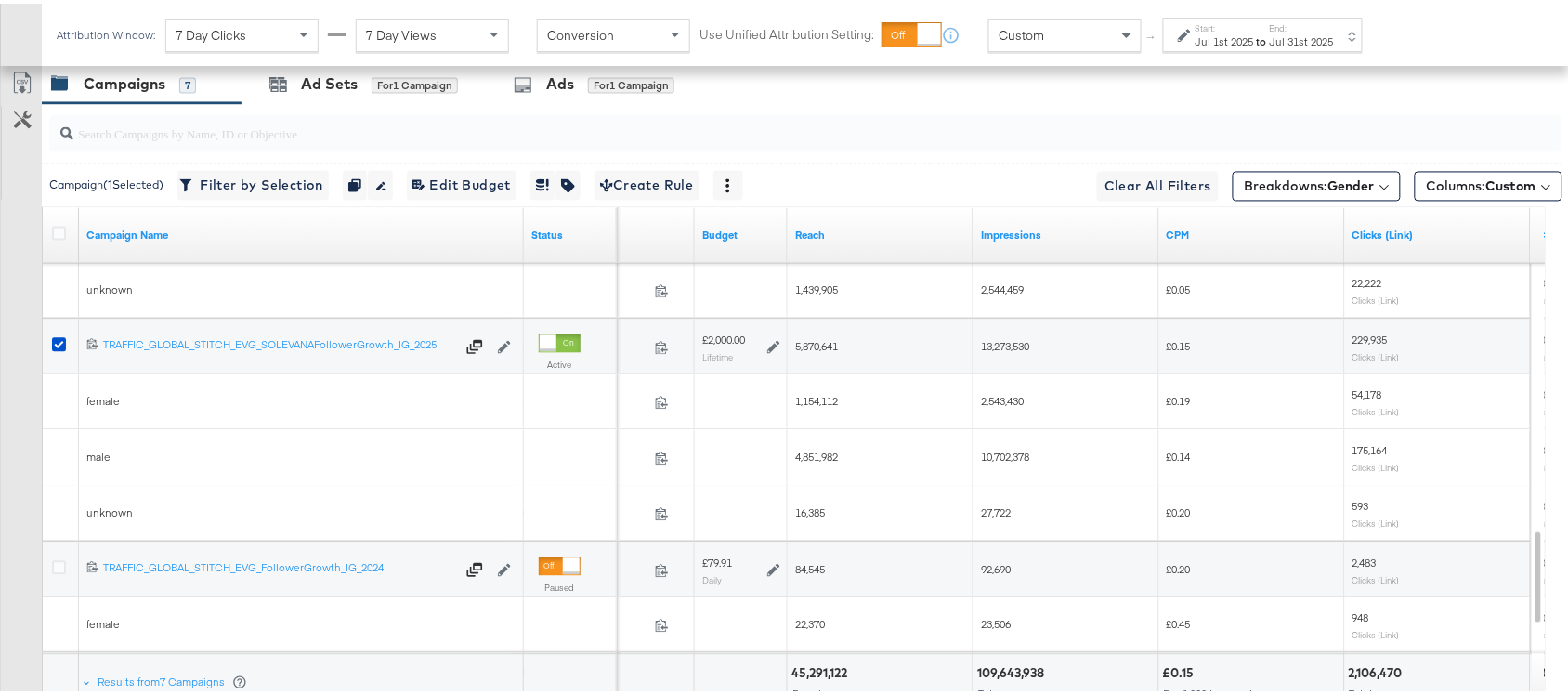click on "1,154,112" at bounding box center (817, 398) 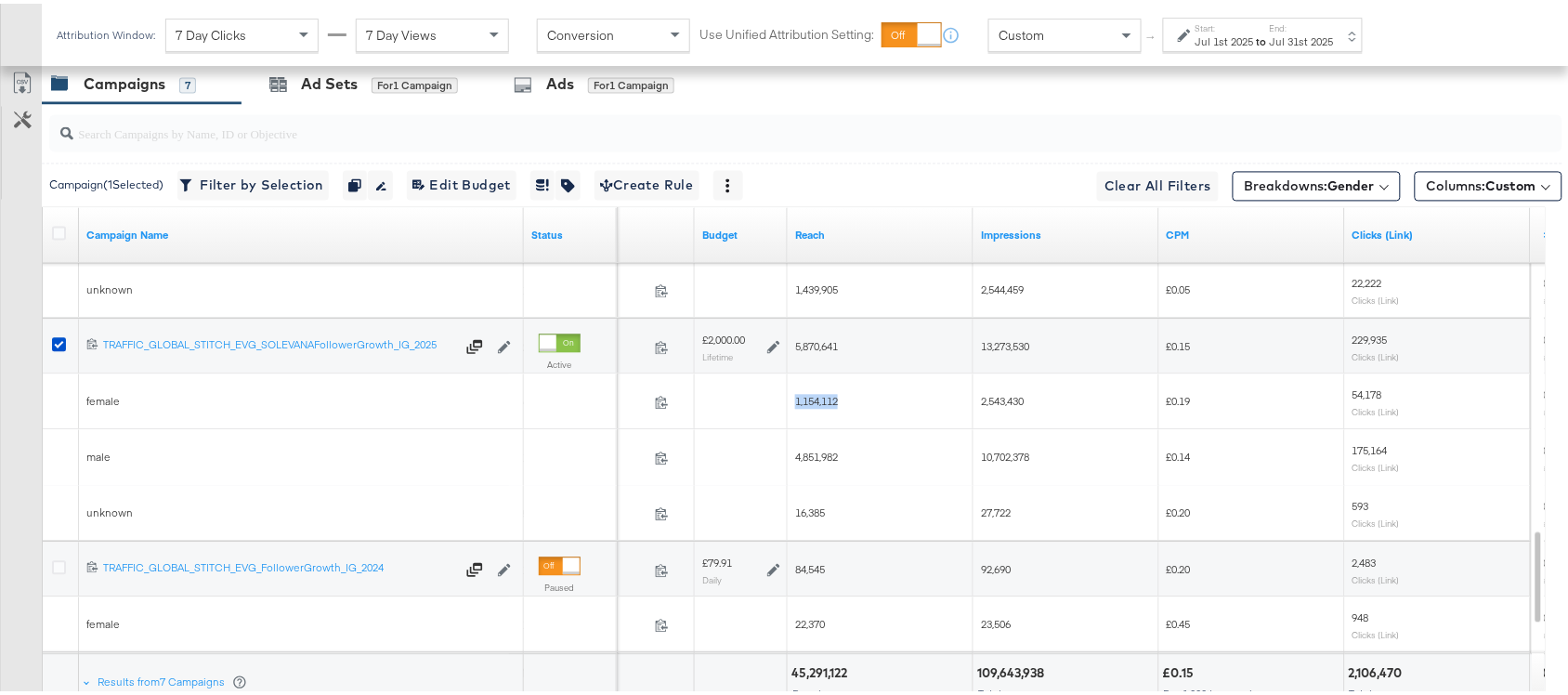click on "1,154,112" at bounding box center [817, 398] 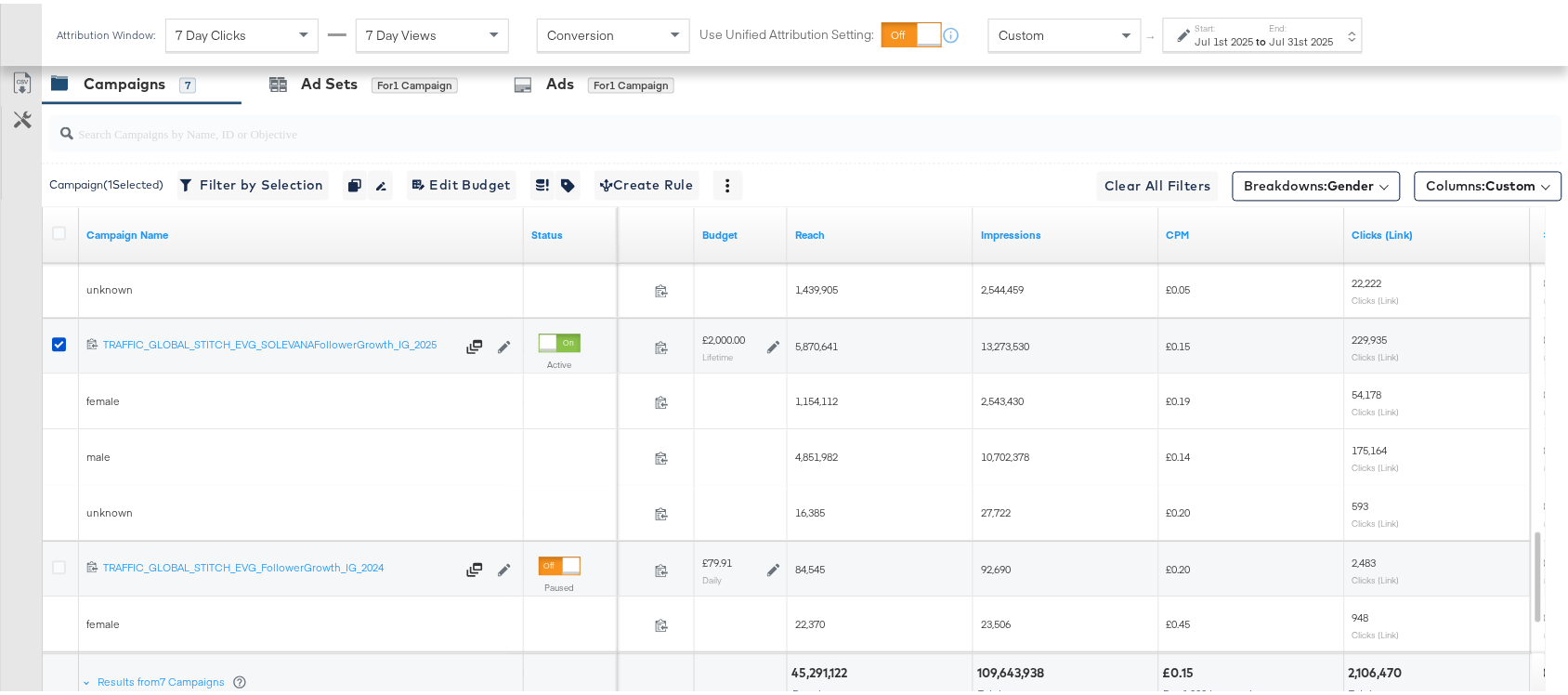 click on "2,543,430" at bounding box center (1066, 399) 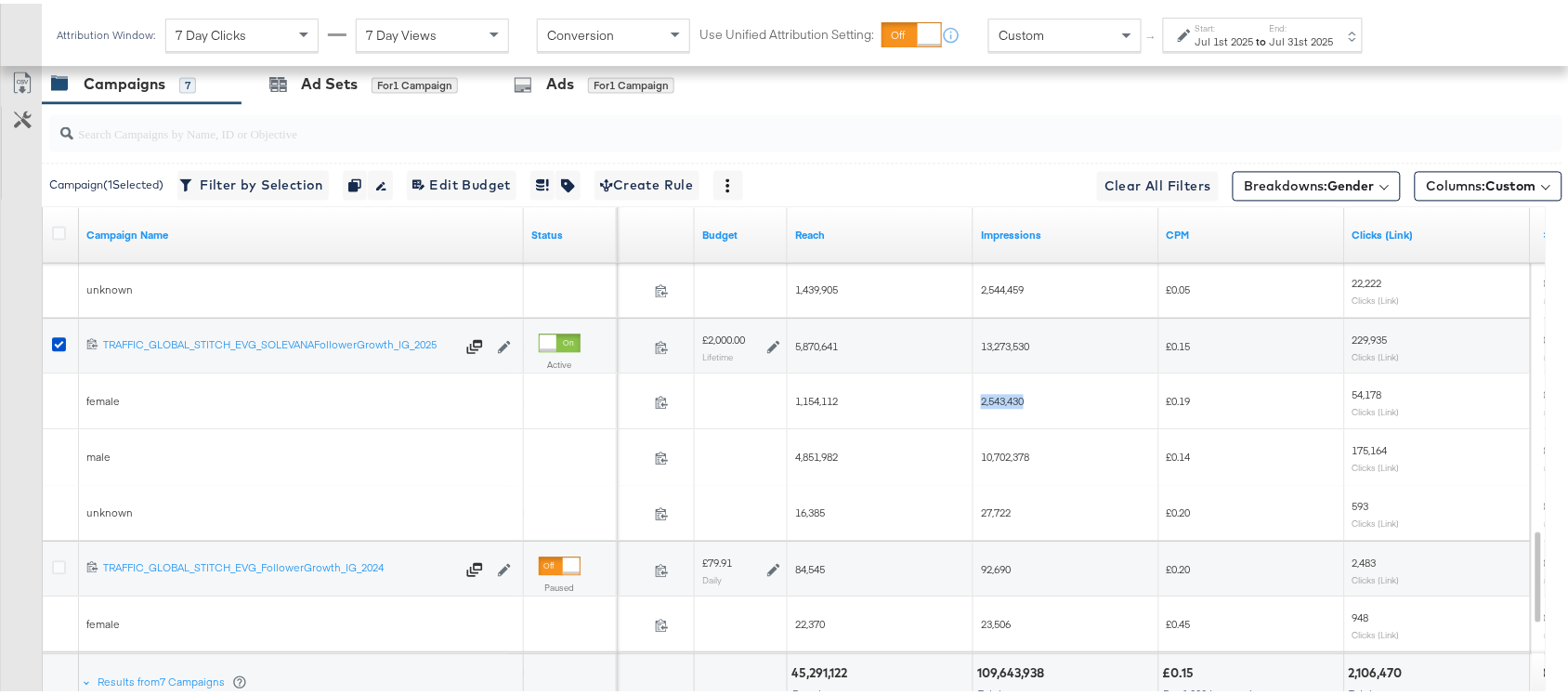 click on "2,543,430" at bounding box center (1066, 399) 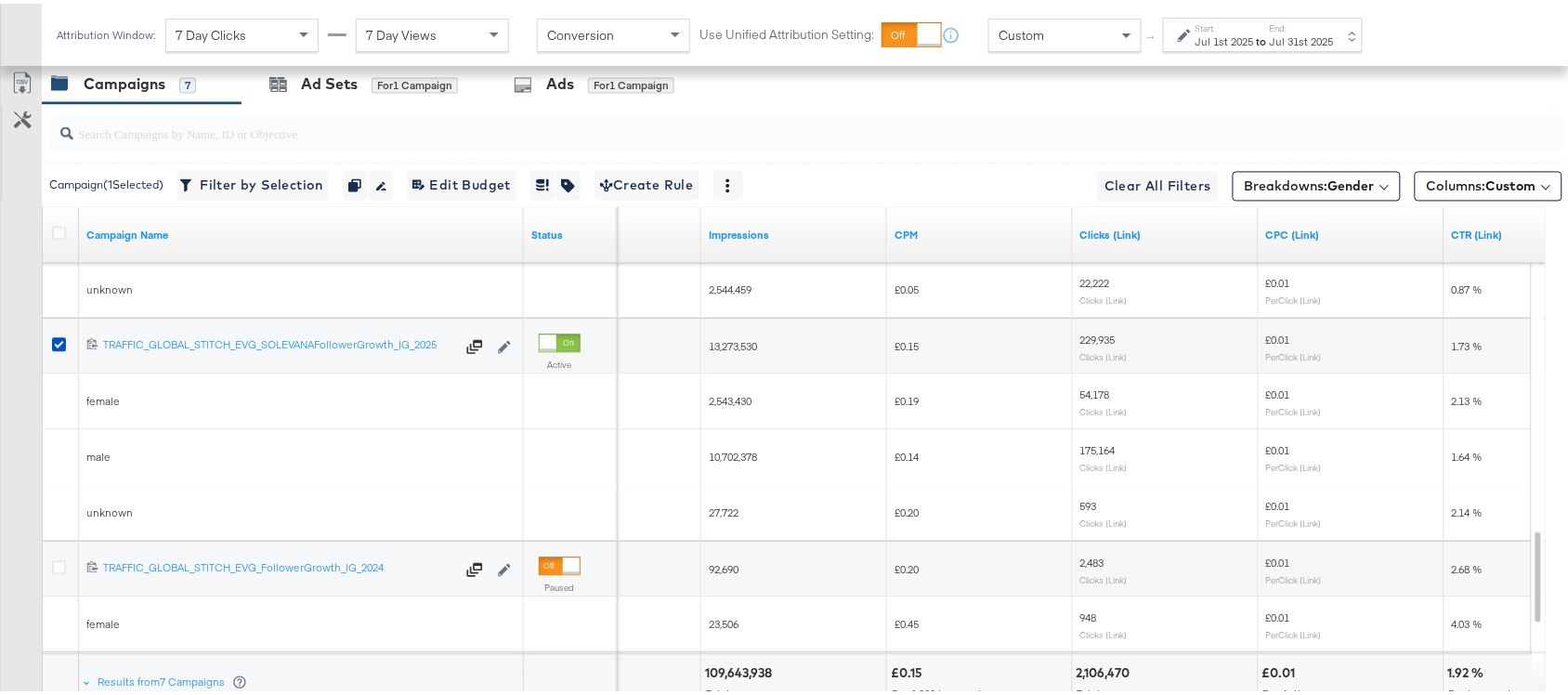 click on "54,178" at bounding box center [1095, 391] 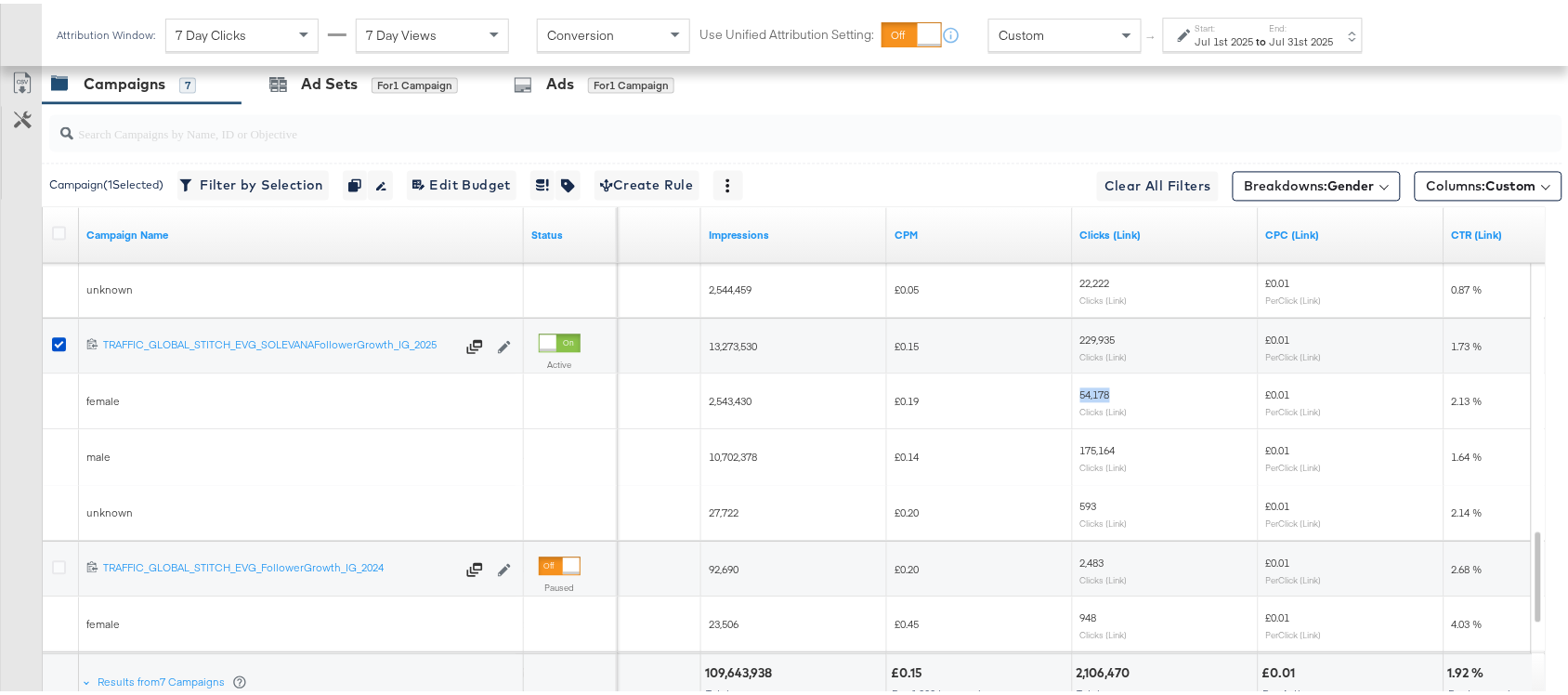 click on "54,178" at bounding box center [1095, 391] 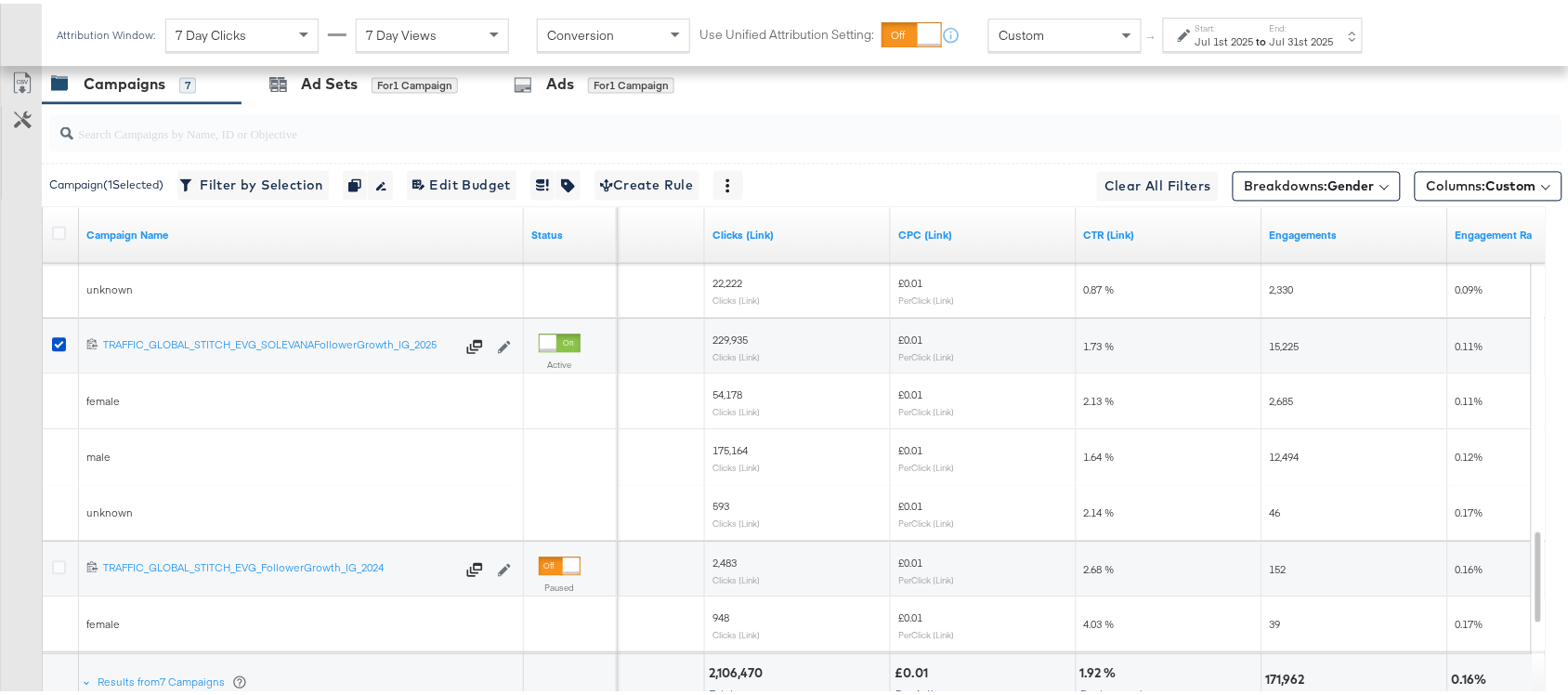 click on "2,685" at bounding box center (1282, 398) 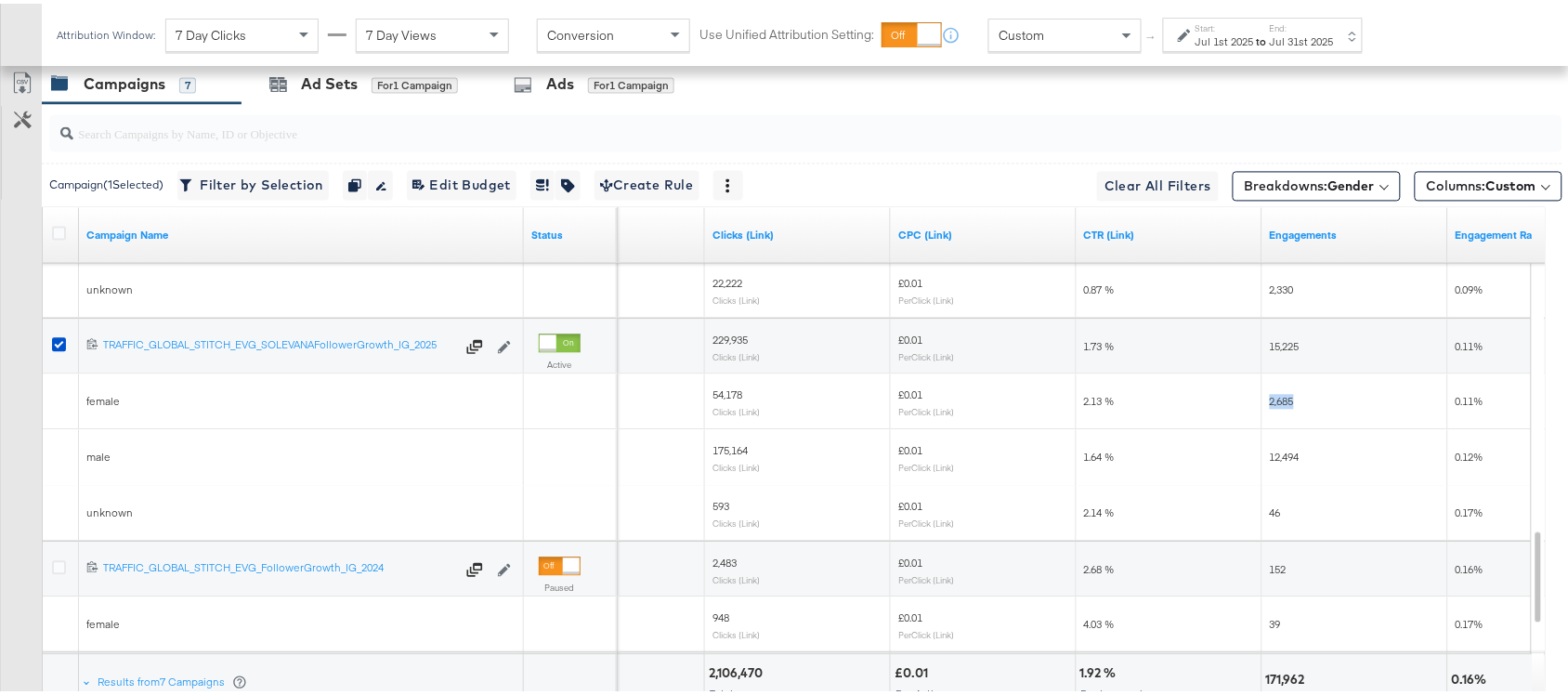 click on "2,685" at bounding box center [1282, 398] 